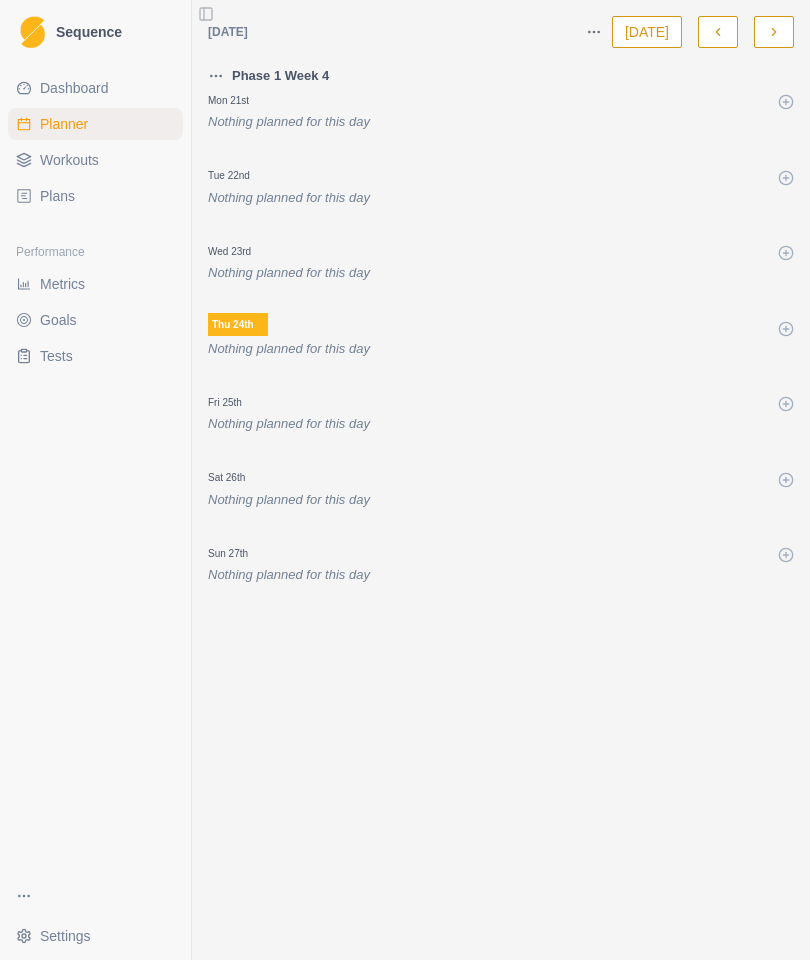 scroll, scrollTop: 80, scrollLeft: 0, axis: vertical 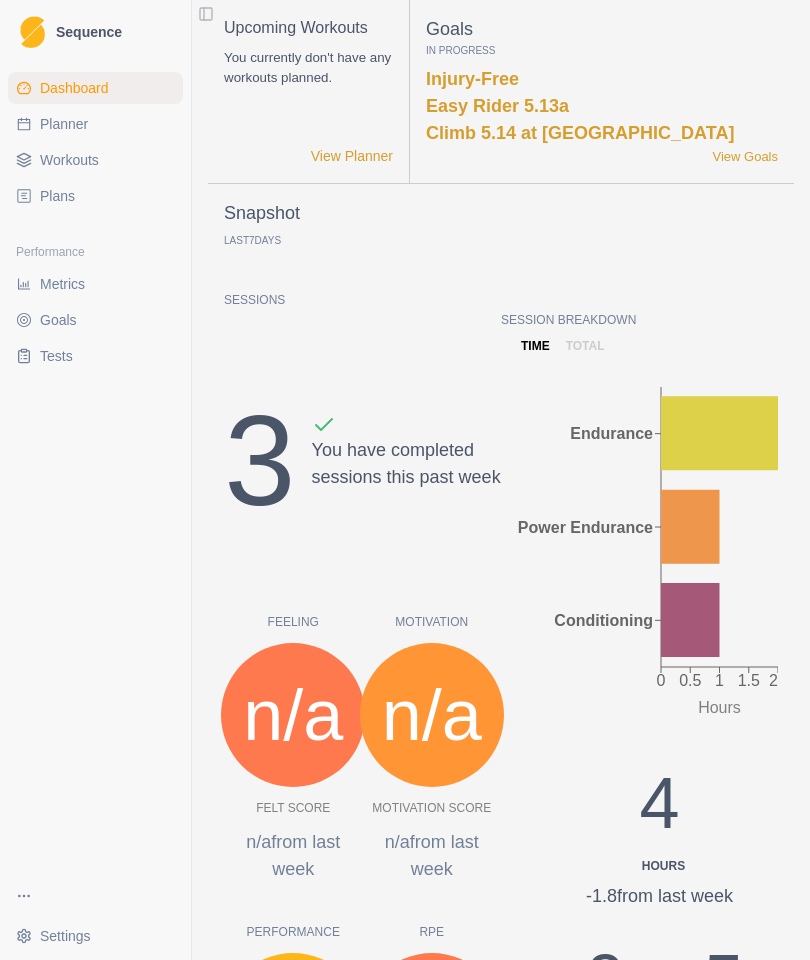 click on "Plans" at bounding box center (95, 196) 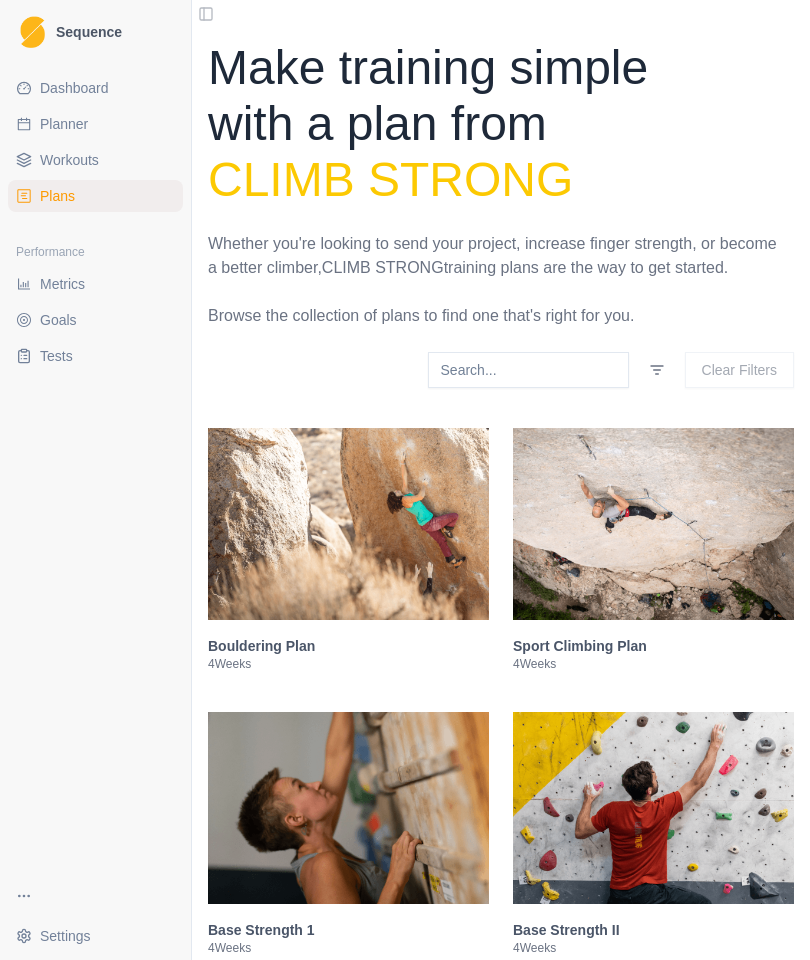 click on "Plans" at bounding box center [95, 196] 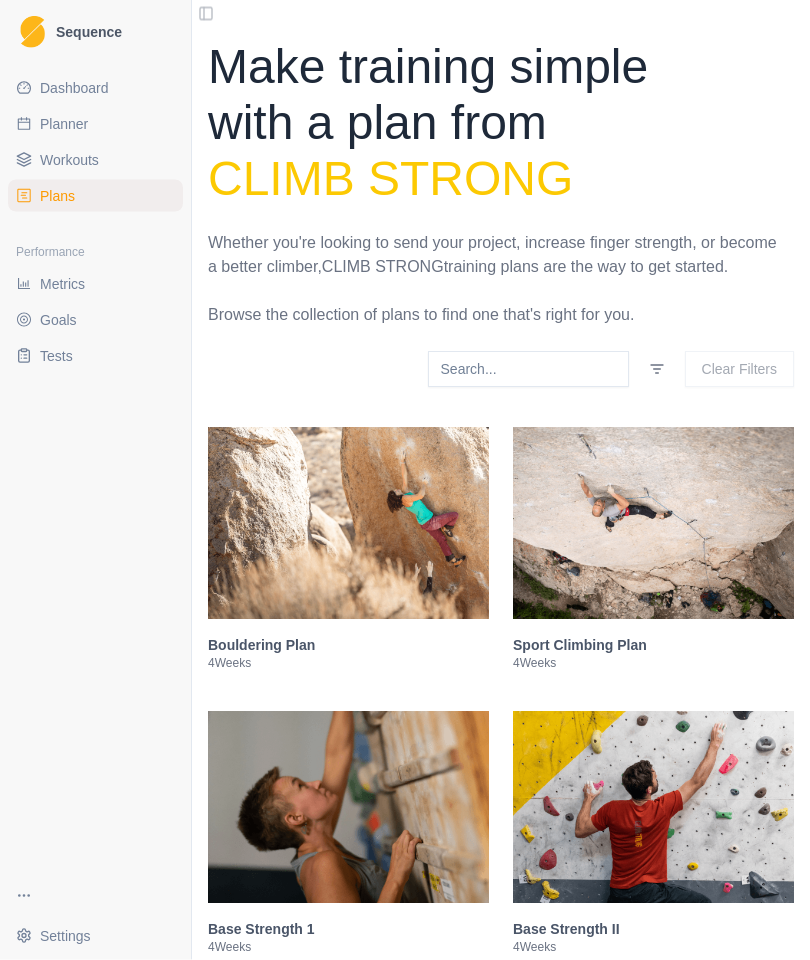 scroll, scrollTop: 0, scrollLeft: 0, axis: both 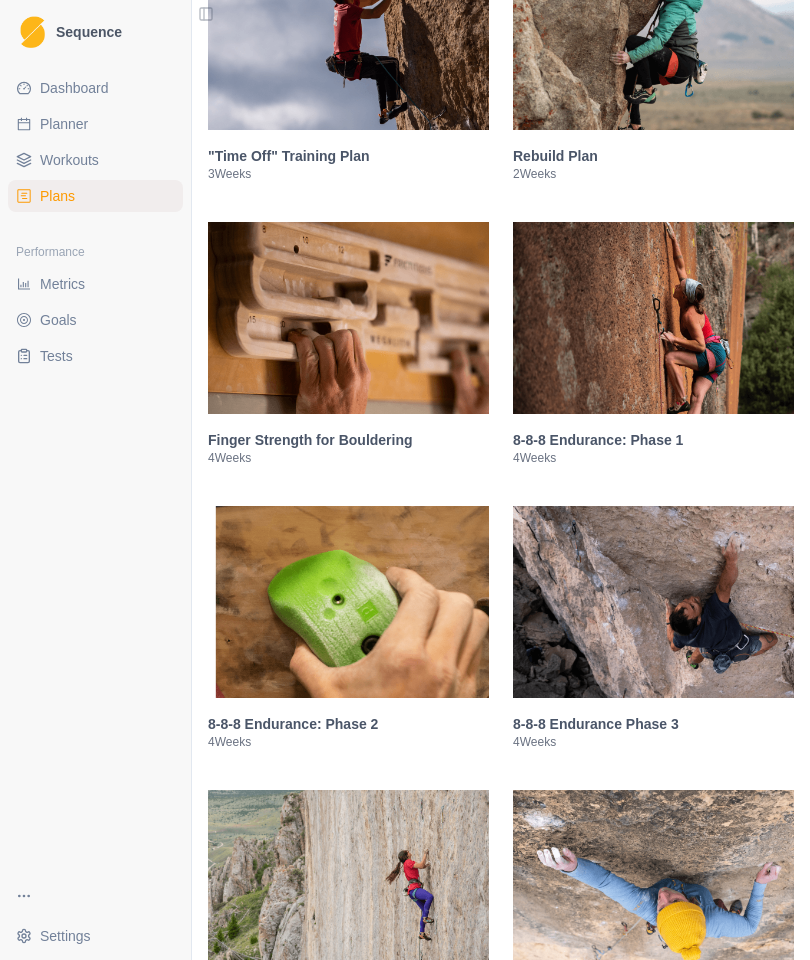 click on "Metrics" at bounding box center [62, 284] 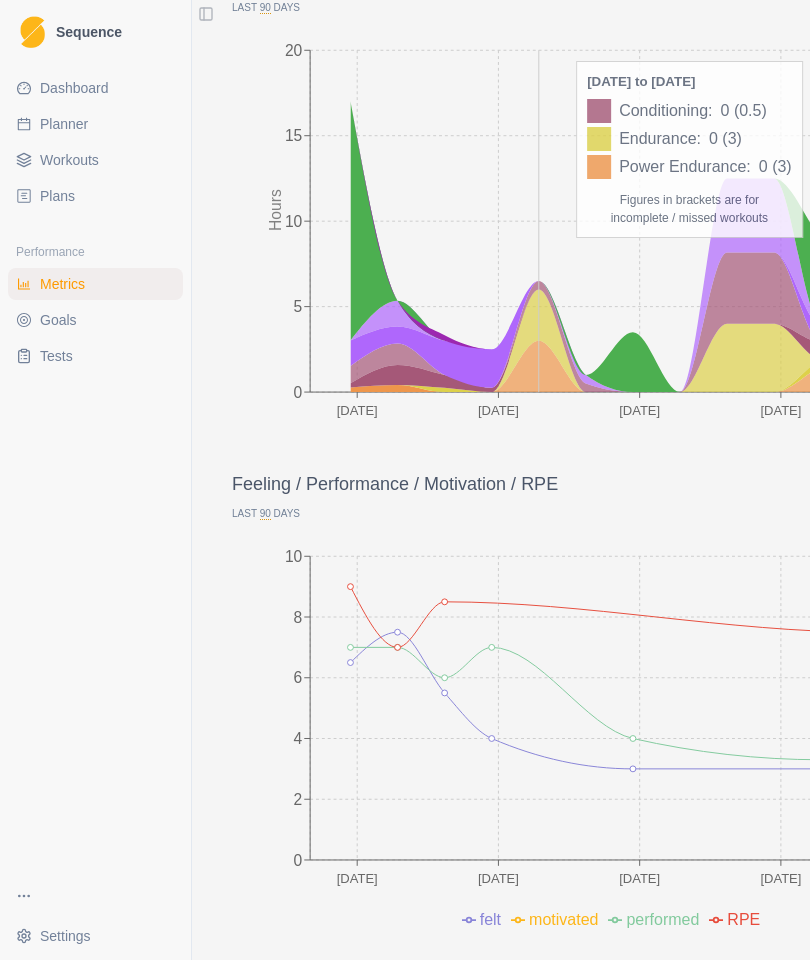 scroll, scrollTop: 243, scrollLeft: 0, axis: vertical 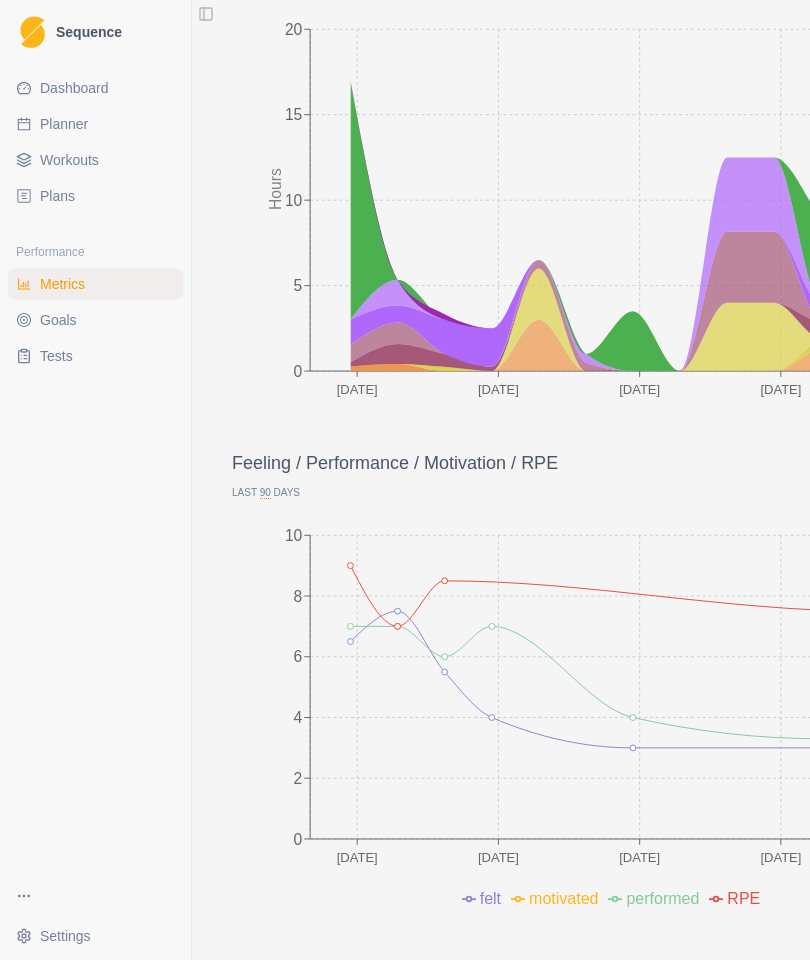 click on "Planner" at bounding box center [64, 124] 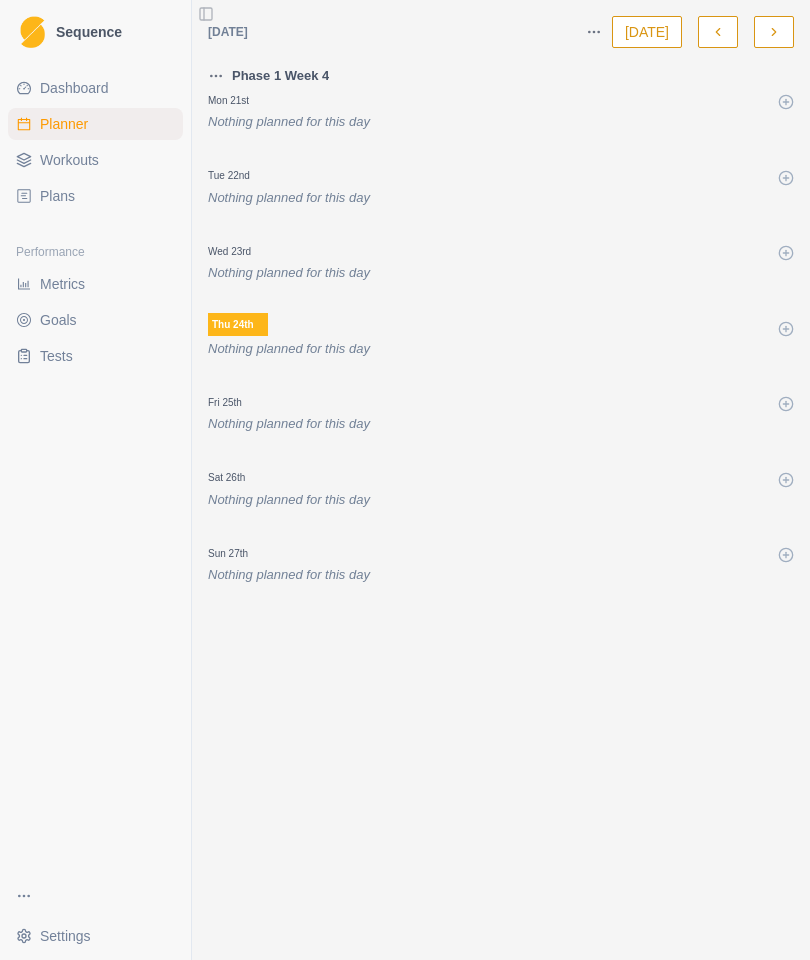 click on "Nothing planned for this day" at bounding box center (501, 122) 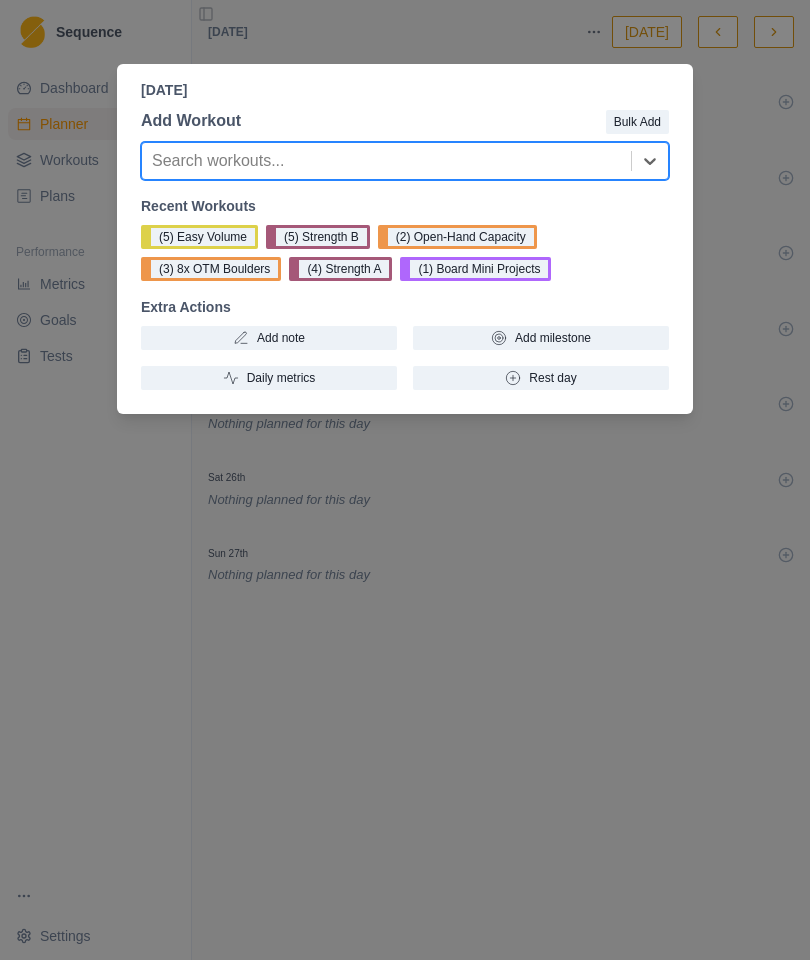 click on "(1) Board Mini Projects" at bounding box center [475, 269] 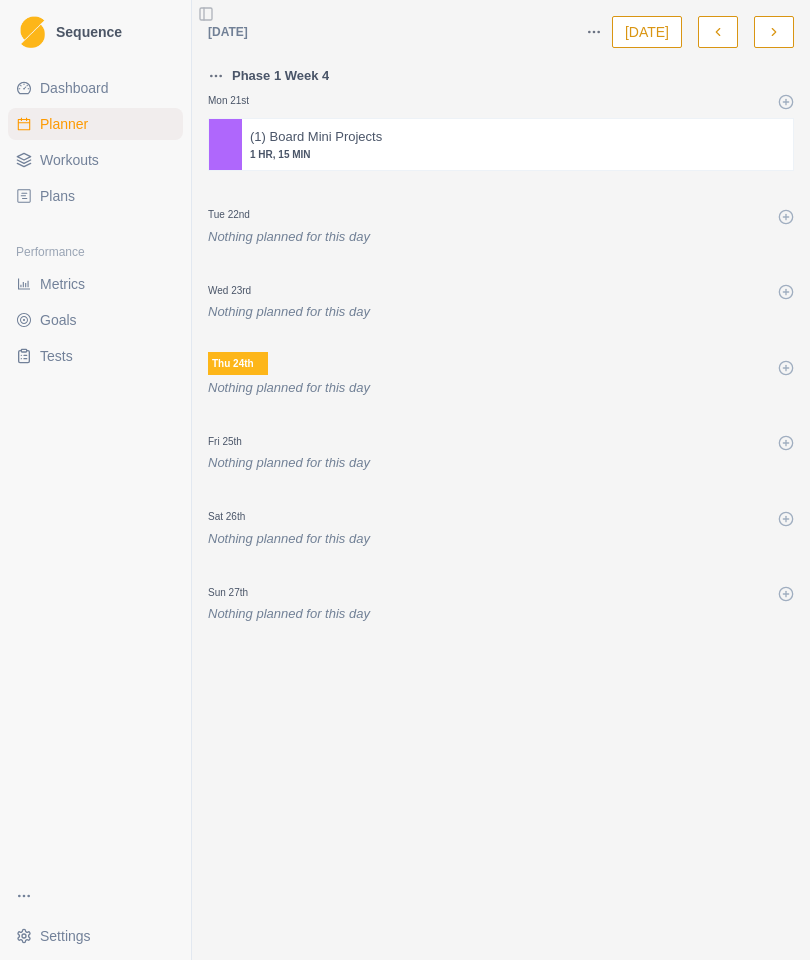 click on "Tue 22nd Nothing planned for this day" at bounding box center [501, 213] 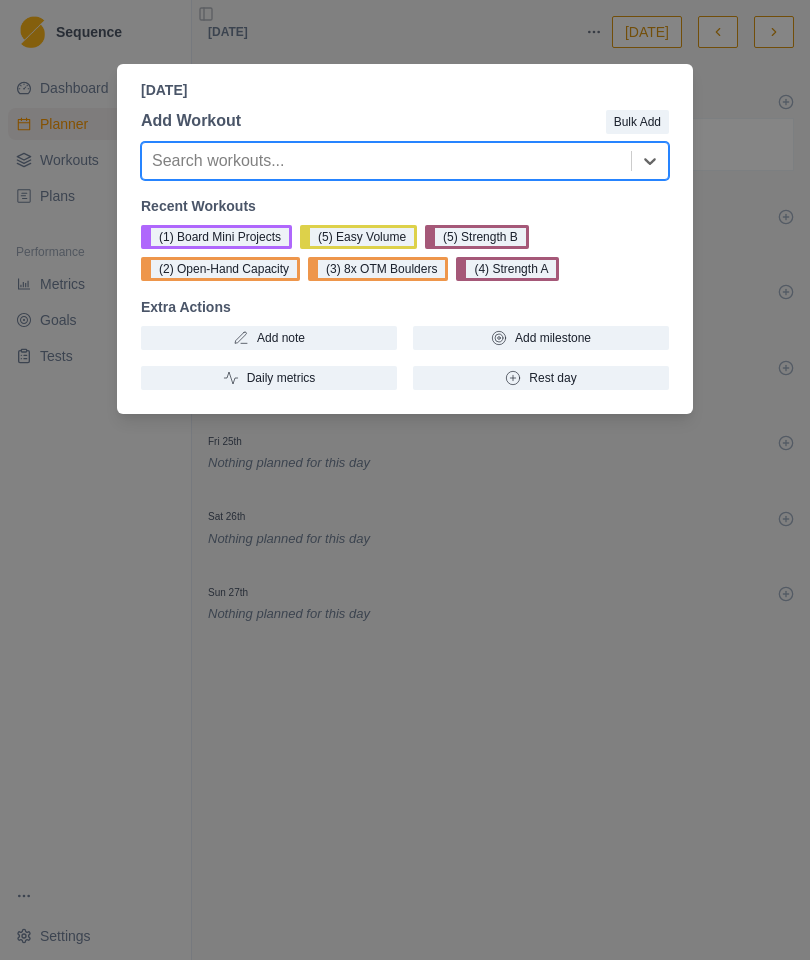 click on "(5) Strength B" at bounding box center [477, 237] 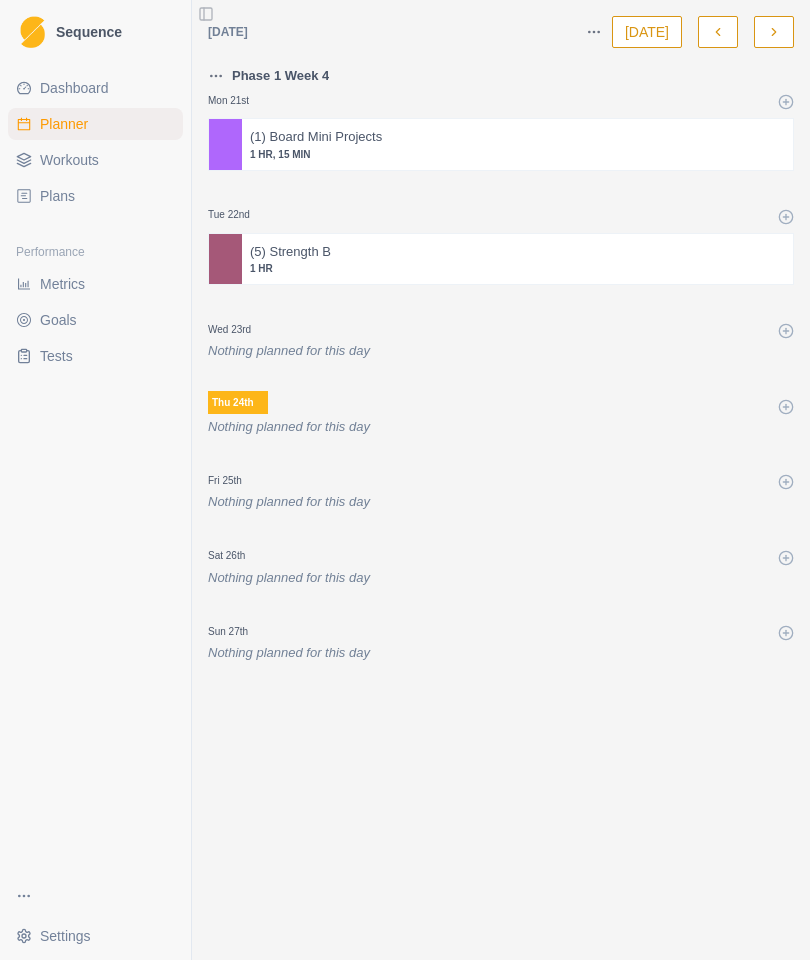 click 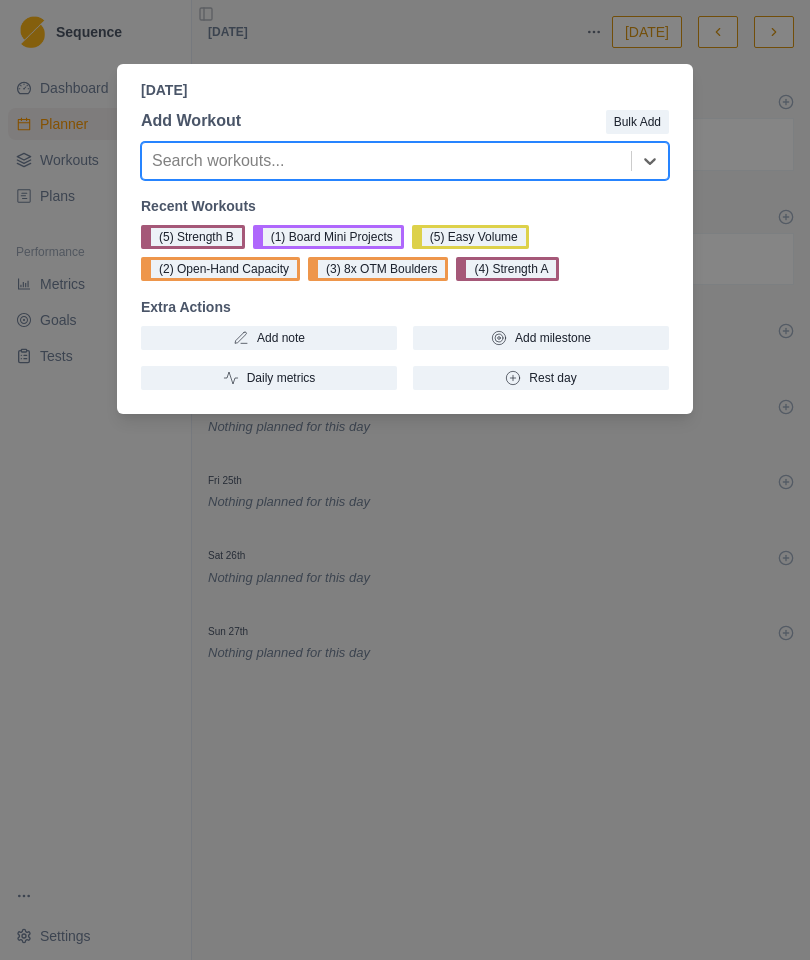 click on "(5) Easy Volume" at bounding box center [470, 237] 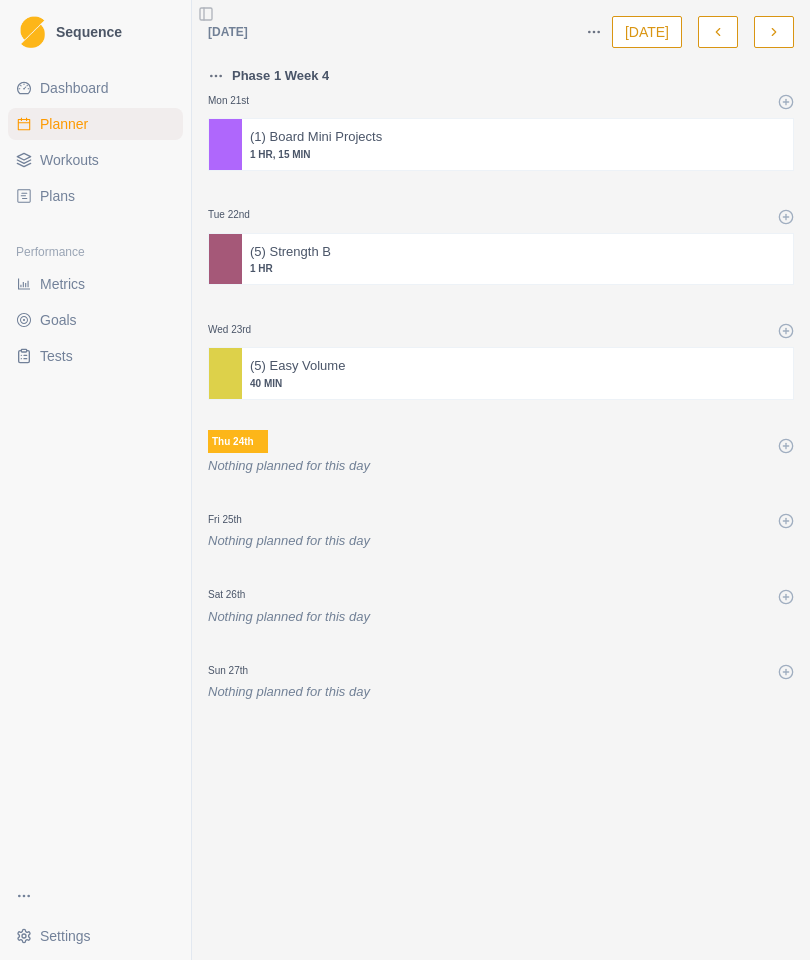 click on "Thu 24th Nothing planned for this day" at bounding box center (501, 442) 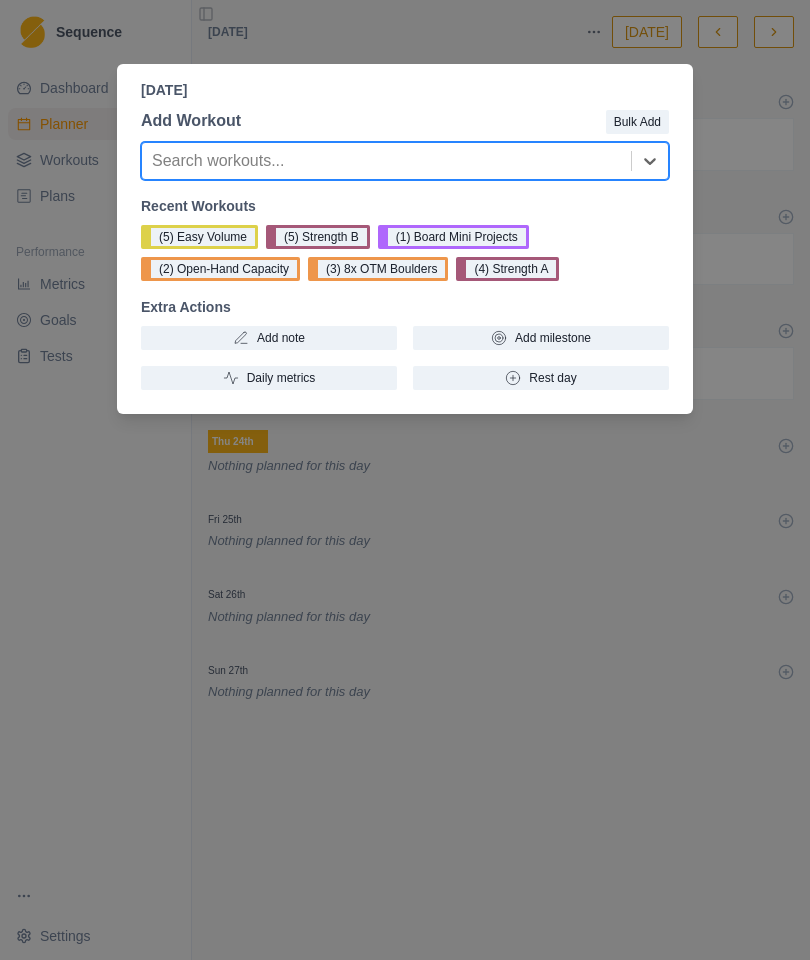 click on "(2) Open-Hand Capacity" at bounding box center (220, 269) 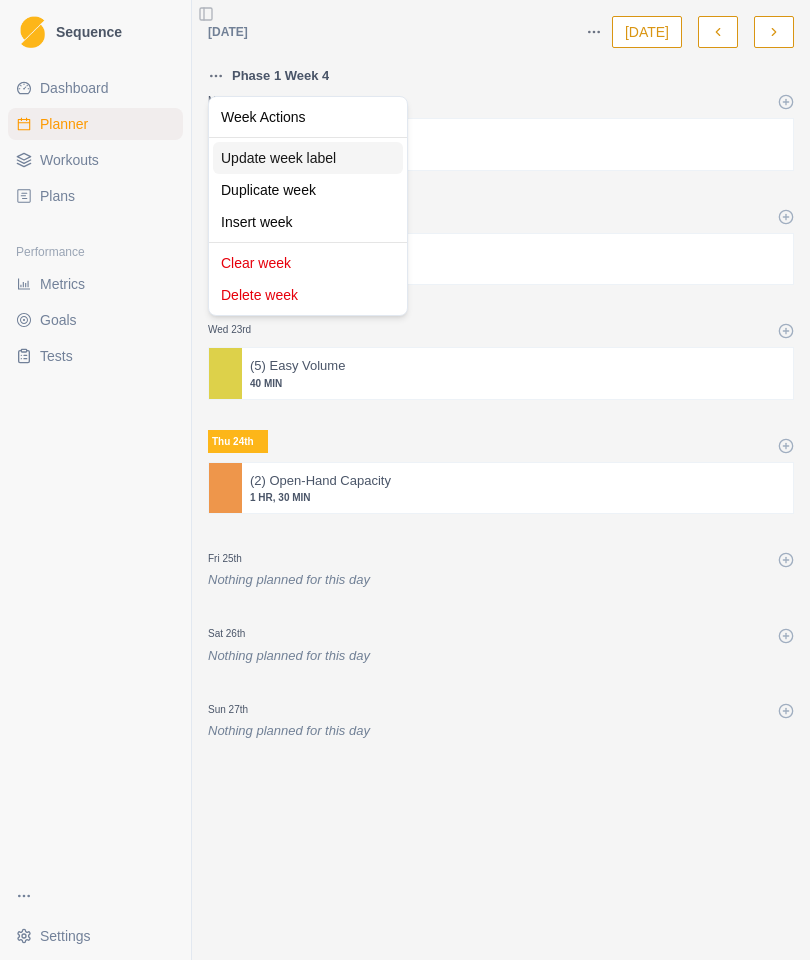 click on "Update week label" at bounding box center (308, 158) 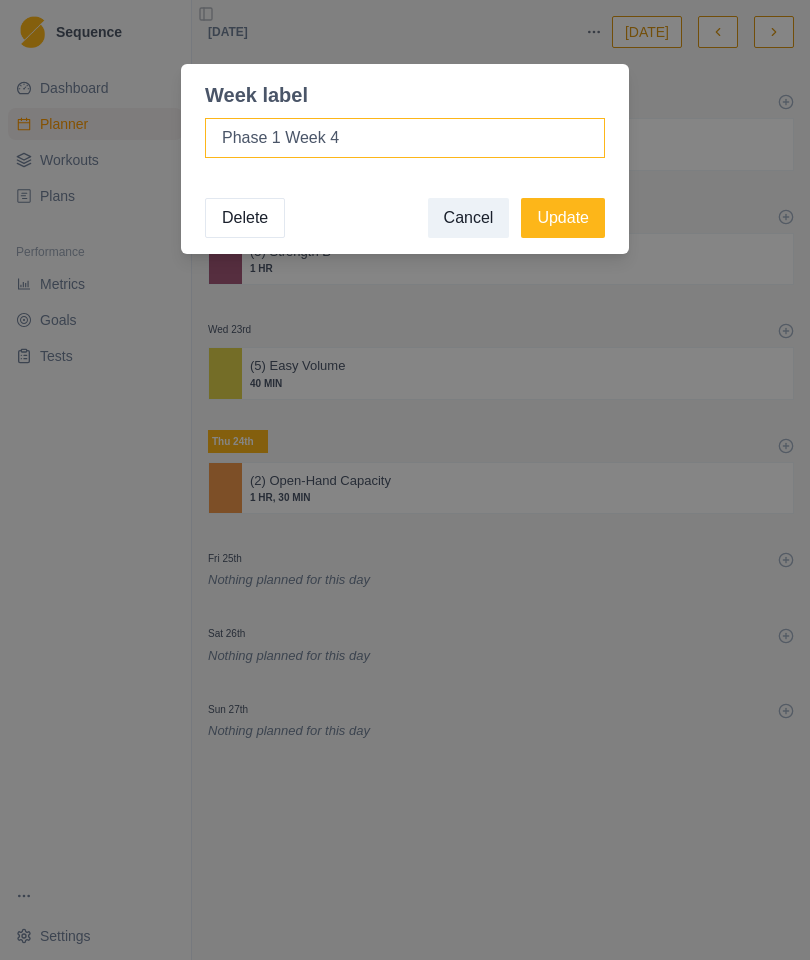 click on "Phase 1 Week 4" at bounding box center (405, 138) 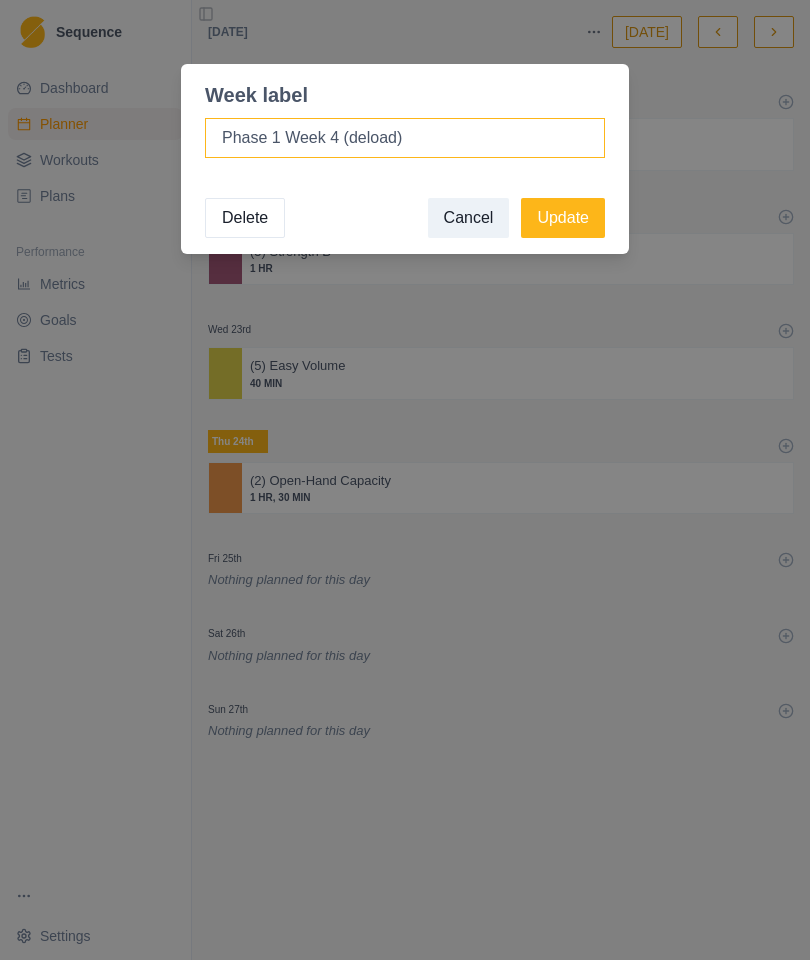 type on "Phase 1 Week 4 (deload)" 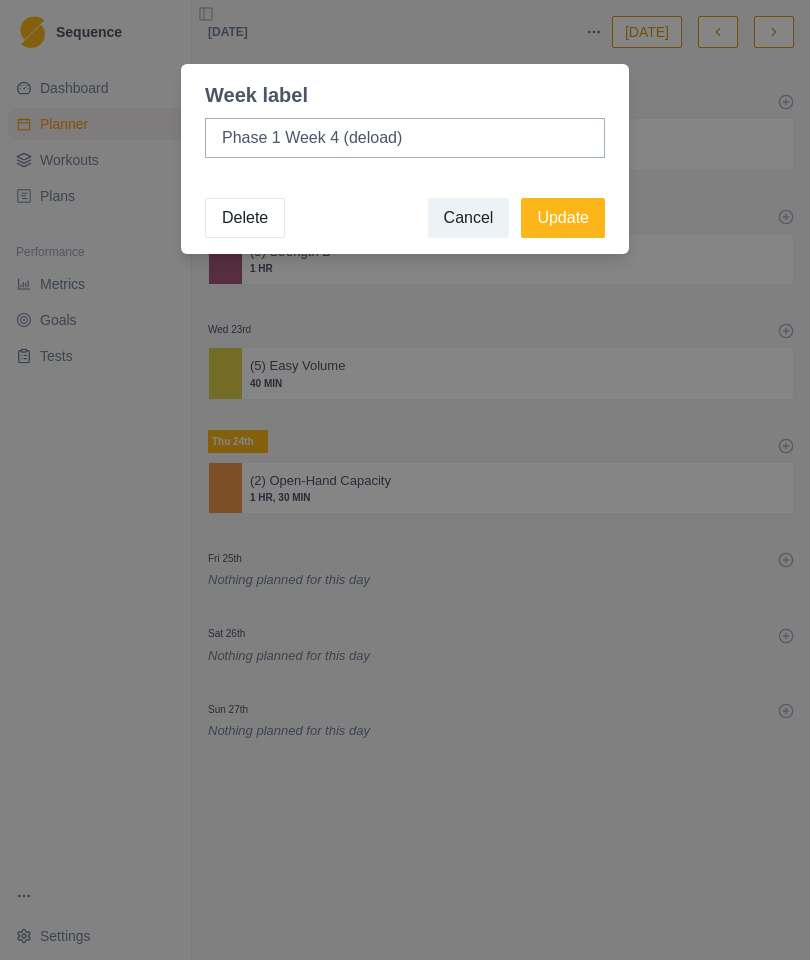 click on "Update" at bounding box center (563, 218) 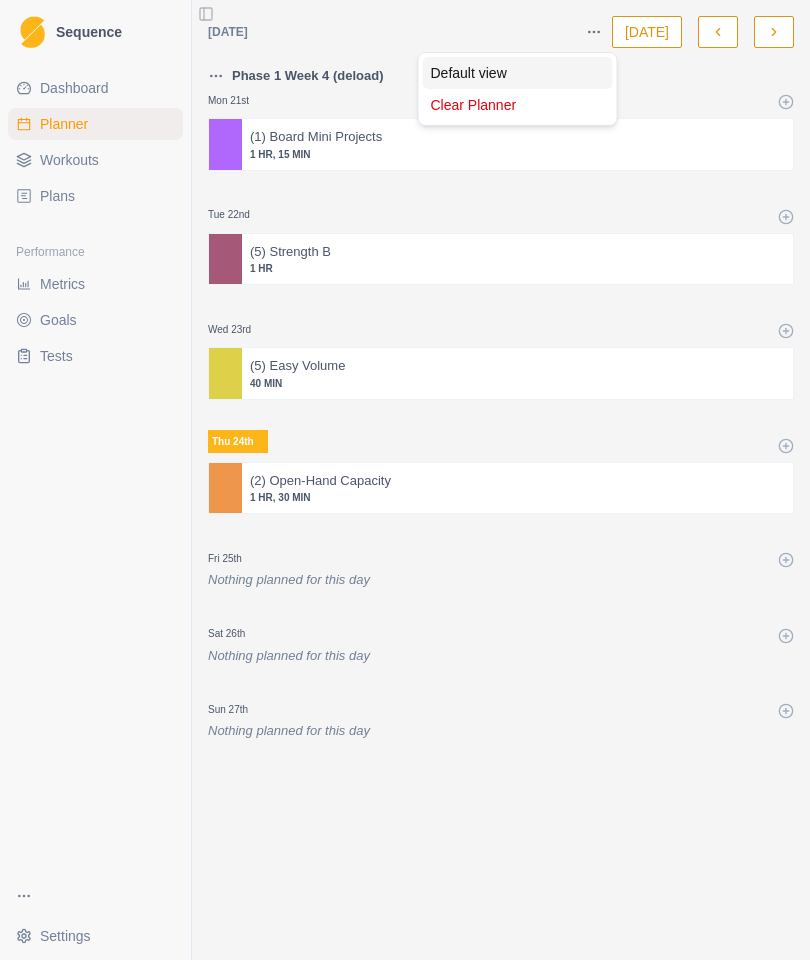 click on "Default view" at bounding box center [518, 73] 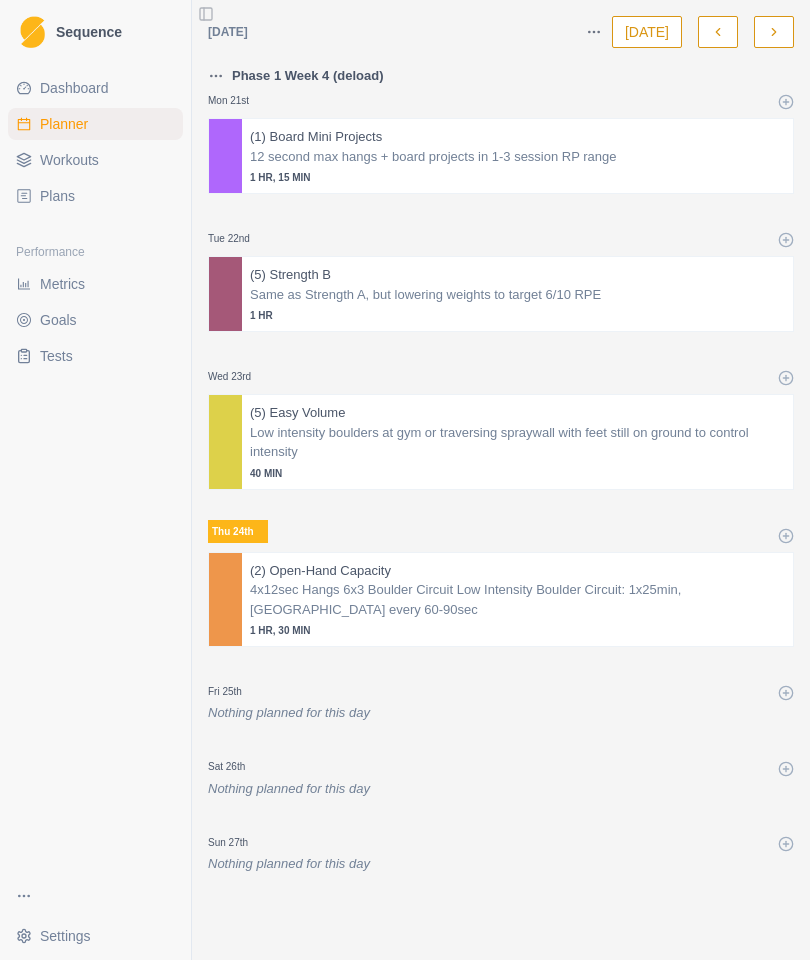 click on "Low intensity boulders at gym or traversing spraywall with feet still on ground to control intensity" at bounding box center [517, 442] 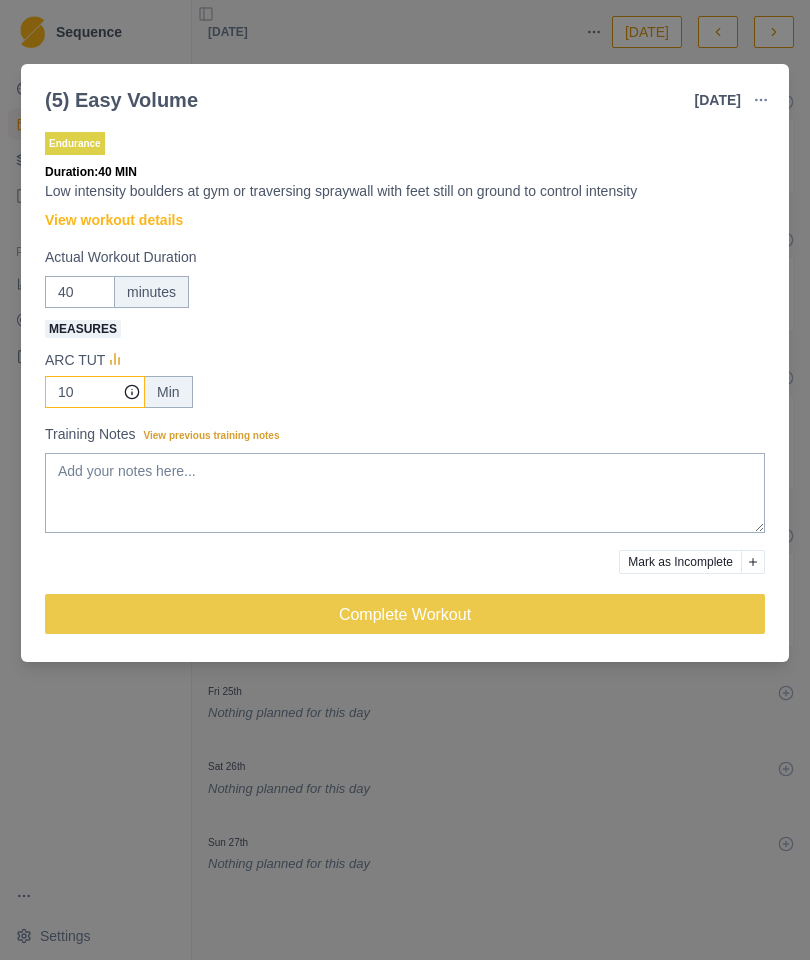 click on "10" at bounding box center [95, 392] 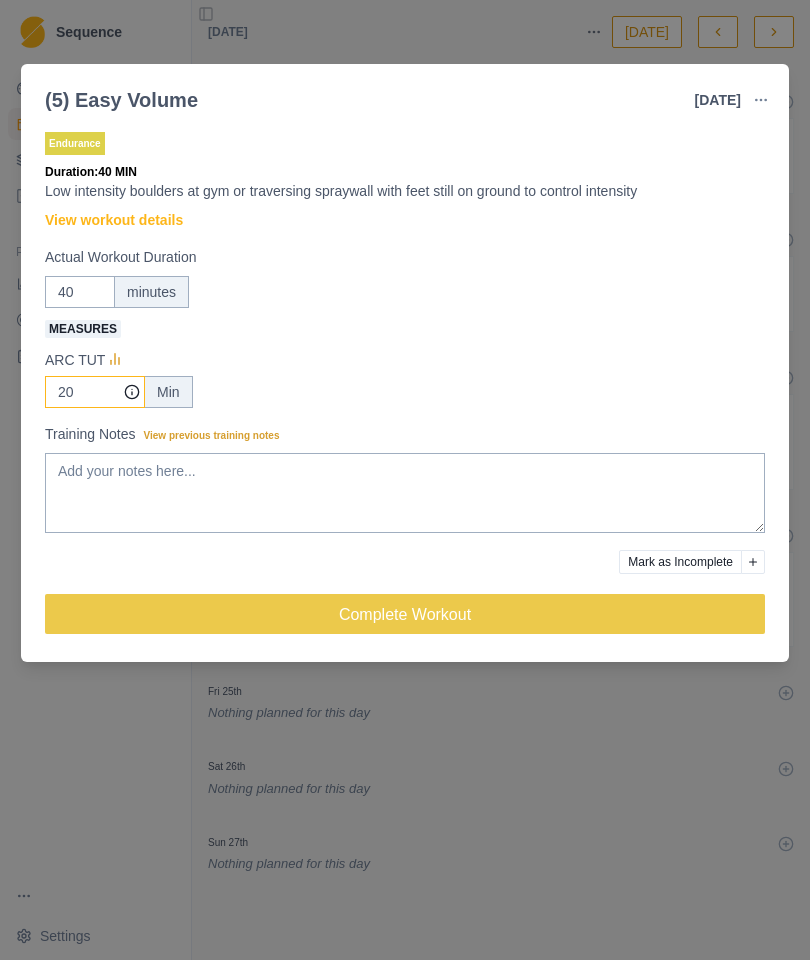 type on "20" 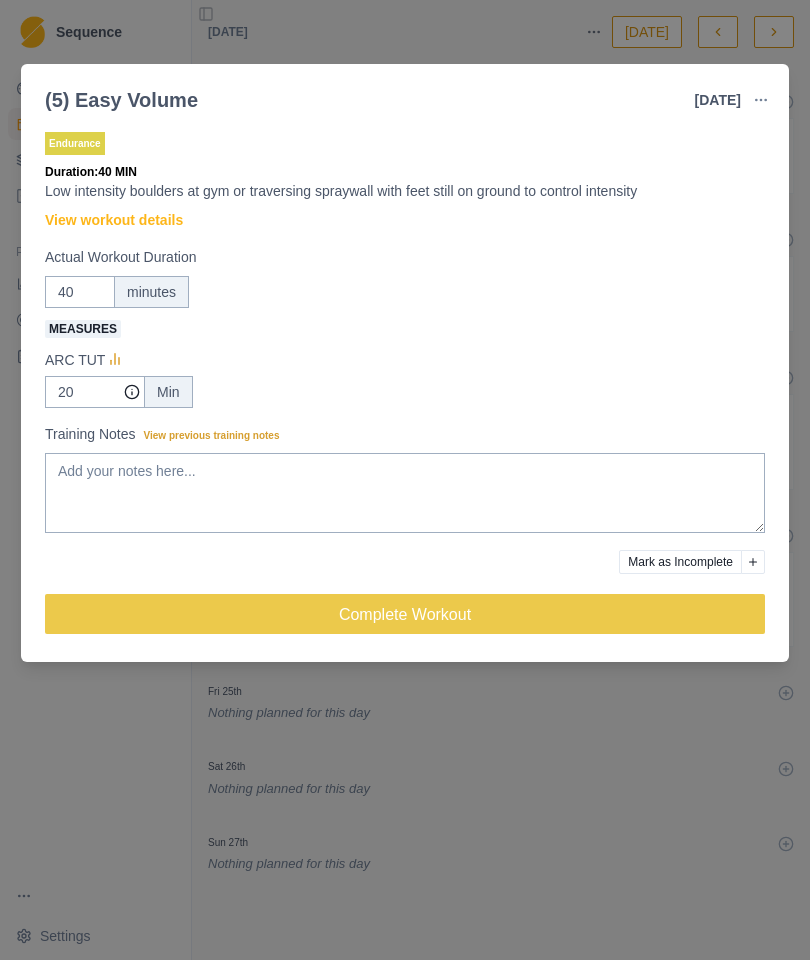 click on "40 minutes" at bounding box center [405, 292] 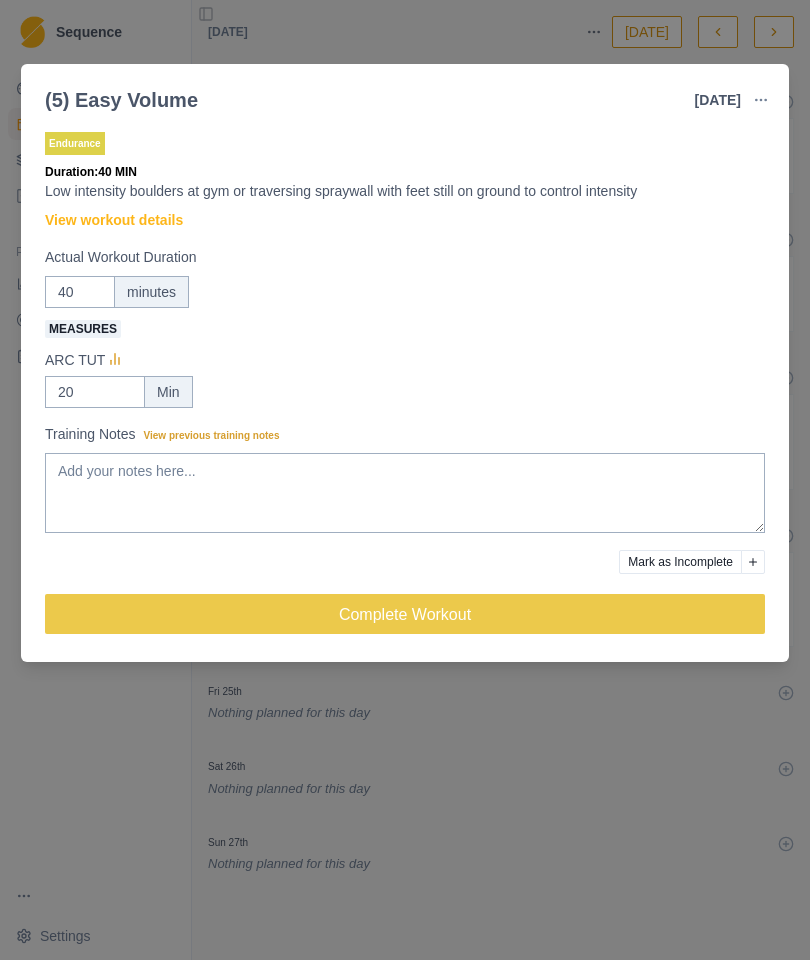 click on "Complete Workout" at bounding box center [405, 614] 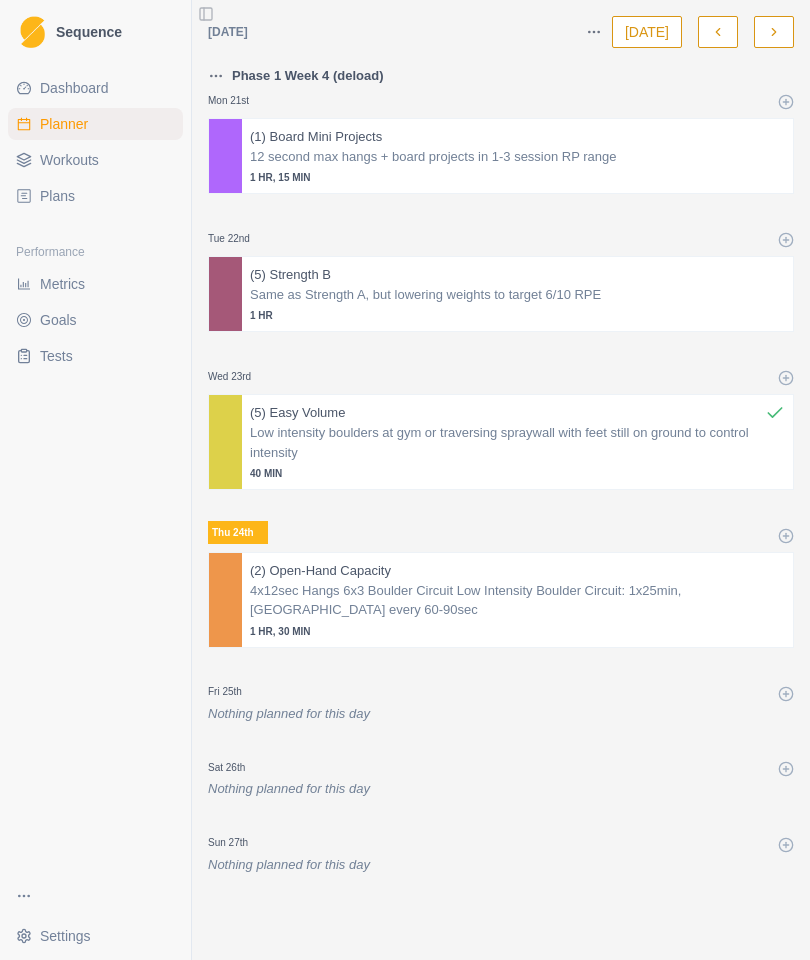 click on "Same as Strength A, but lowering weights to target 6/10 RPE" at bounding box center [517, 295] 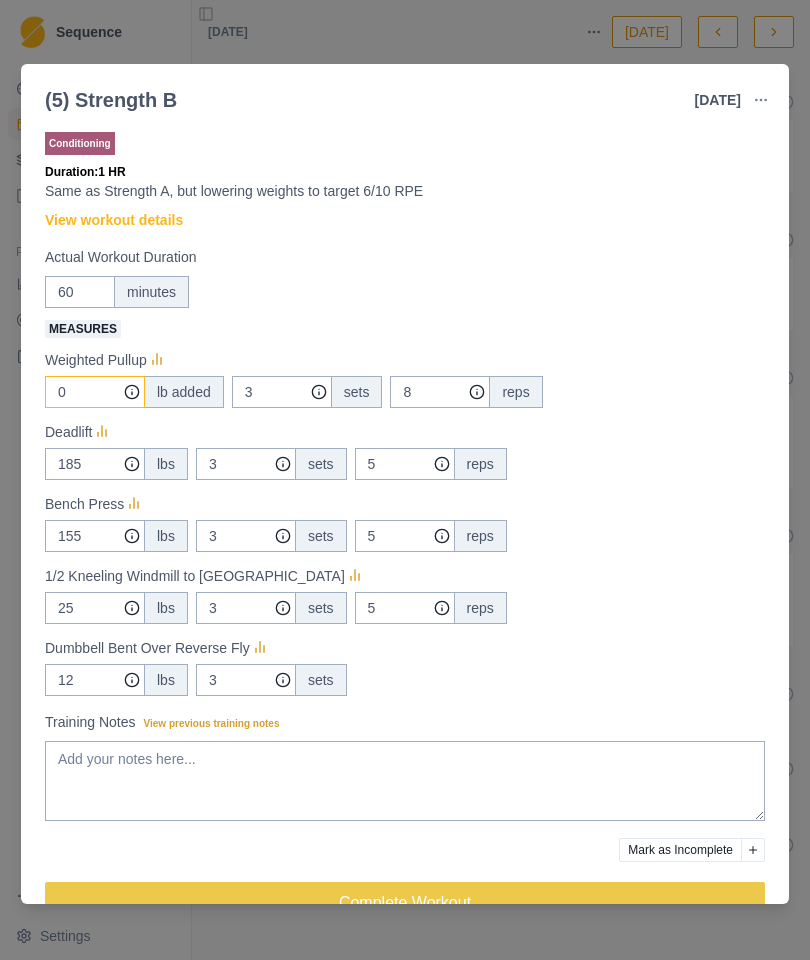 click on "0" at bounding box center [95, 392] 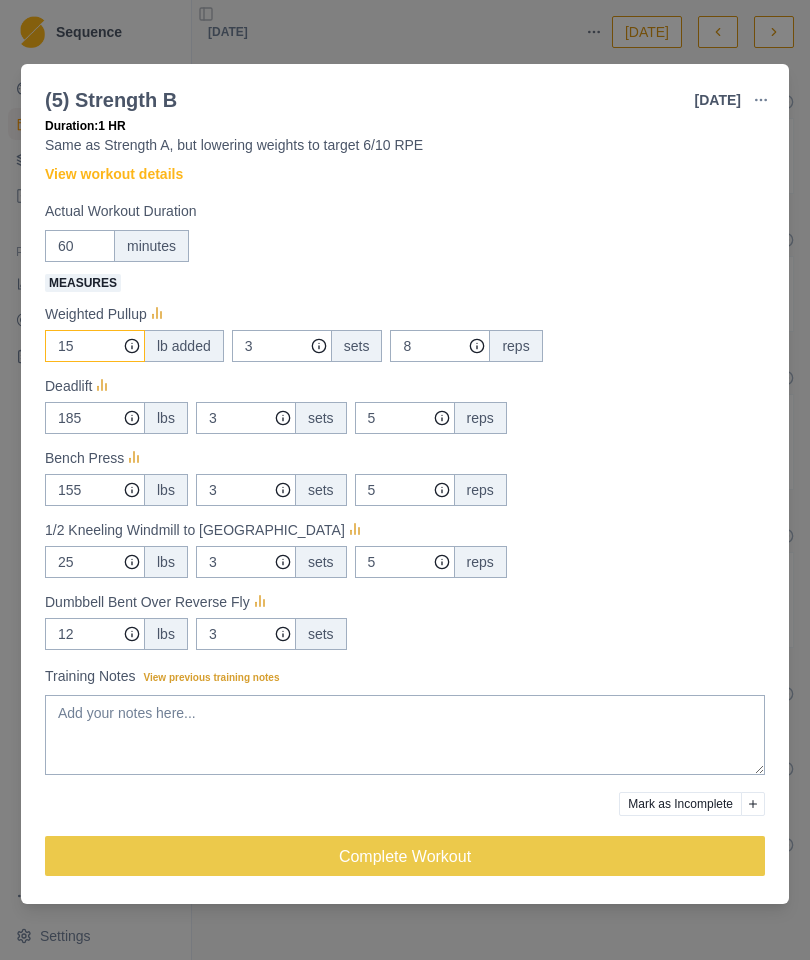 scroll, scrollTop: 47, scrollLeft: 0, axis: vertical 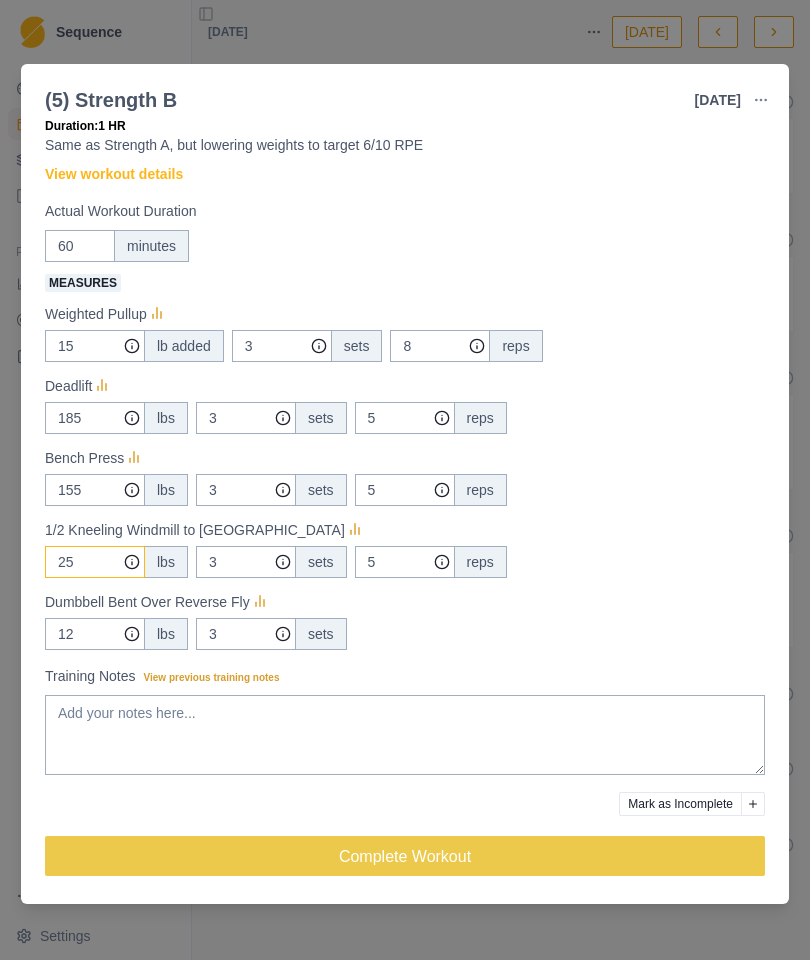 click on "25" at bounding box center (95, 346) 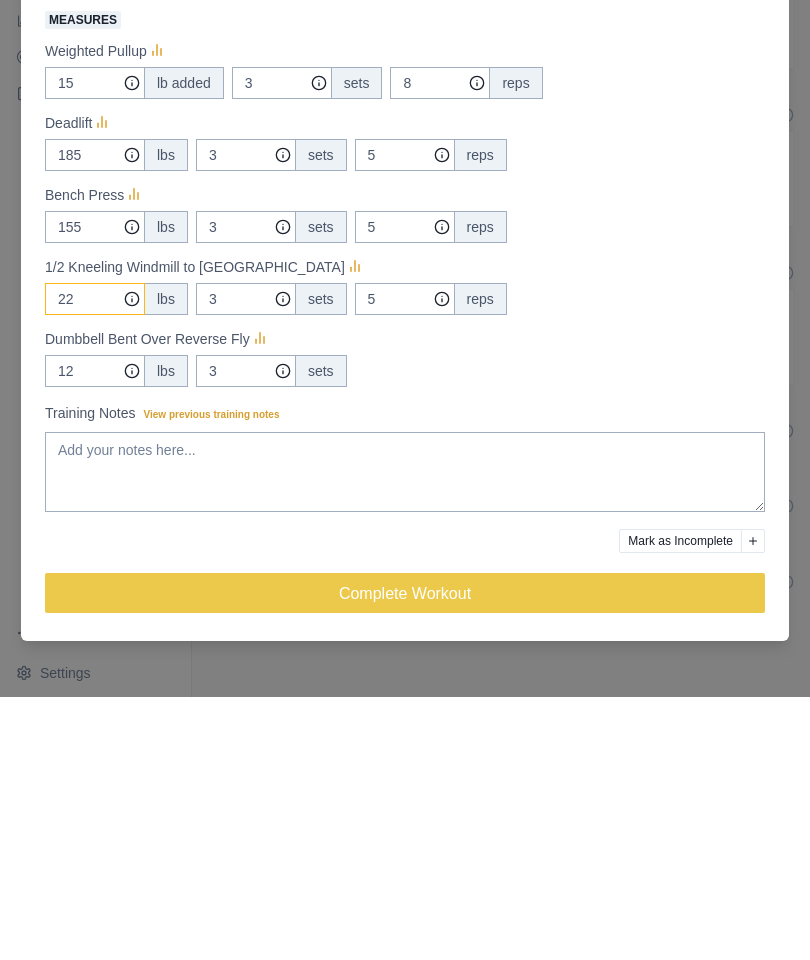 type on "22" 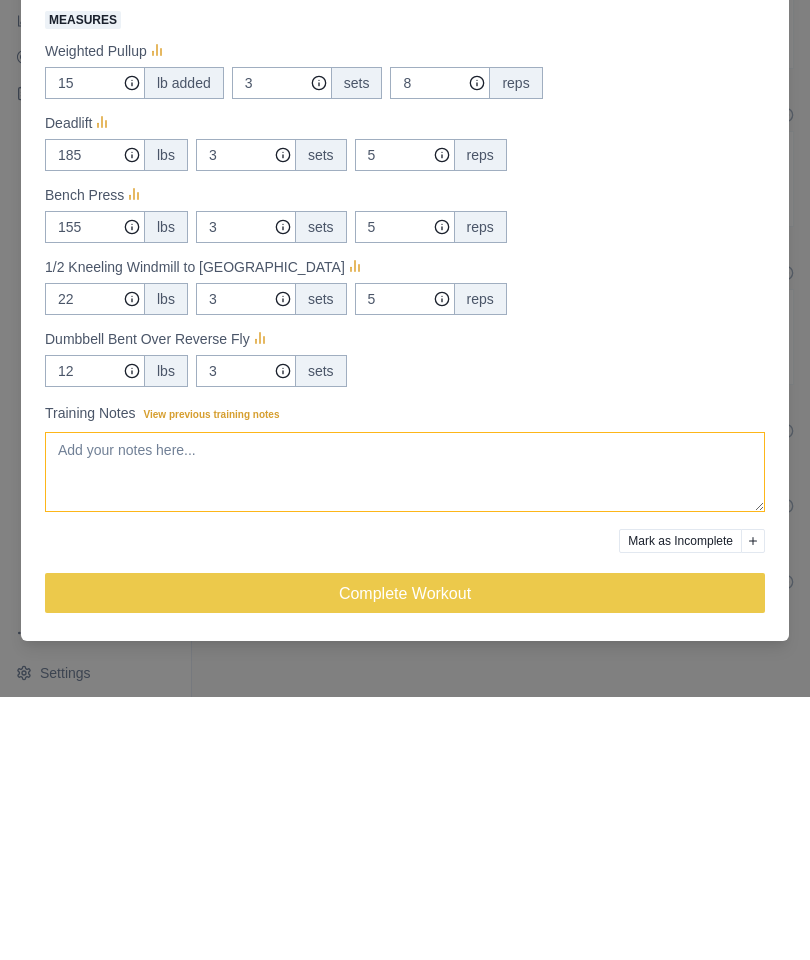 click on "Training Notes View previous training notes" at bounding box center (405, 735) 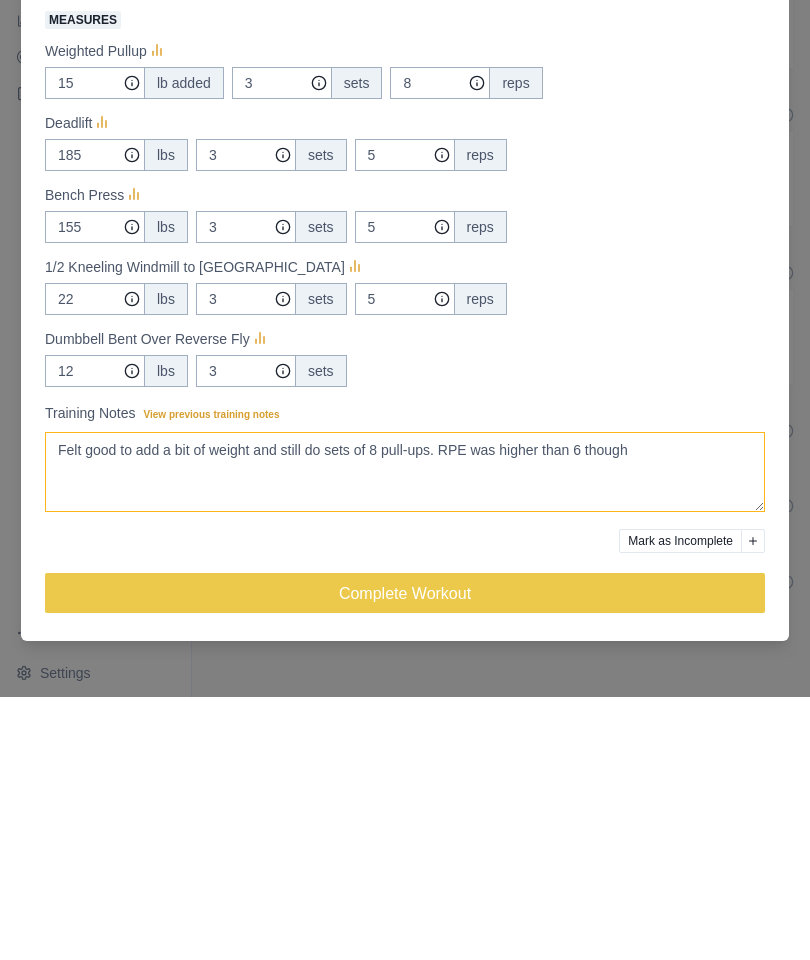 type on "Felt good to add a bit of weight and still do sets of 8 pull-ups. RPE was higher than 6 though" 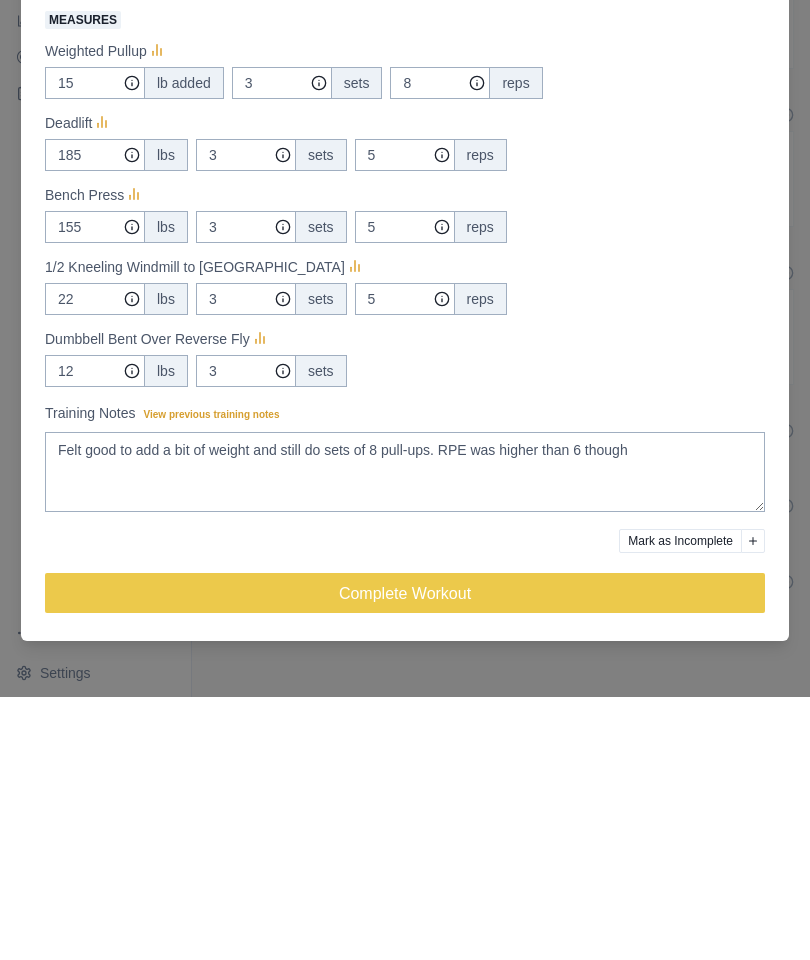 click on "Complete Workout" at bounding box center (405, 856) 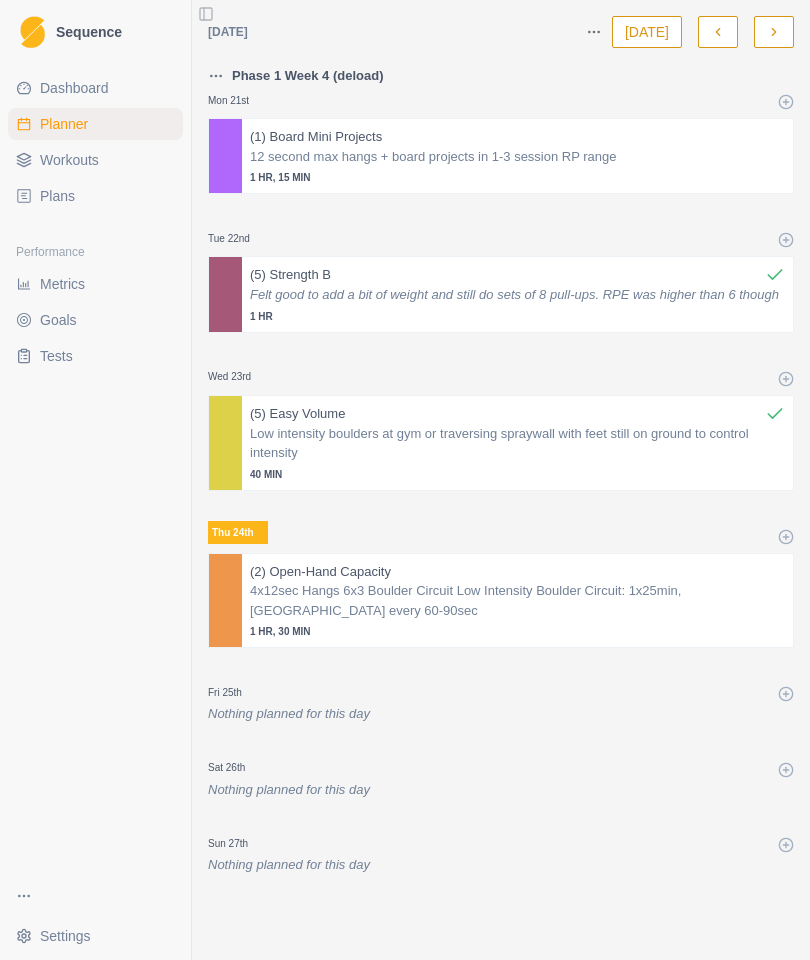 click on "12 second max hangs + board projects in 1-3 session RP range" at bounding box center [517, 157] 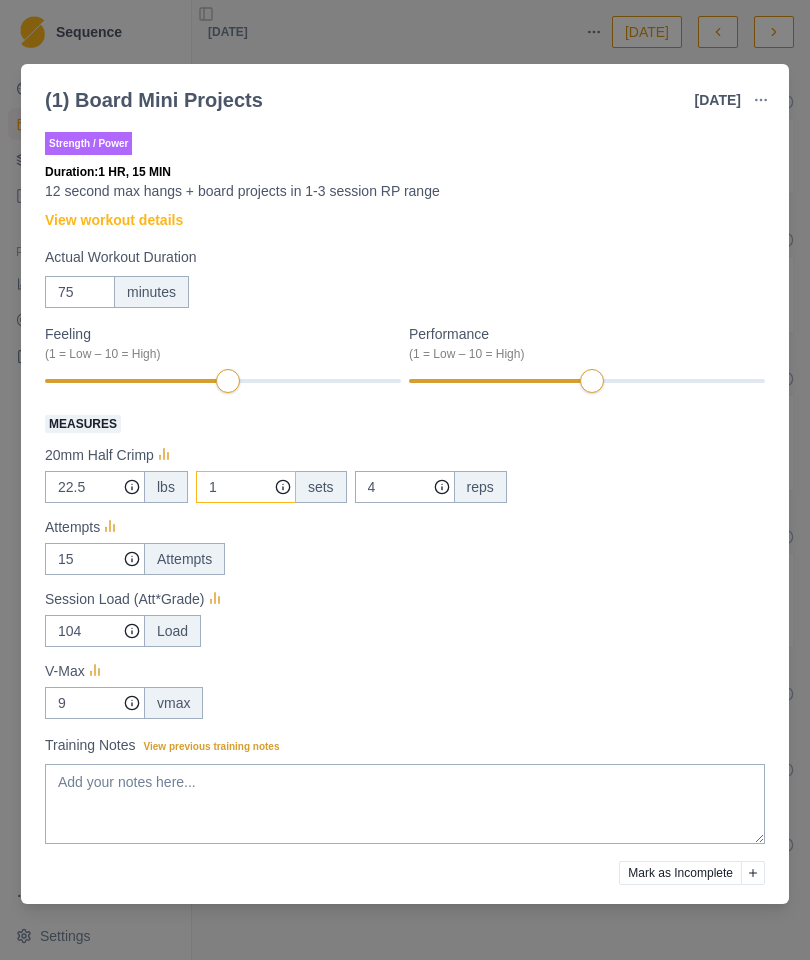 click on "1" at bounding box center (246, 487) 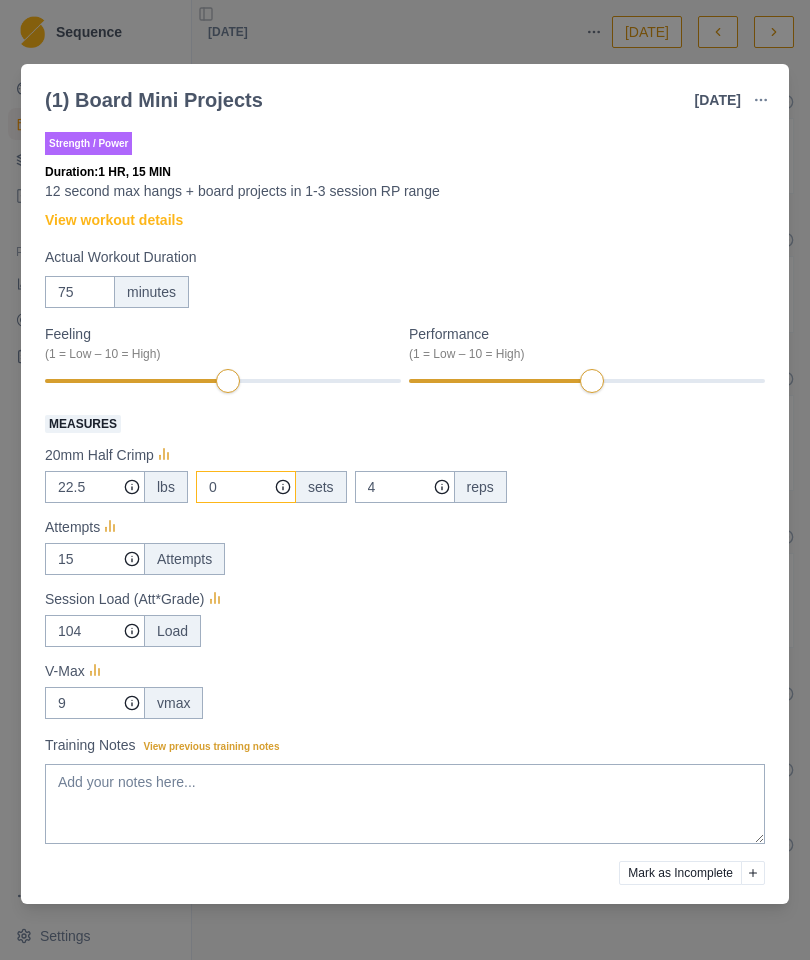 type on "0" 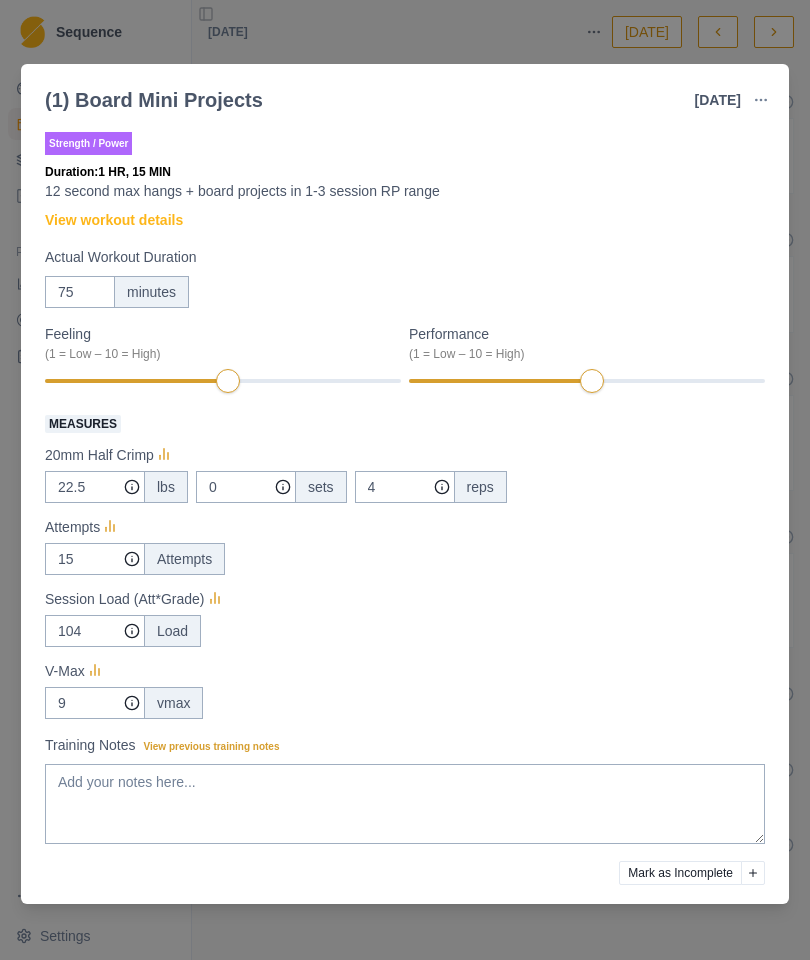 click on "22.5 lbs 0 sets 4 reps" at bounding box center [405, 487] 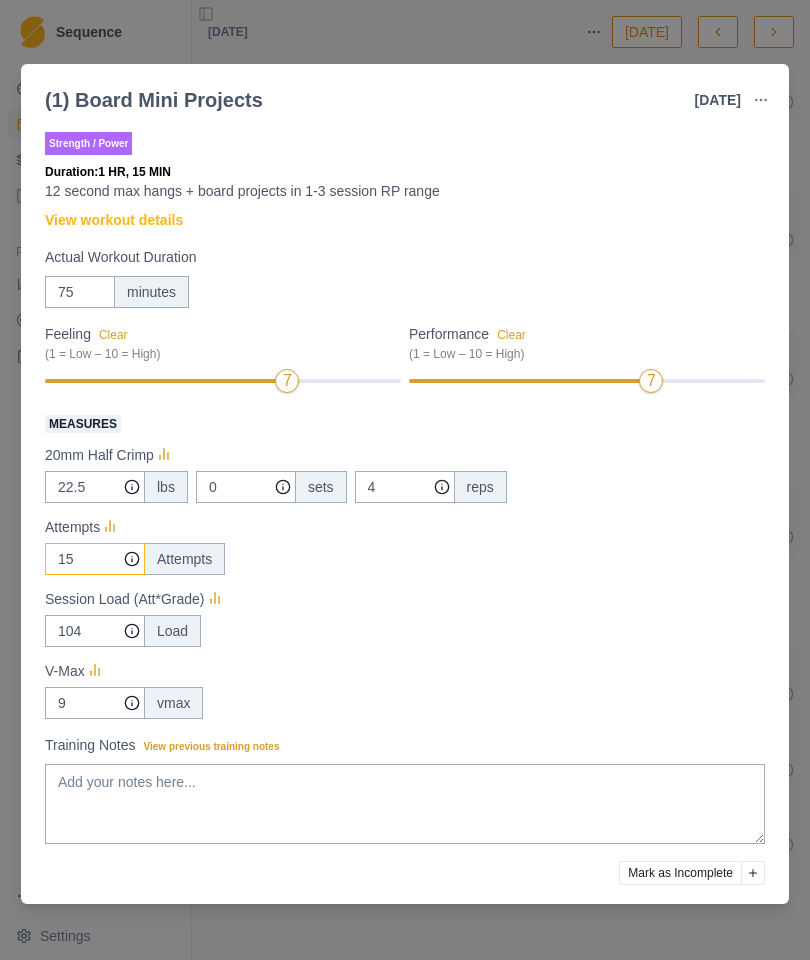 click on "15" at bounding box center [95, 487] 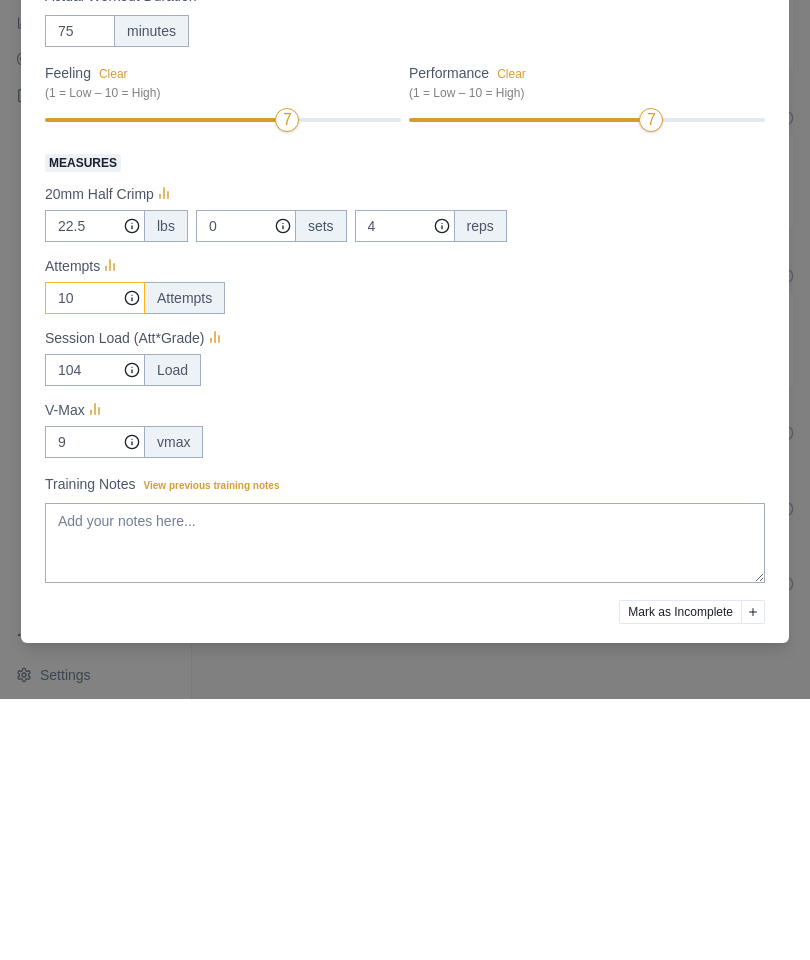 type on "10" 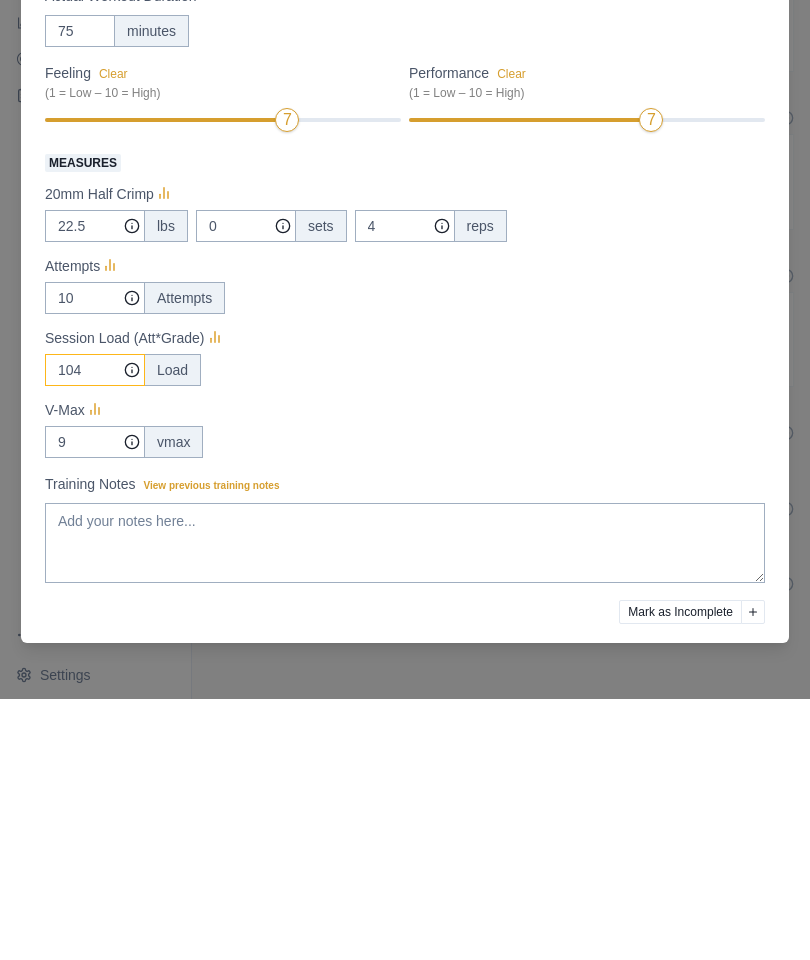 click on "104" at bounding box center (95, 487) 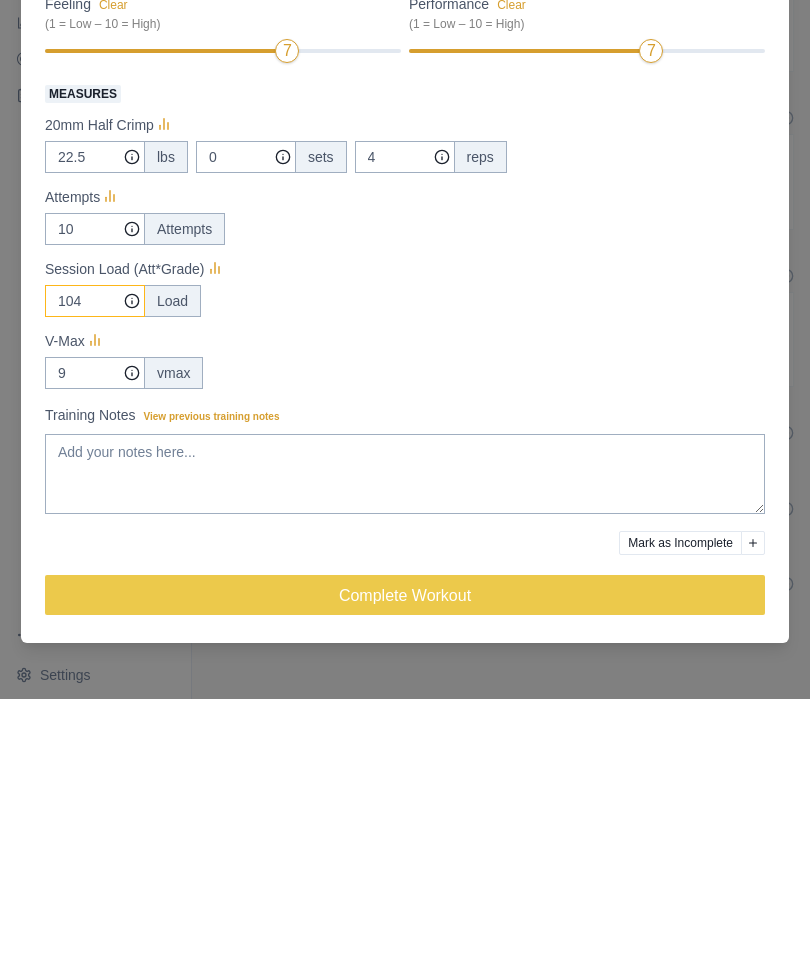 scroll, scrollTop: 70, scrollLeft: 0, axis: vertical 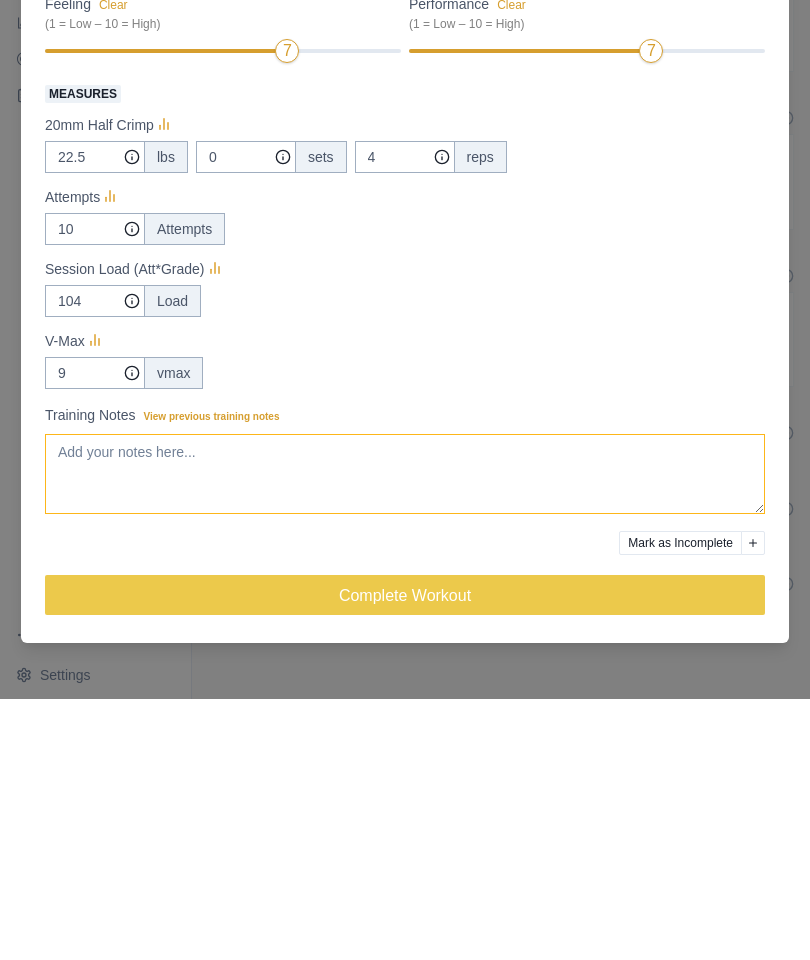 click on "Training Notes View previous training notes" at bounding box center [405, 735] 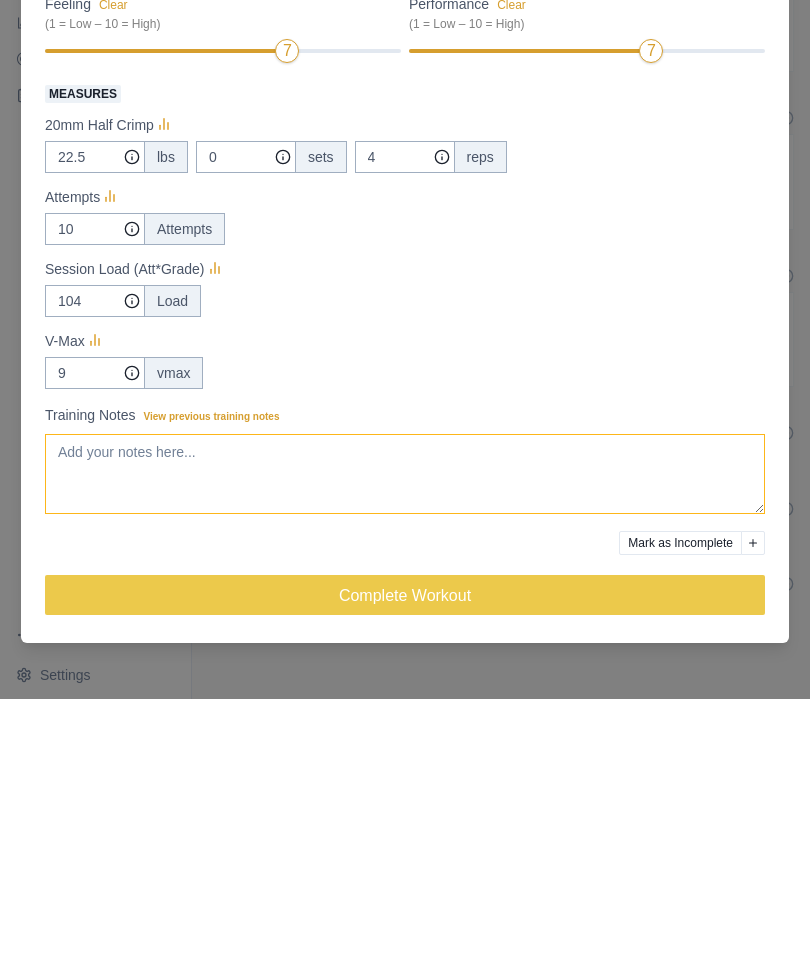 scroll, scrollTop: 70, scrollLeft: 0, axis: vertical 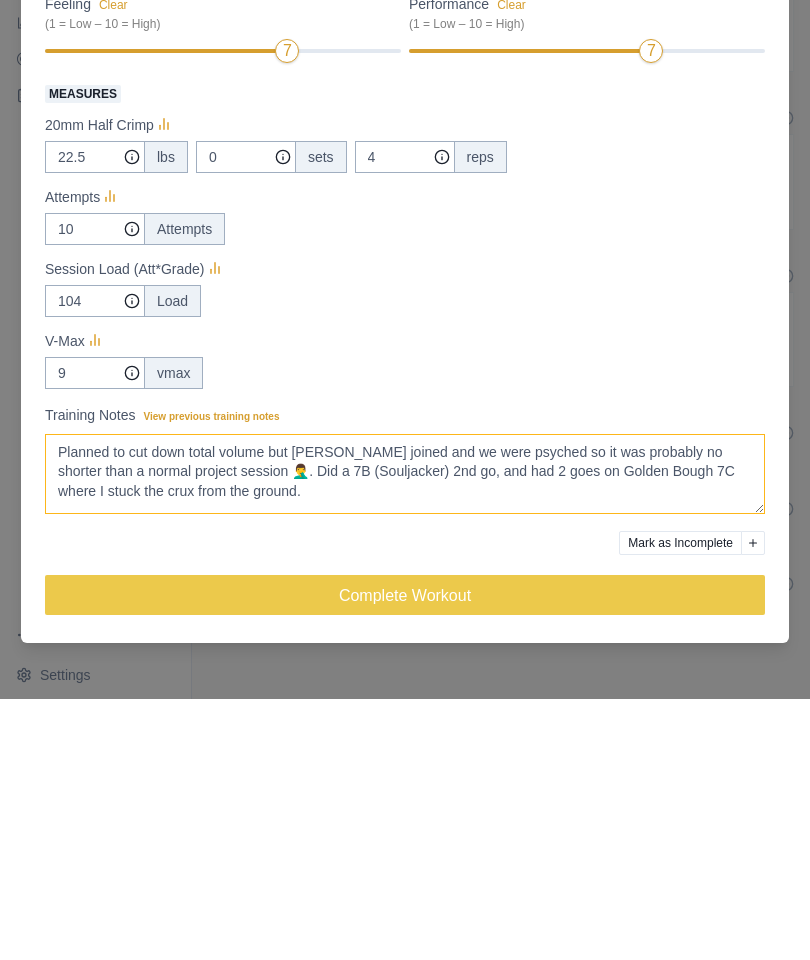 type on "Planned to cut down total volume but [PERSON_NAME] joined and we were psyched so it was probably no shorter than a normal project session 🤦‍♂️. Did a 7B (Souljacker) 2nd go, and had 2 goes on Golden Bough 7C where I stuck the crux from the ground." 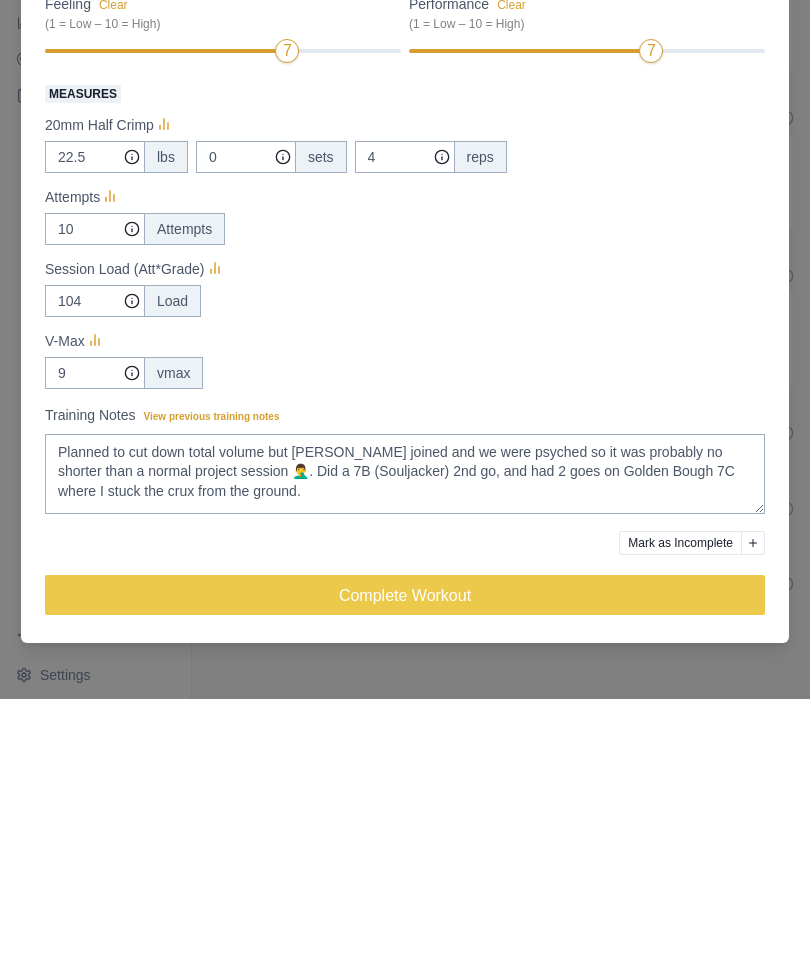 click on "Complete Workout" at bounding box center [405, 856] 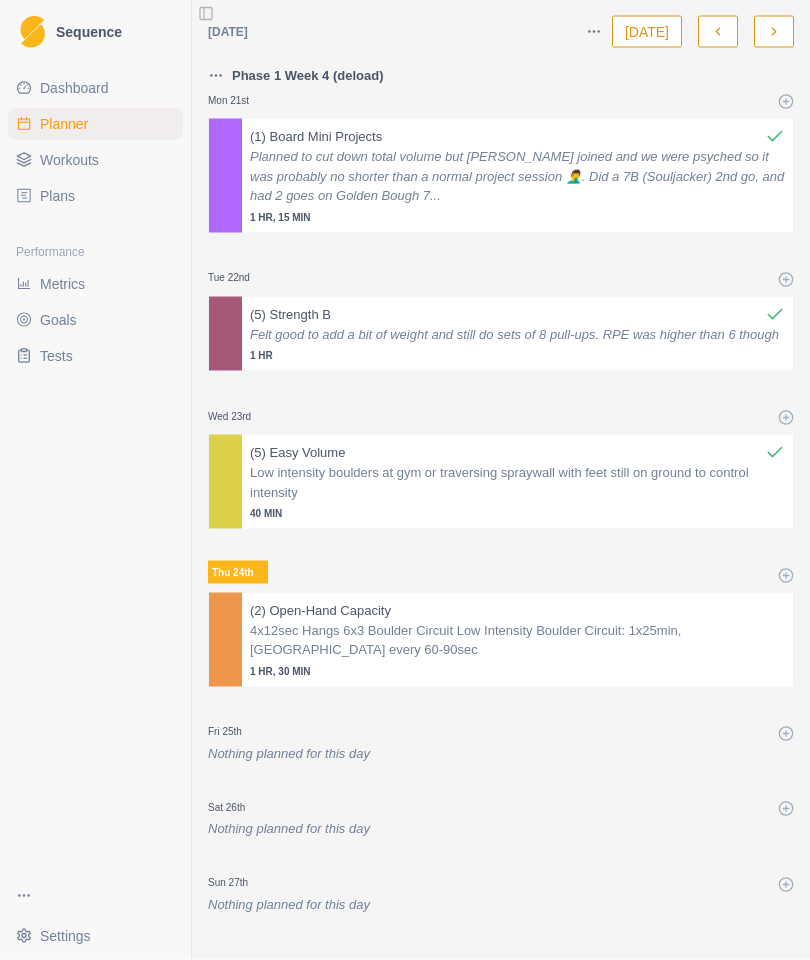 scroll, scrollTop: 0, scrollLeft: 0, axis: both 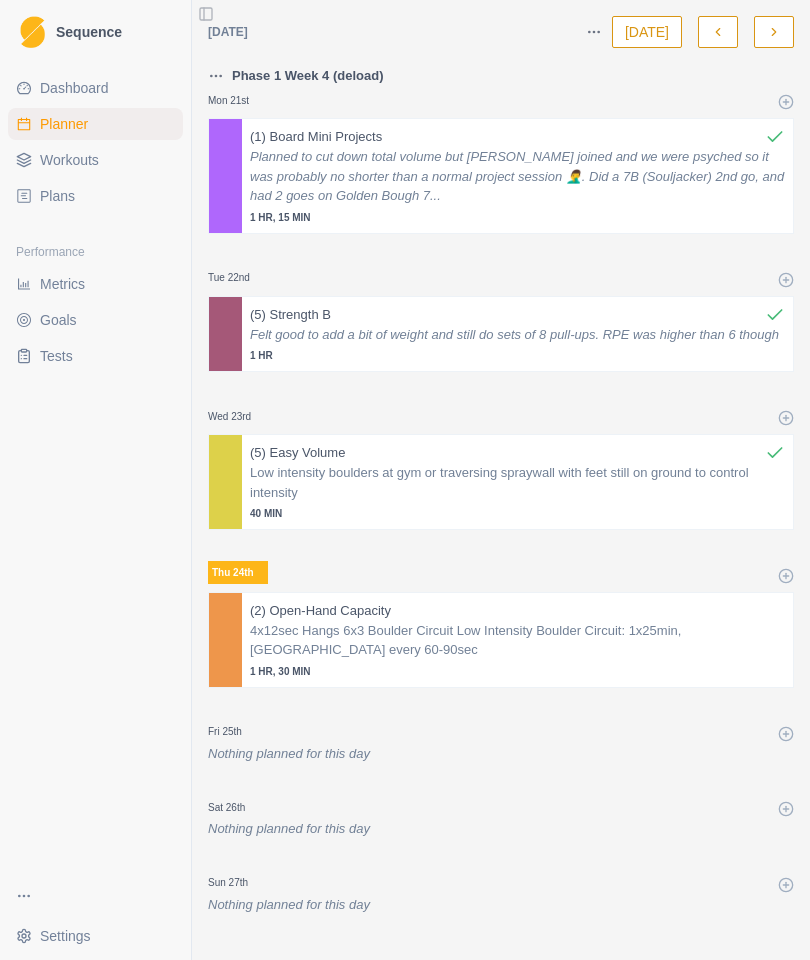 click on "Metrics" at bounding box center (62, 284) 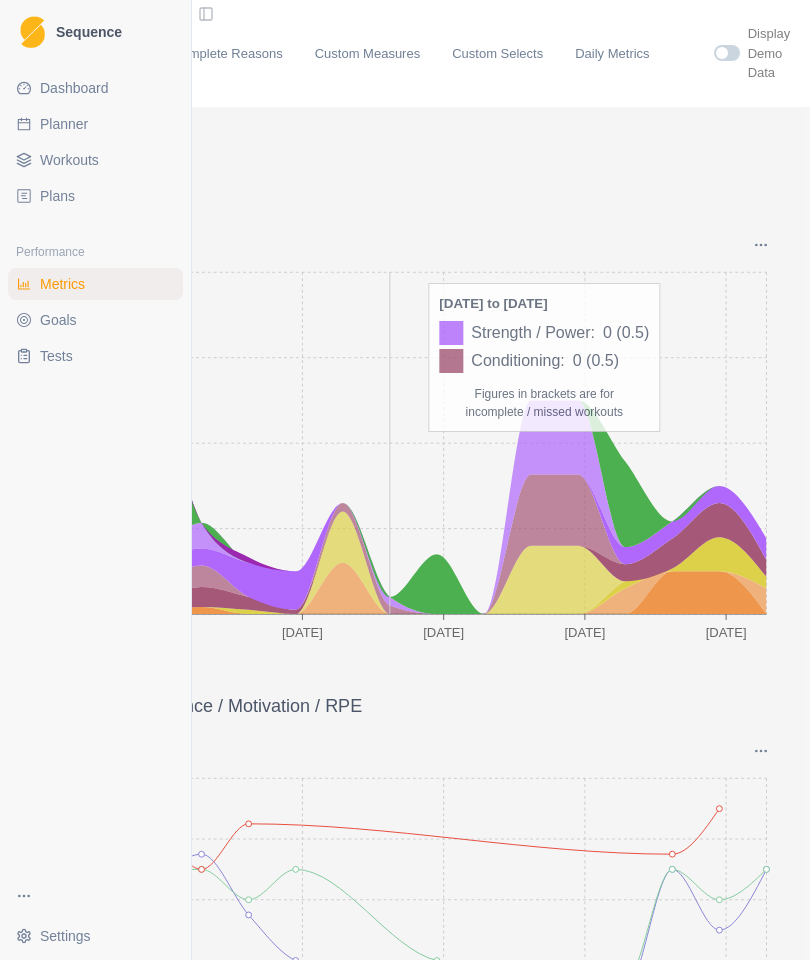 scroll, scrollTop: 0, scrollLeft: 230, axis: horizontal 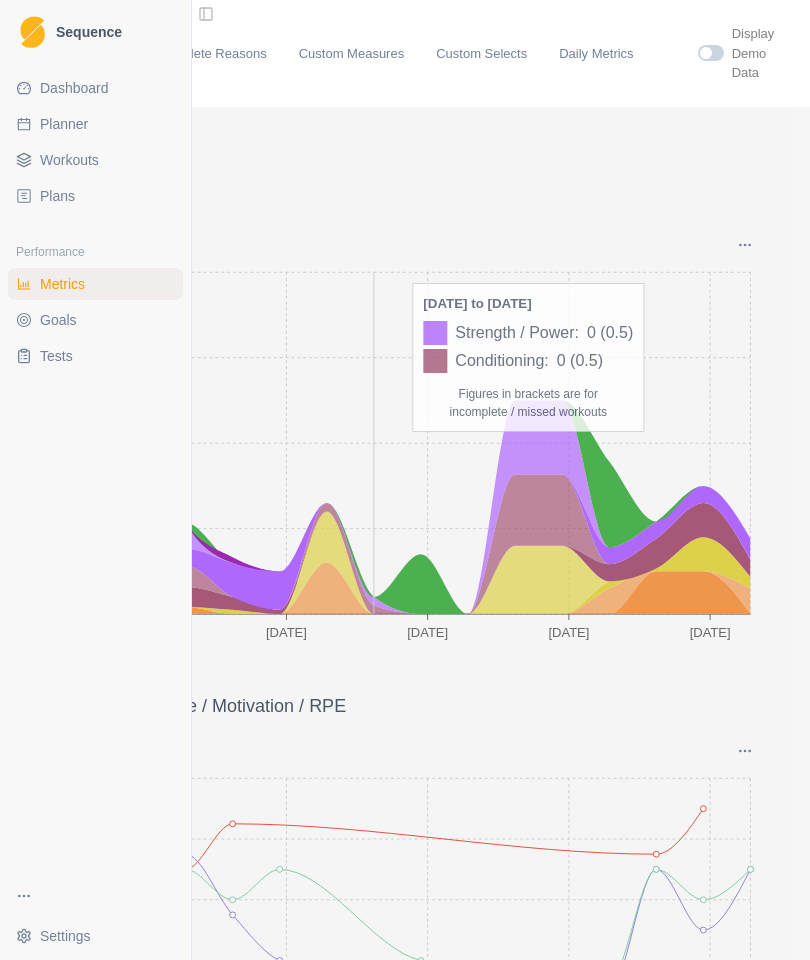 click 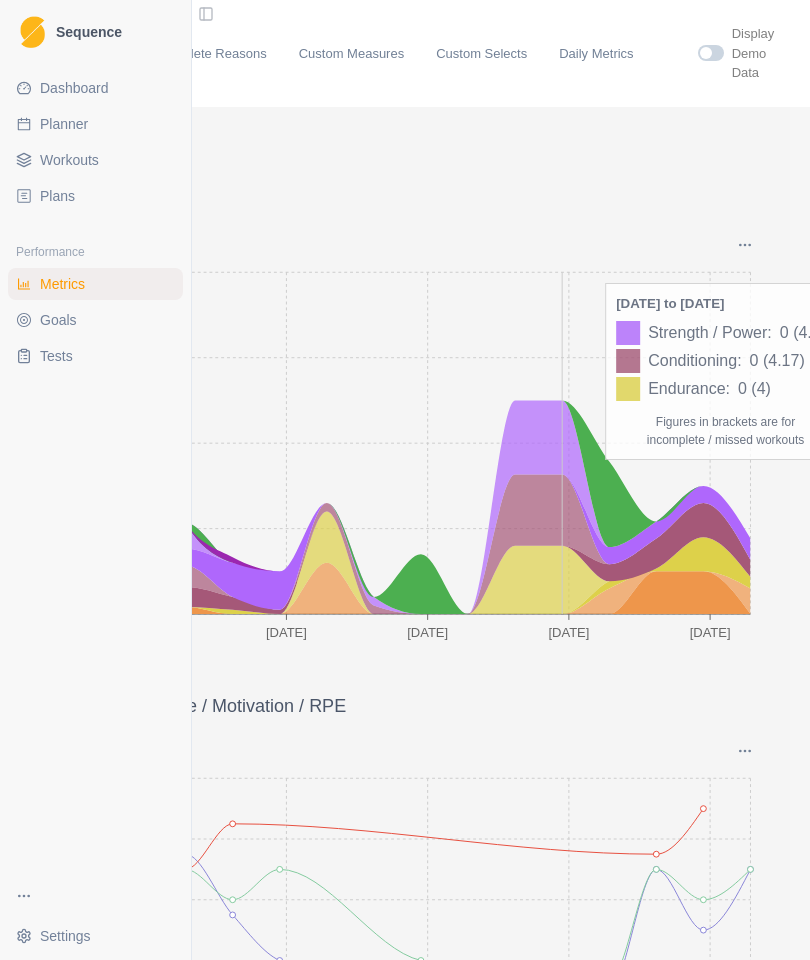 click 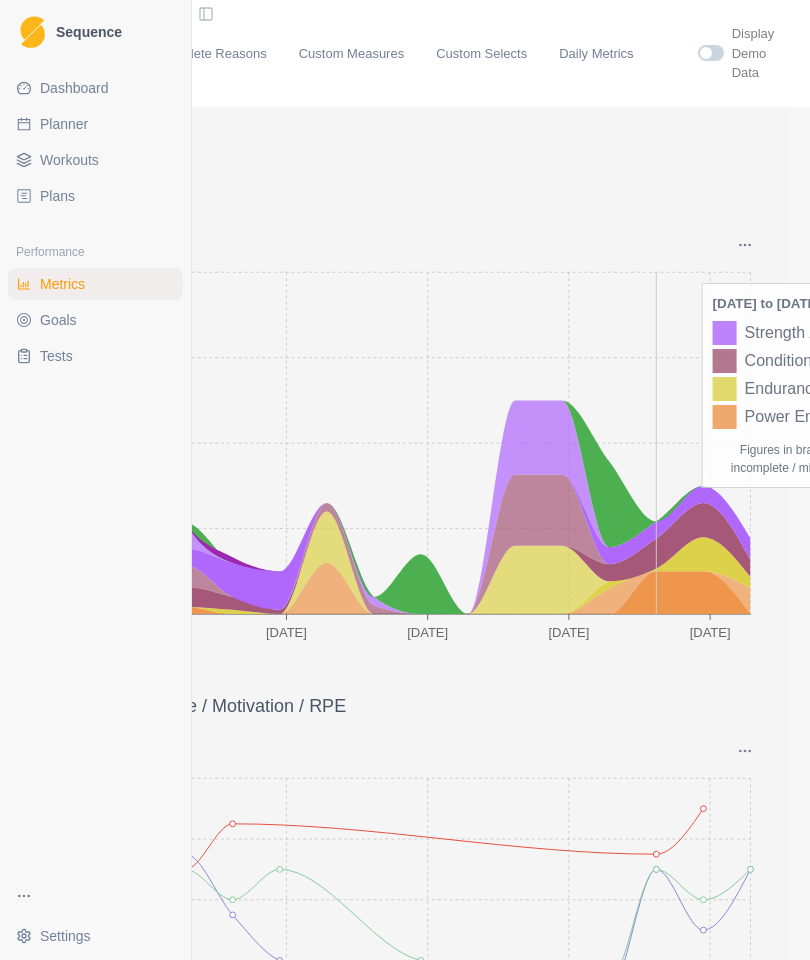 click 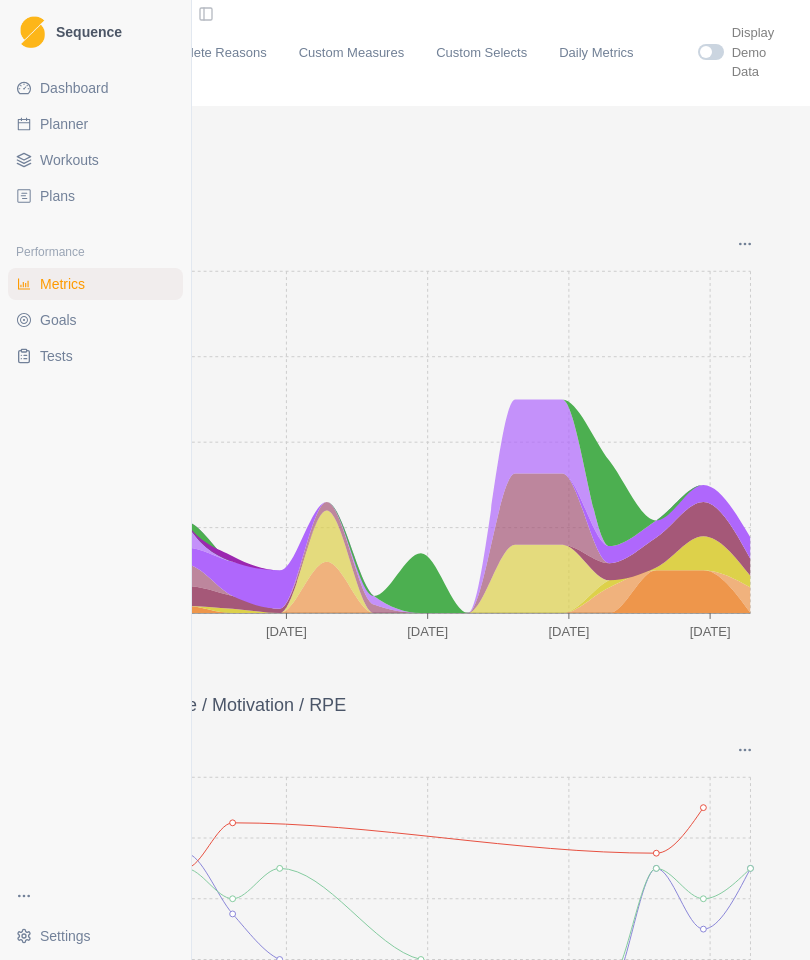 scroll, scrollTop: 1, scrollLeft: 0, axis: vertical 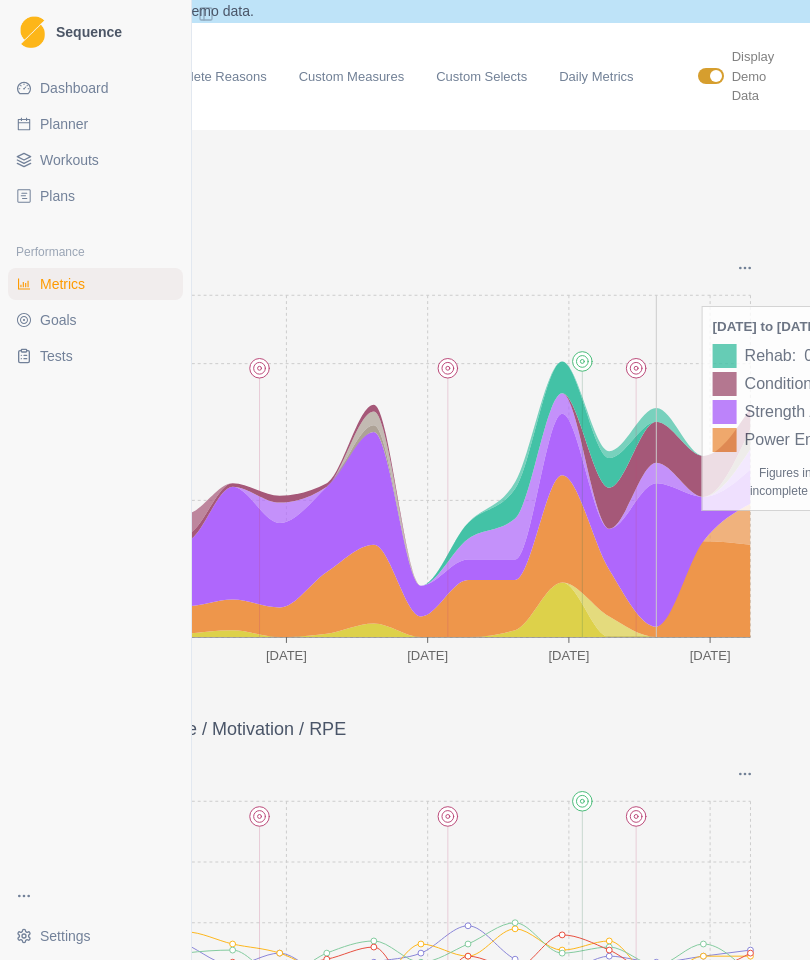 click 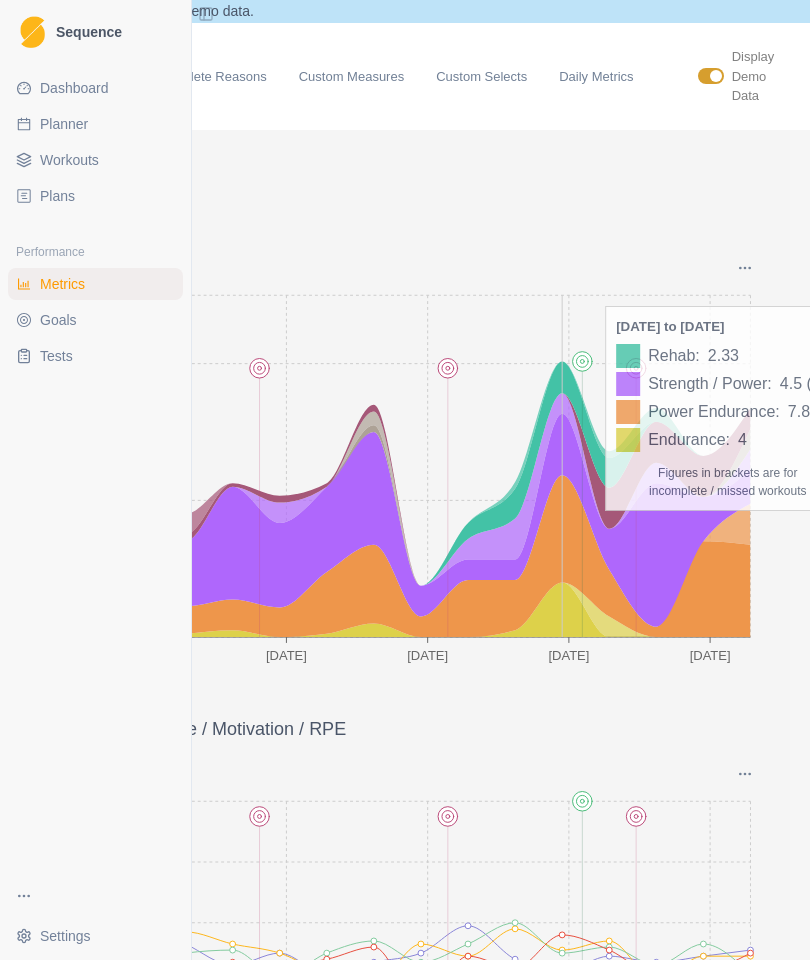 click 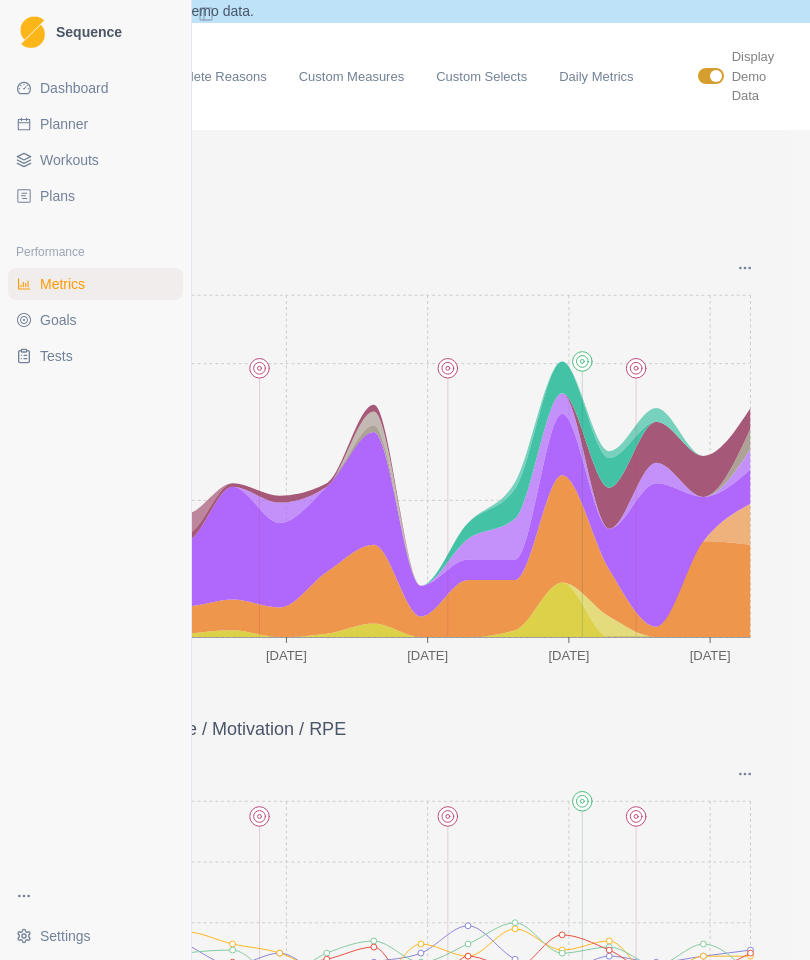 click on "Daily Metrics" at bounding box center [596, 77] 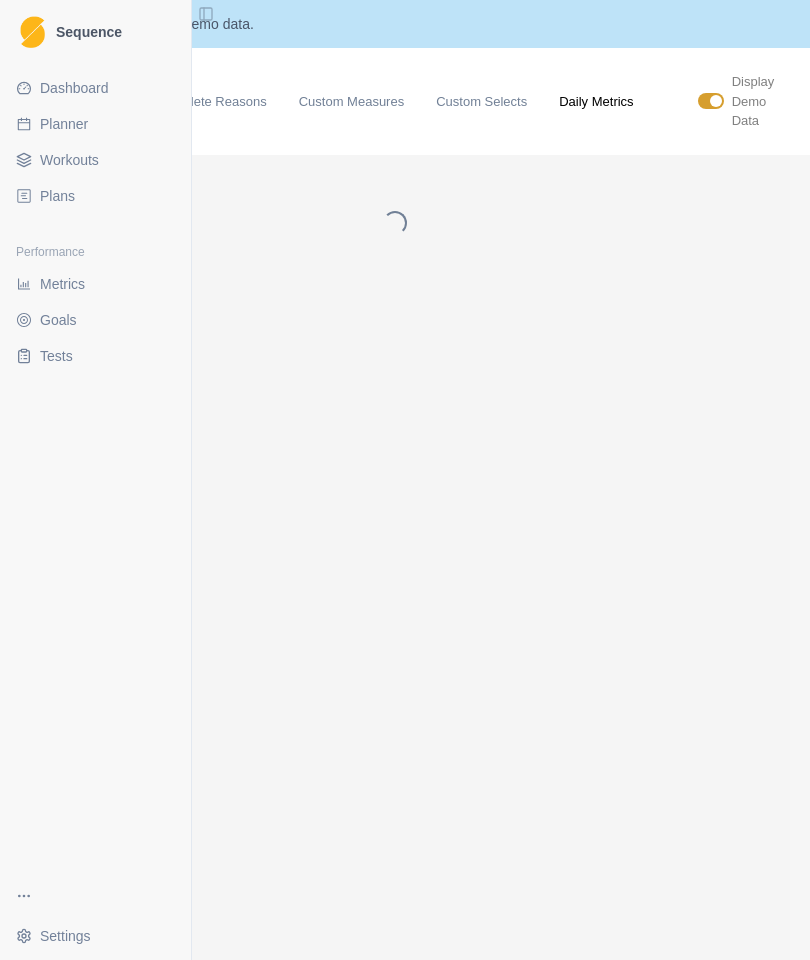 scroll, scrollTop: 0, scrollLeft: 0, axis: both 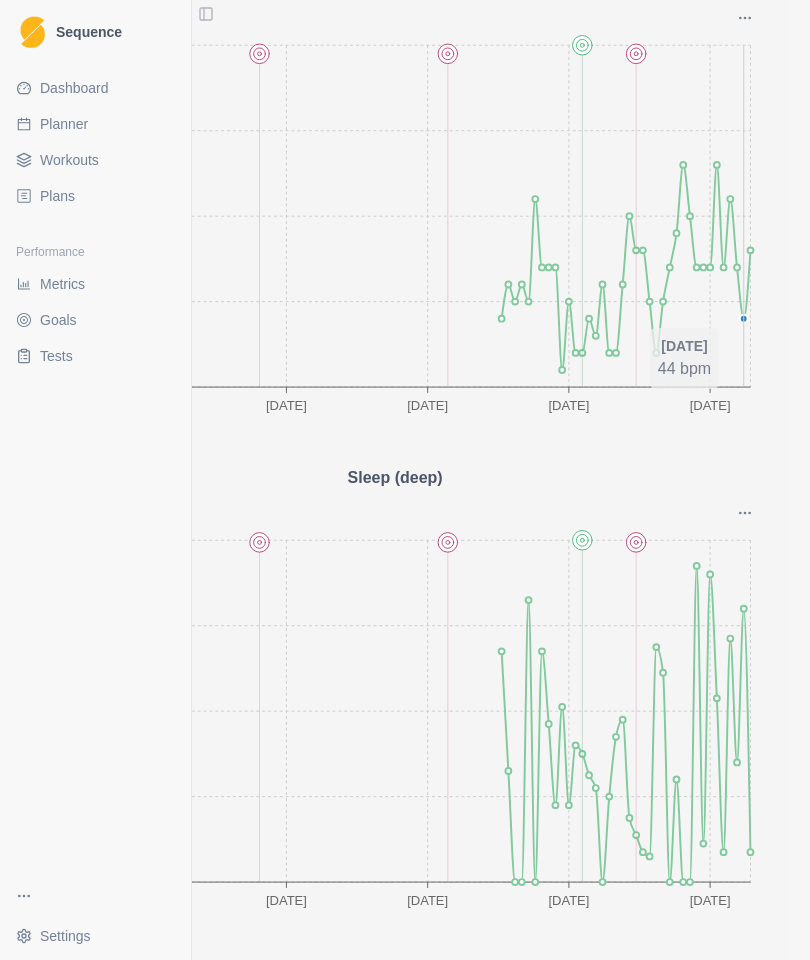 click on "[DATE] Feb [DATE] 1 Apr [DATE] 45 50 55 60 bpm" 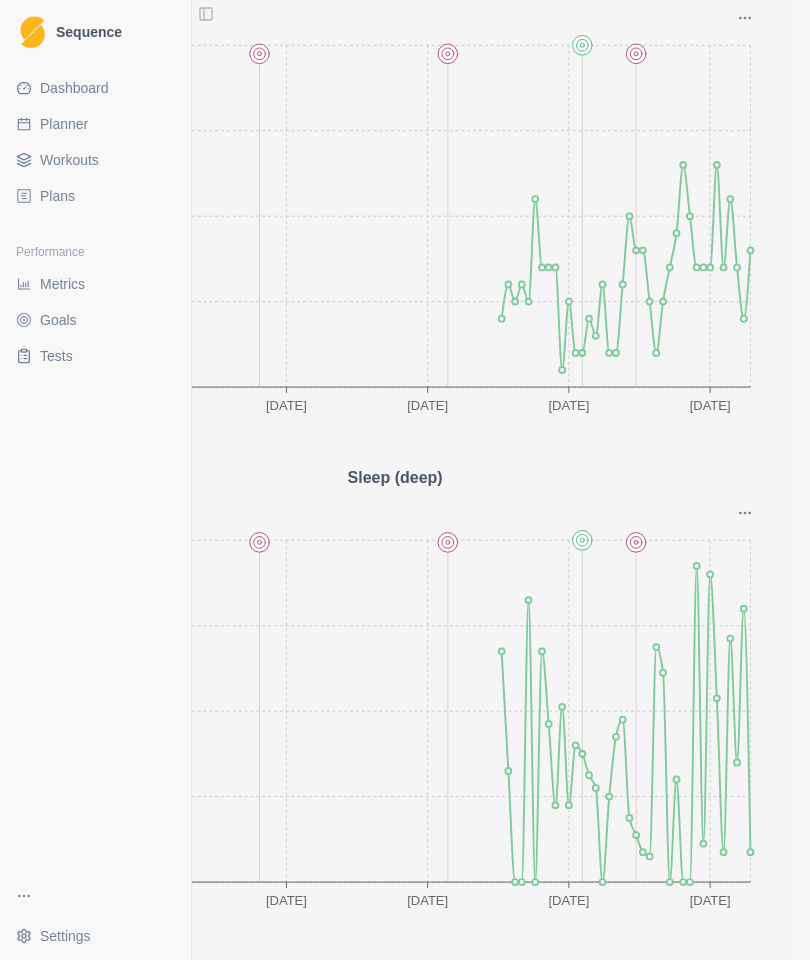 click on "[DATE] Feb [DATE] 1 Apr [DATE] 45 50 55 60 bpm" 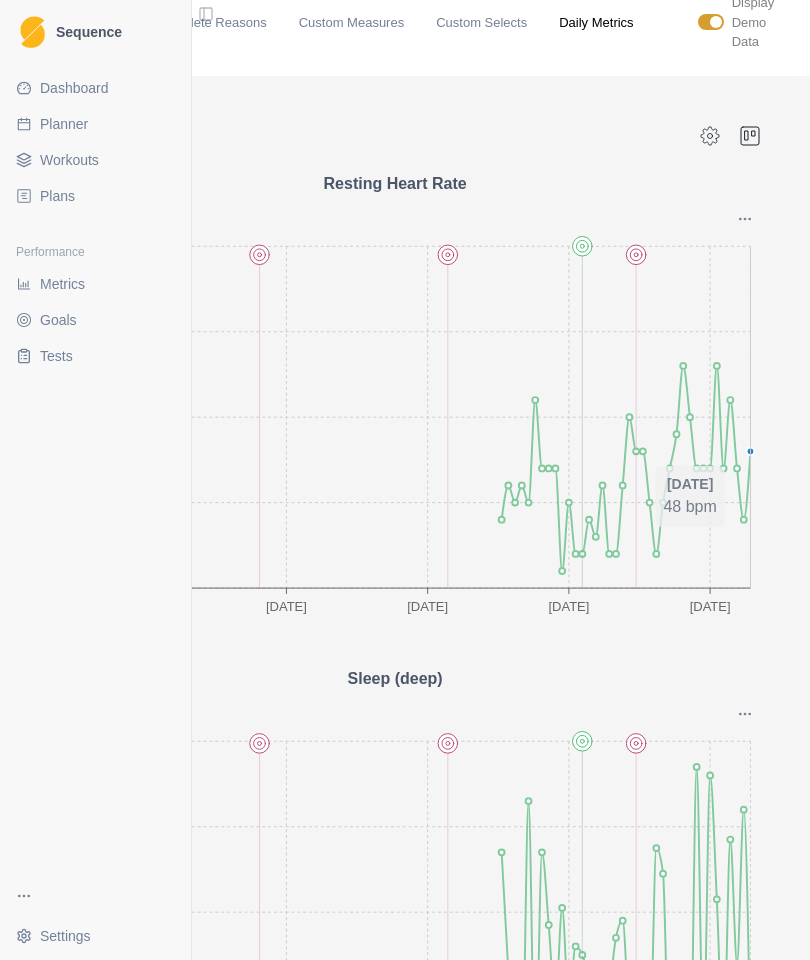scroll, scrollTop: 54, scrollLeft: 0, axis: vertical 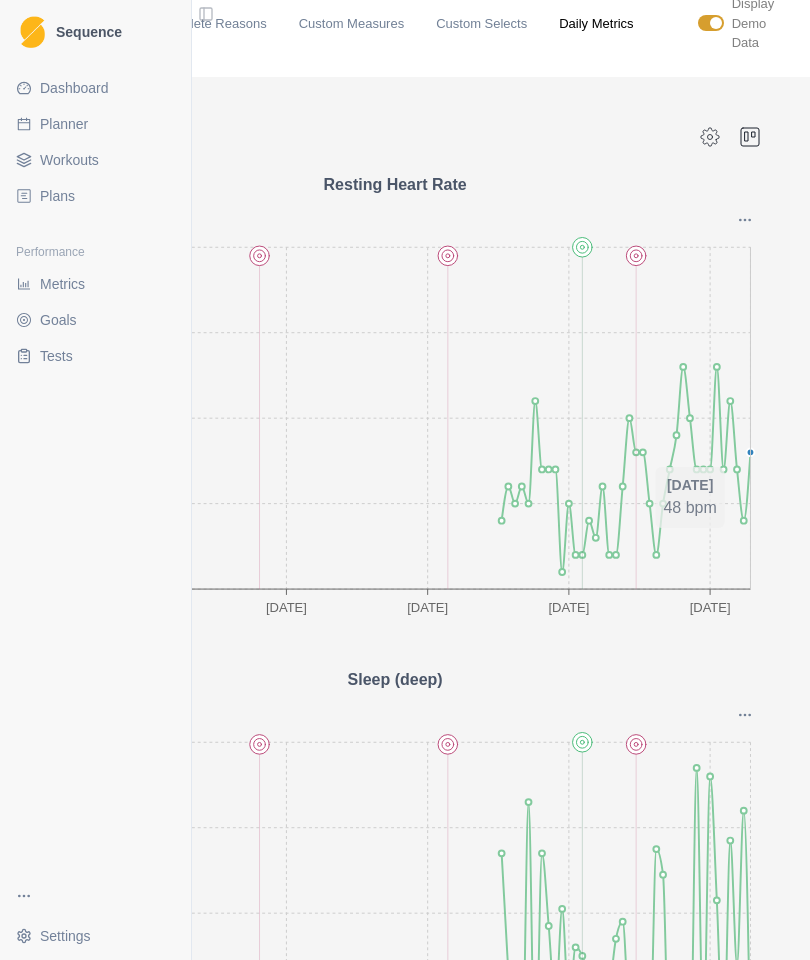 click 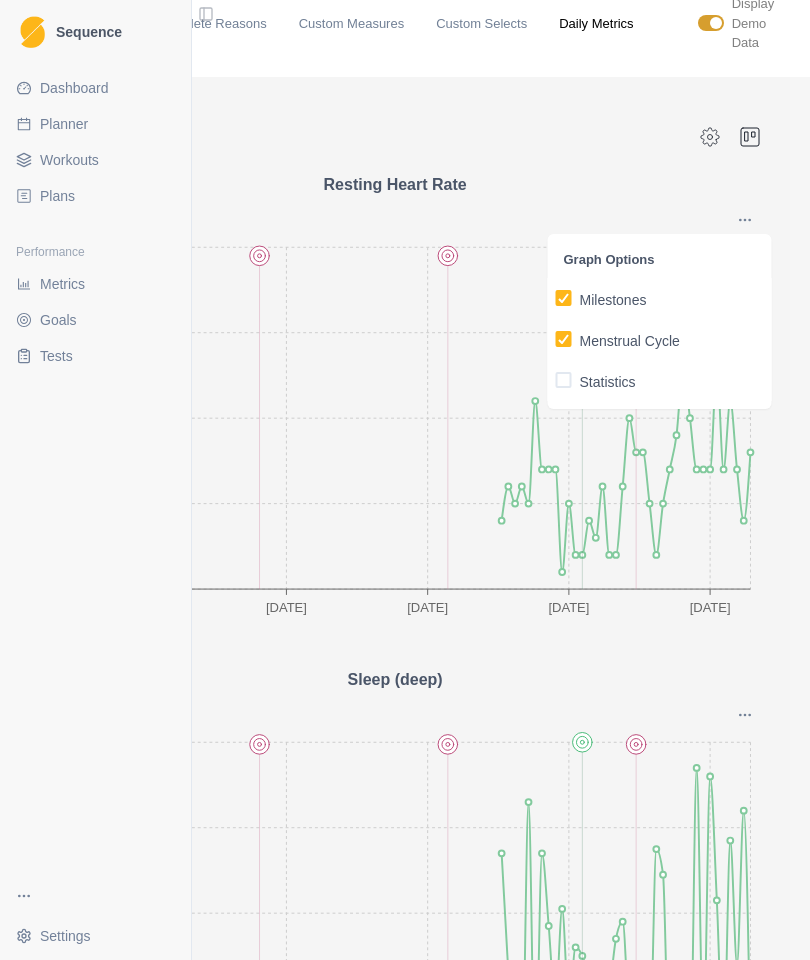 click on "Sleep (deep)" at bounding box center (395, 680) 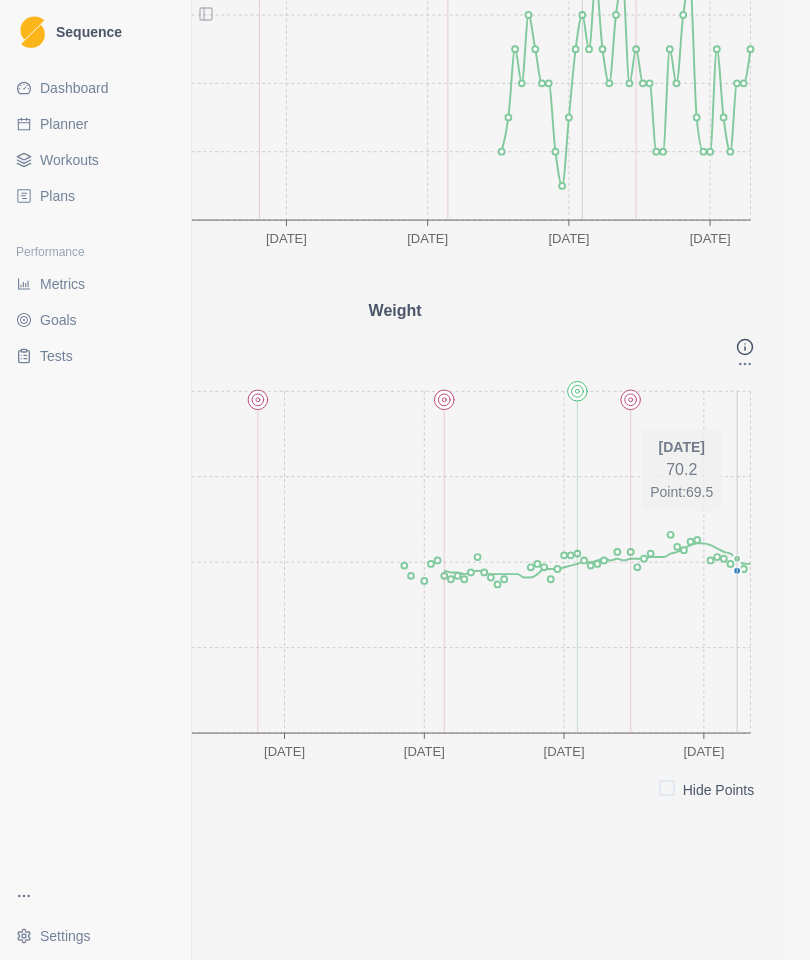 scroll, scrollTop: 1412, scrollLeft: 0, axis: vertical 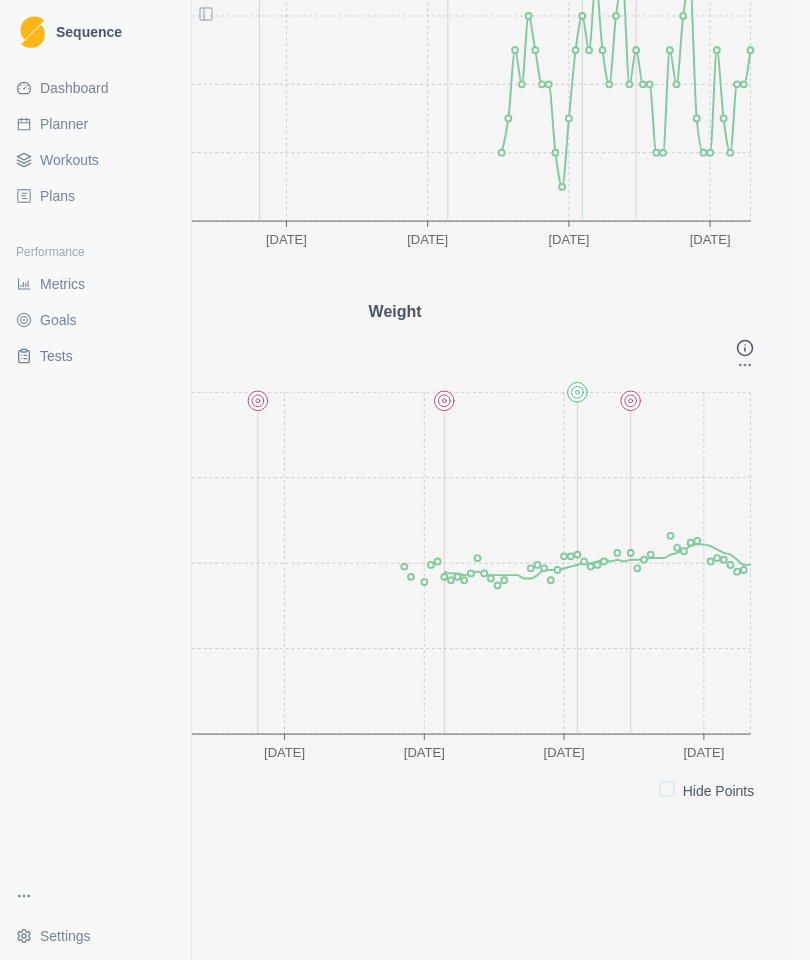 click 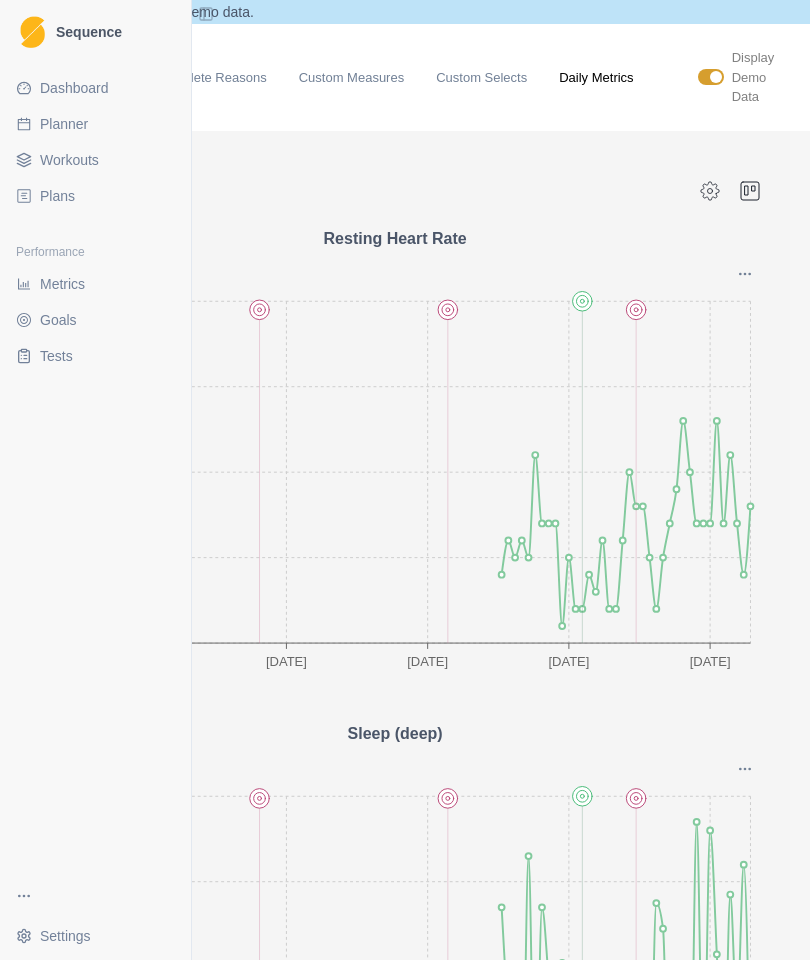 scroll, scrollTop: 0, scrollLeft: 0, axis: both 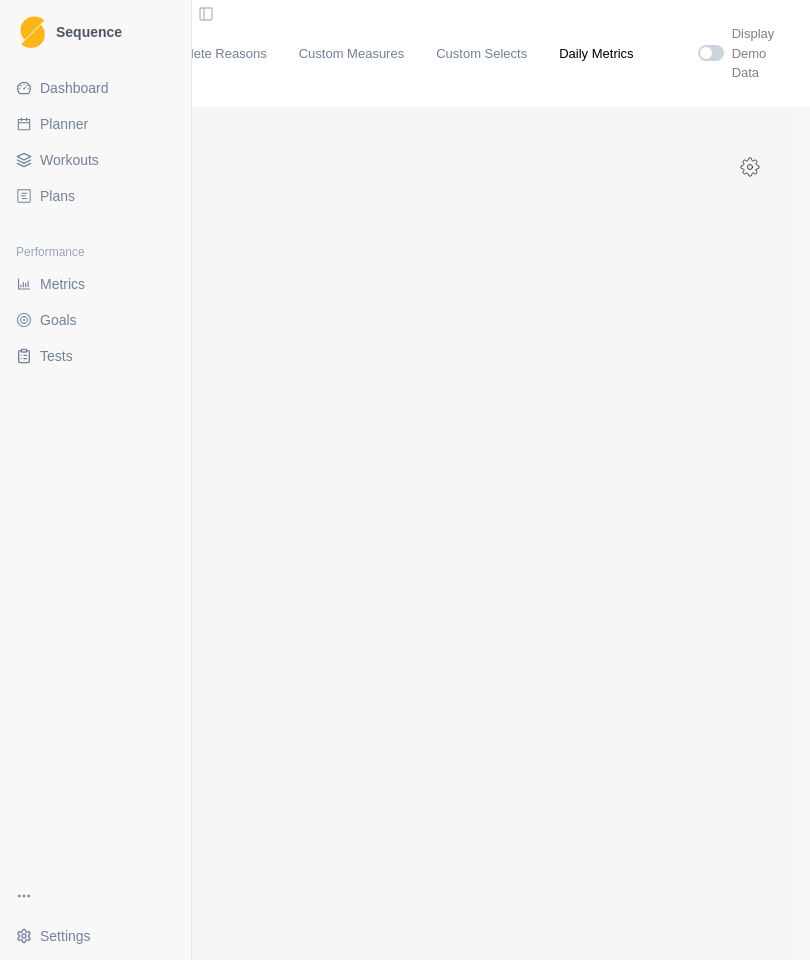 click 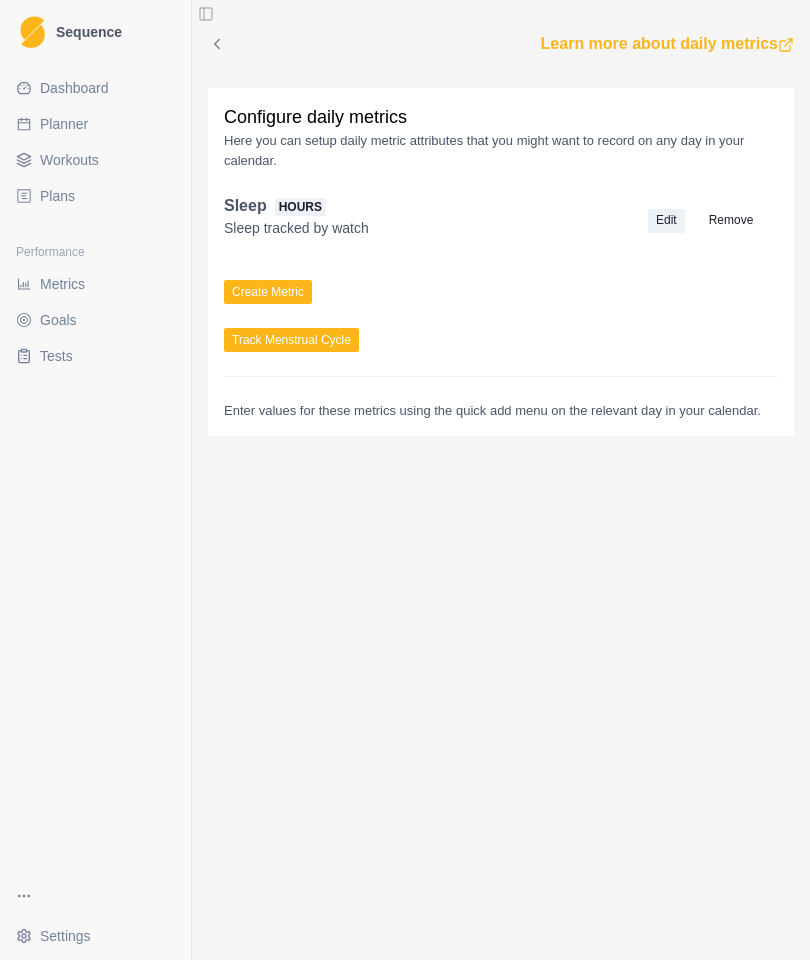 click on "Create Metric" at bounding box center [268, 292] 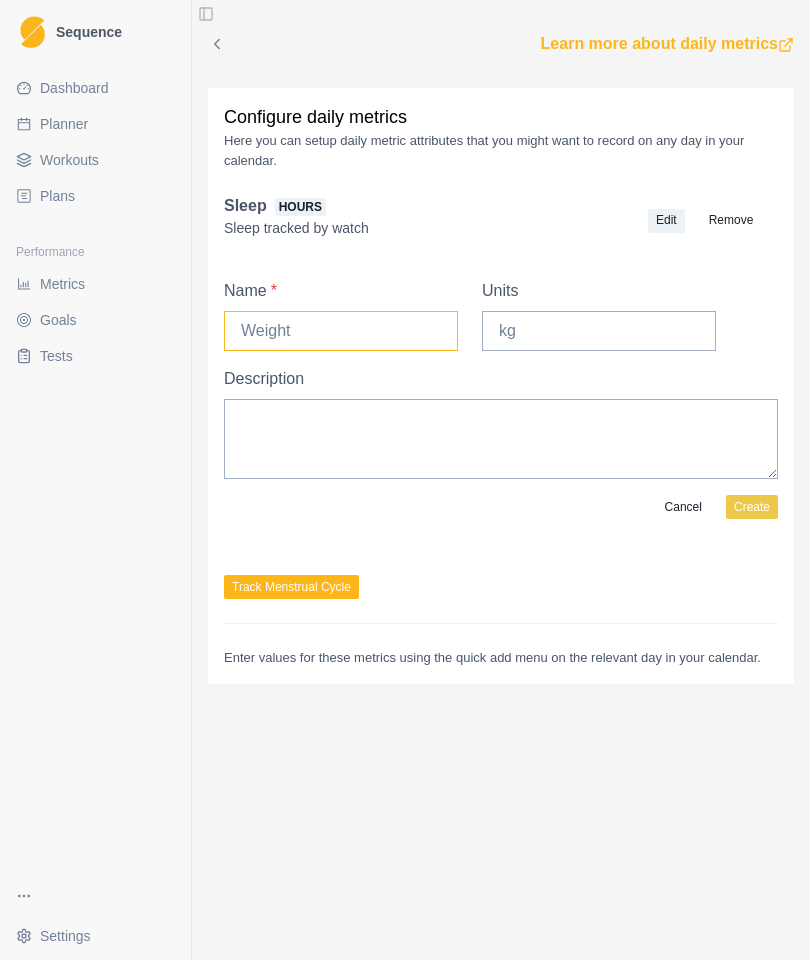 click on "Name *" at bounding box center (341, 331) 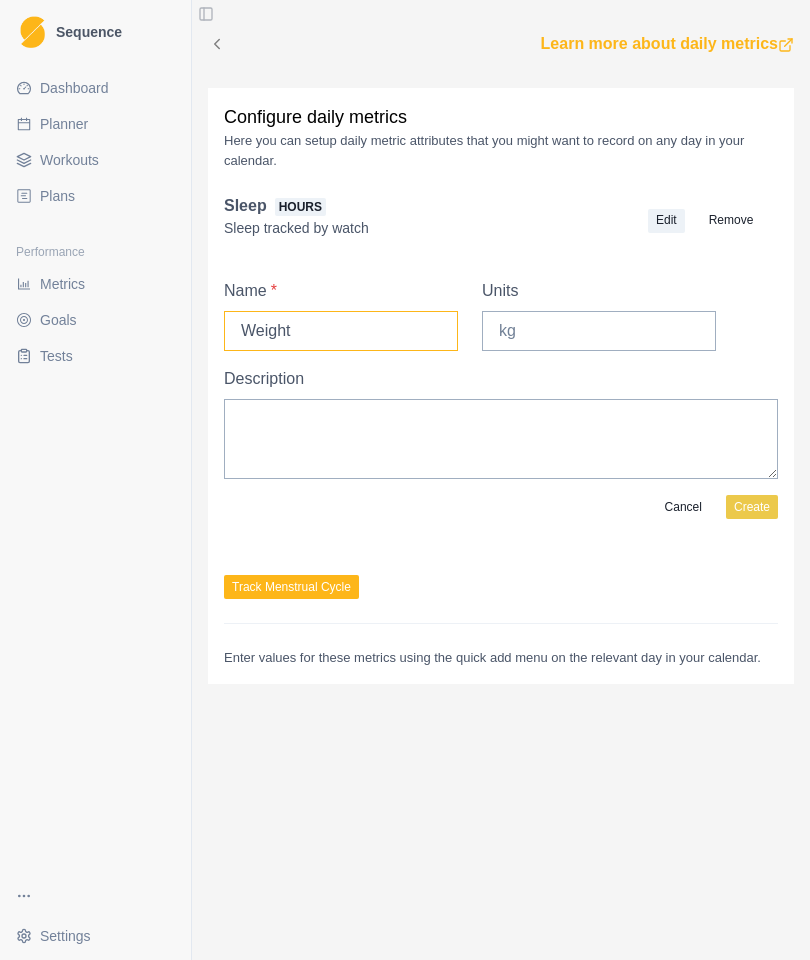 type on "Weight" 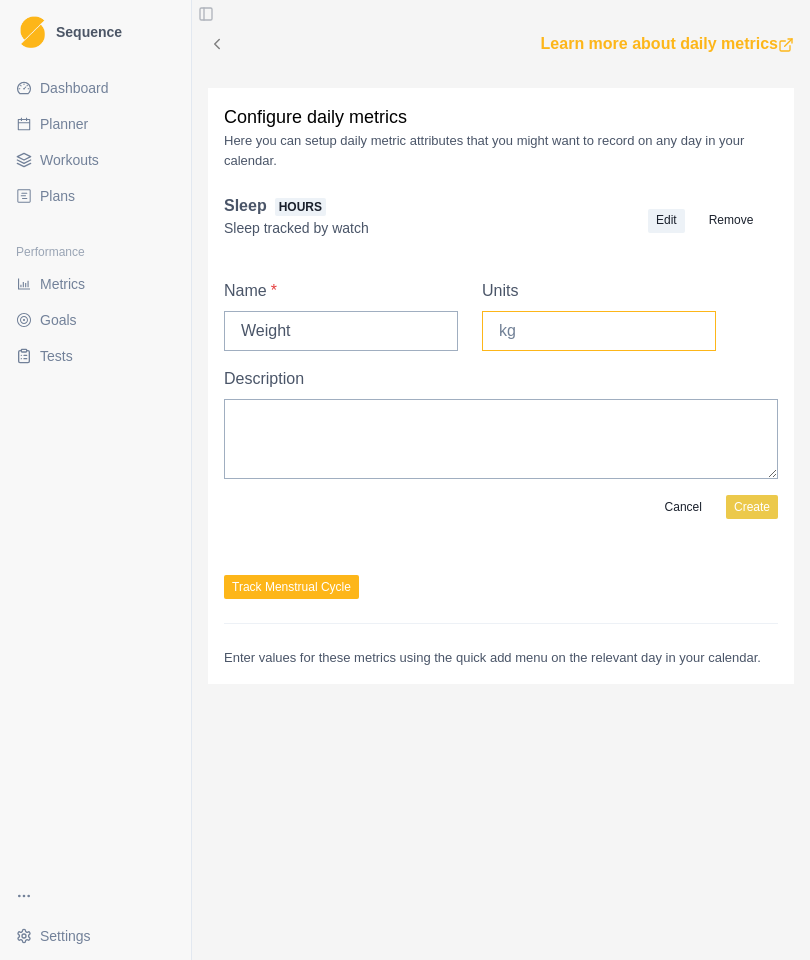 click on "Units" at bounding box center (599, 331) 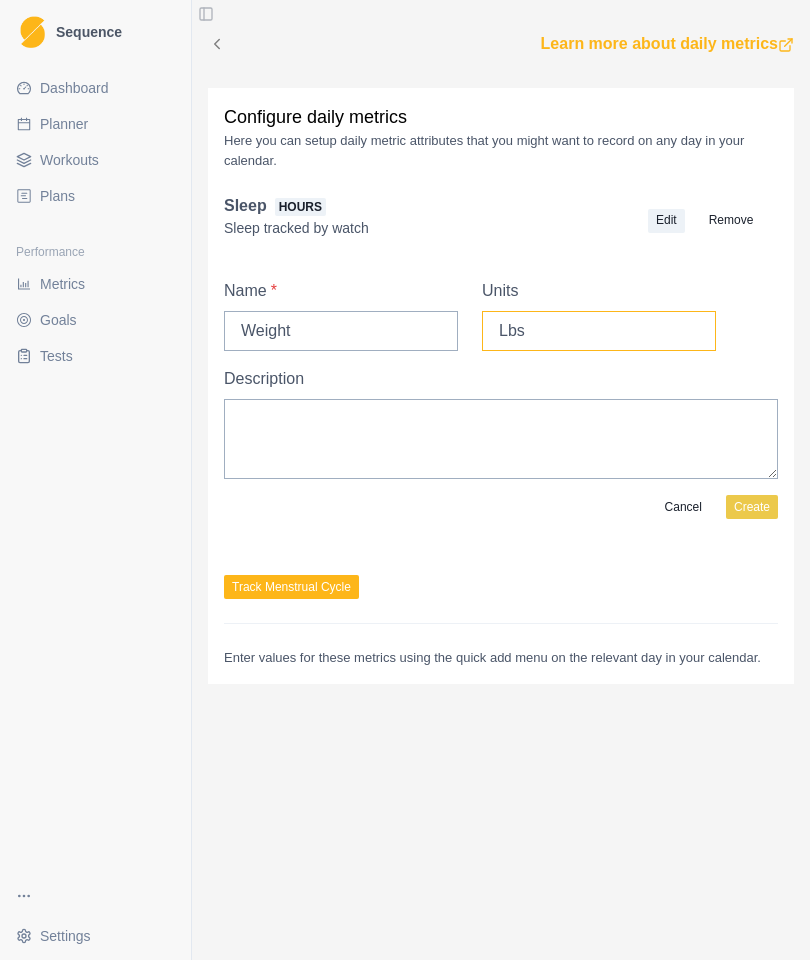 type on "Lbs" 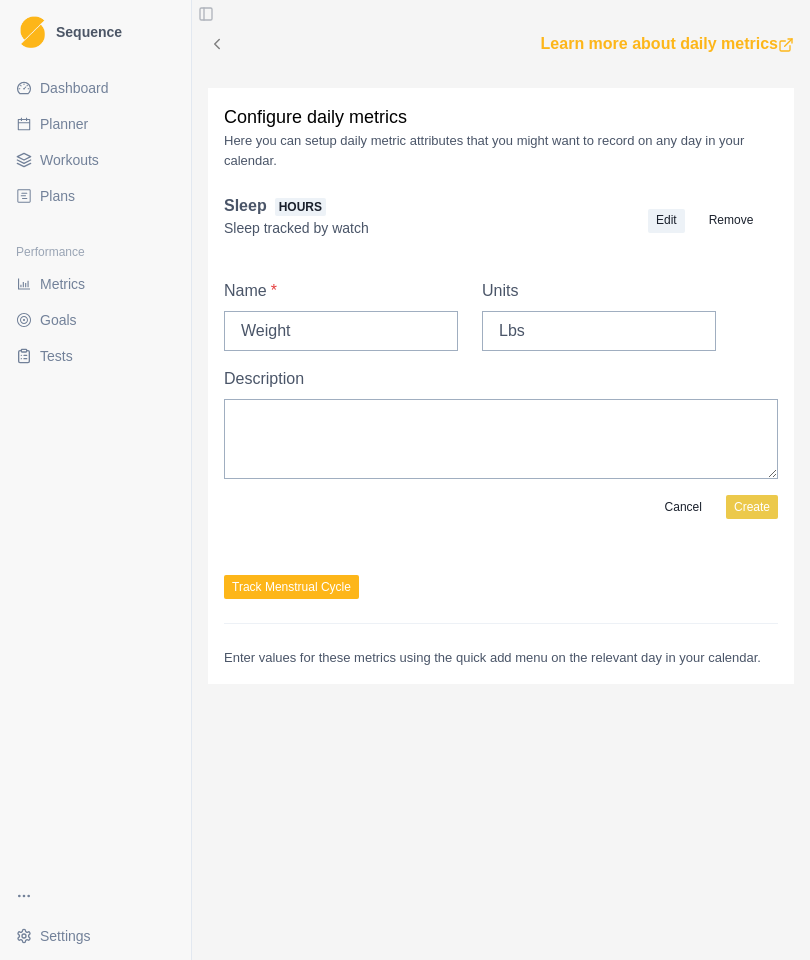 click on "Create" at bounding box center [752, 507] 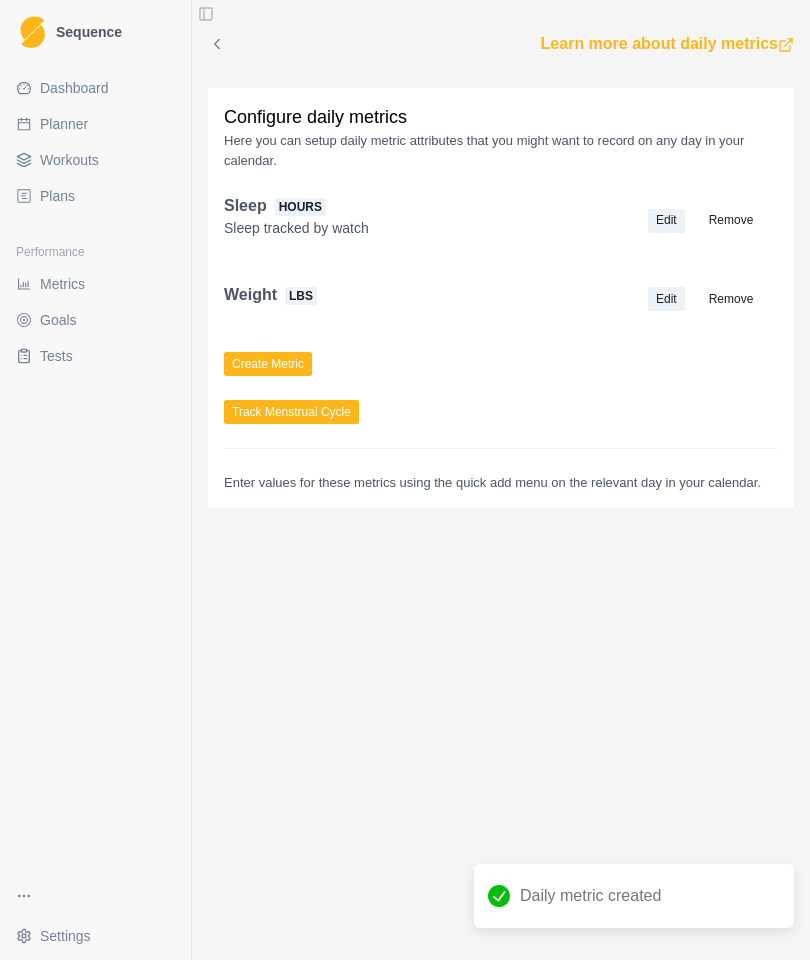 click on "Create Metric" at bounding box center [268, 364] 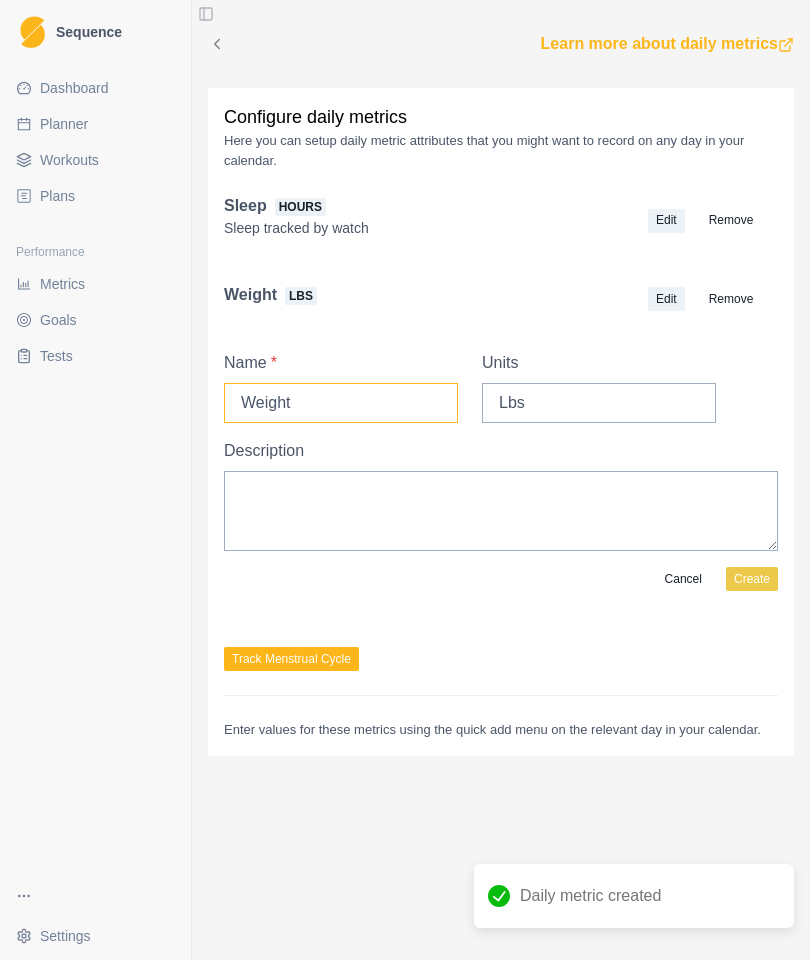 click on "Weight" at bounding box center [341, 403] 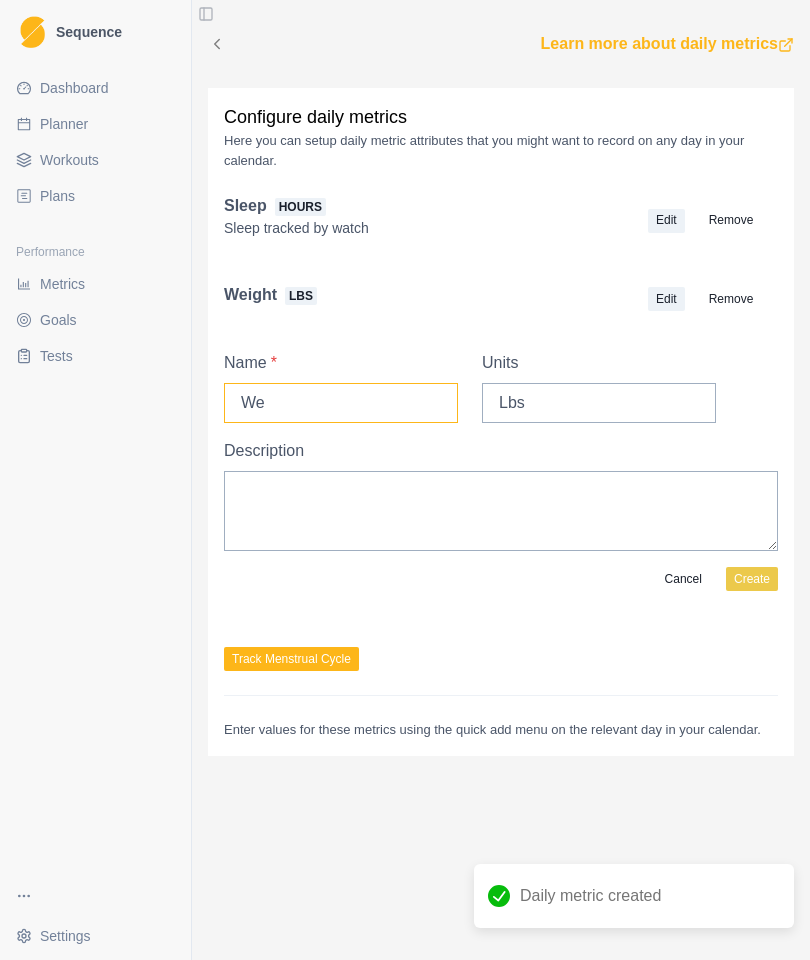 type on "W" 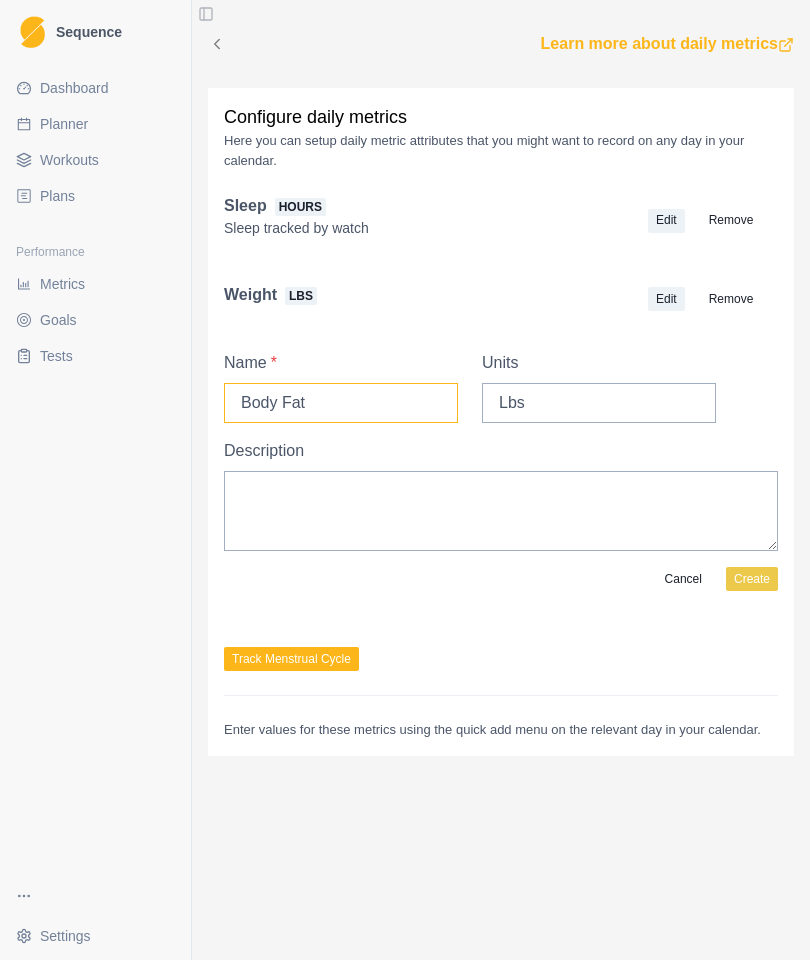 type on "Body Fat" 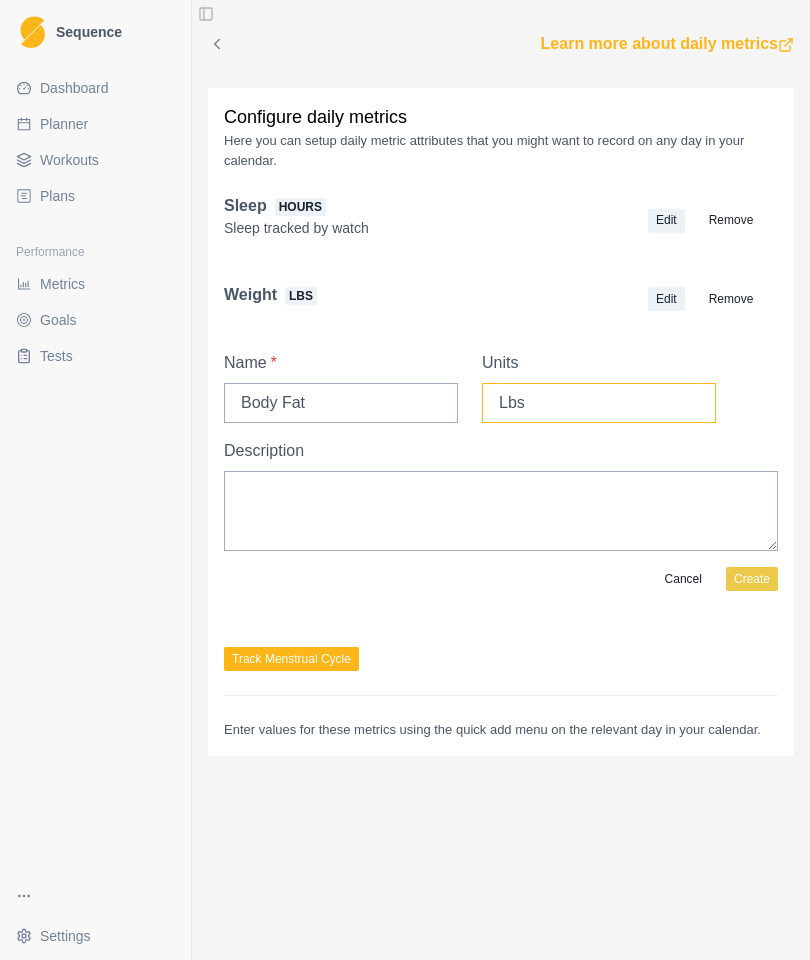 click on "Lbs" at bounding box center (599, 403) 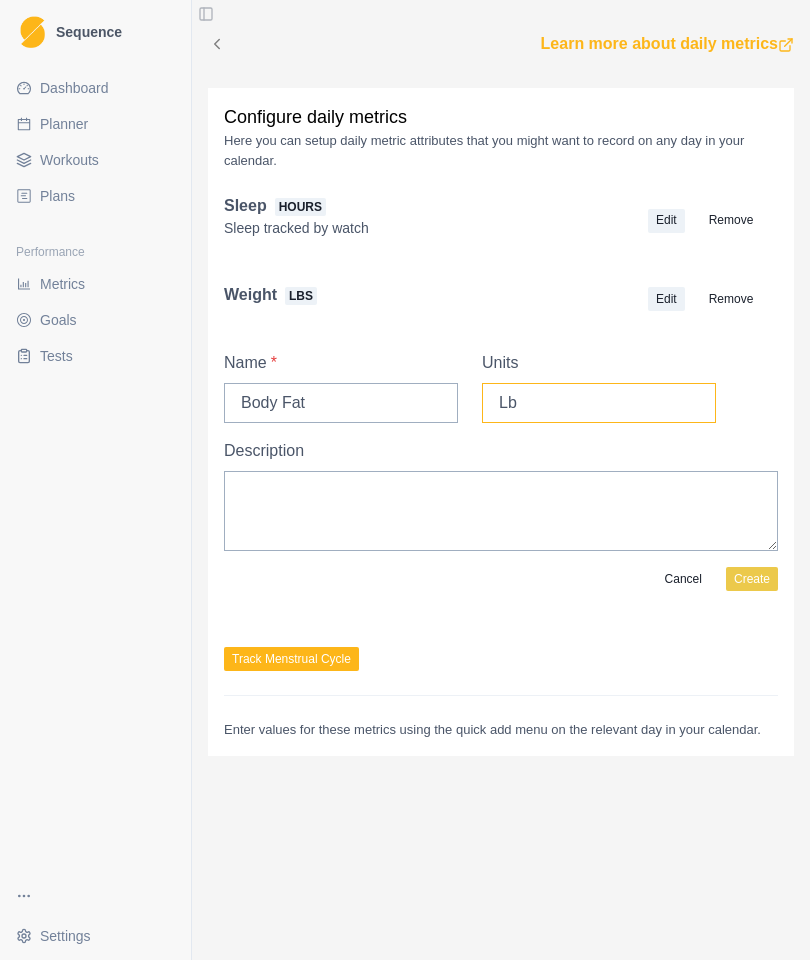 type on "L" 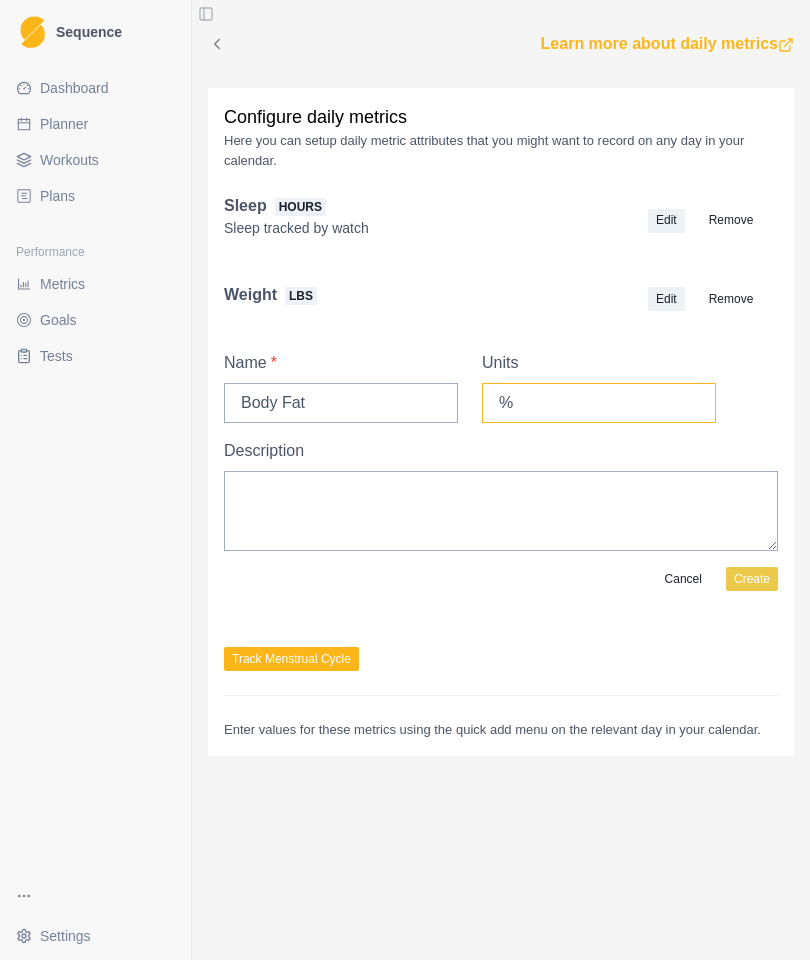 type on "%" 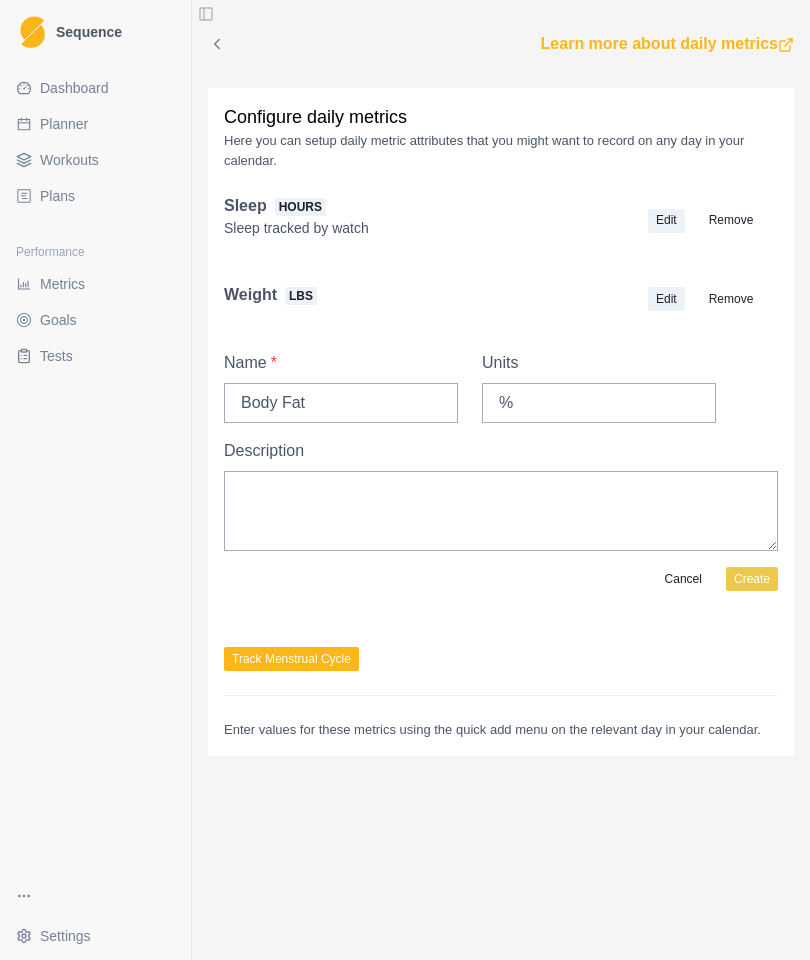 click on "Create" at bounding box center [752, 579] 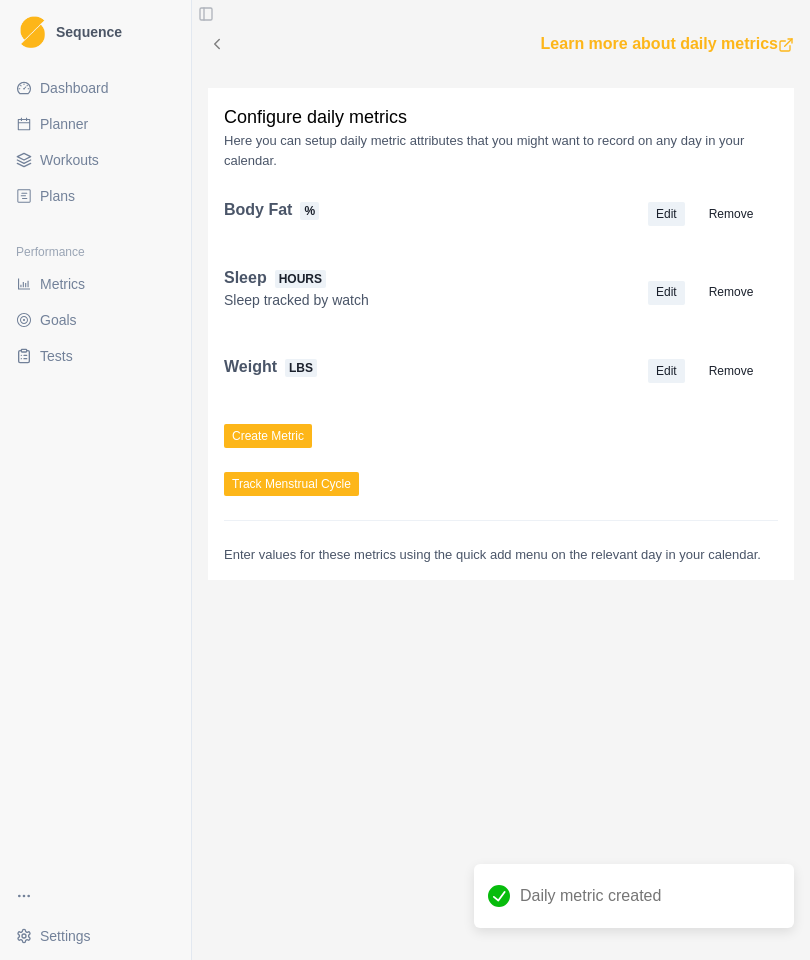 click on "Edit" at bounding box center (666, 293) 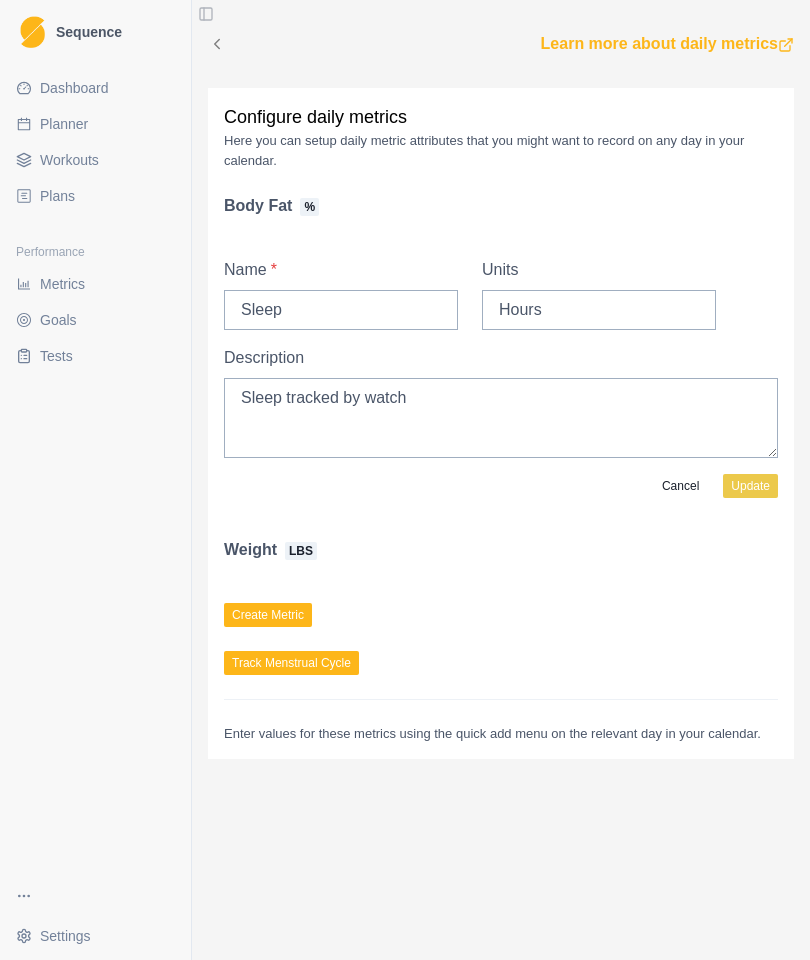 click on "Update" at bounding box center (750, 486) 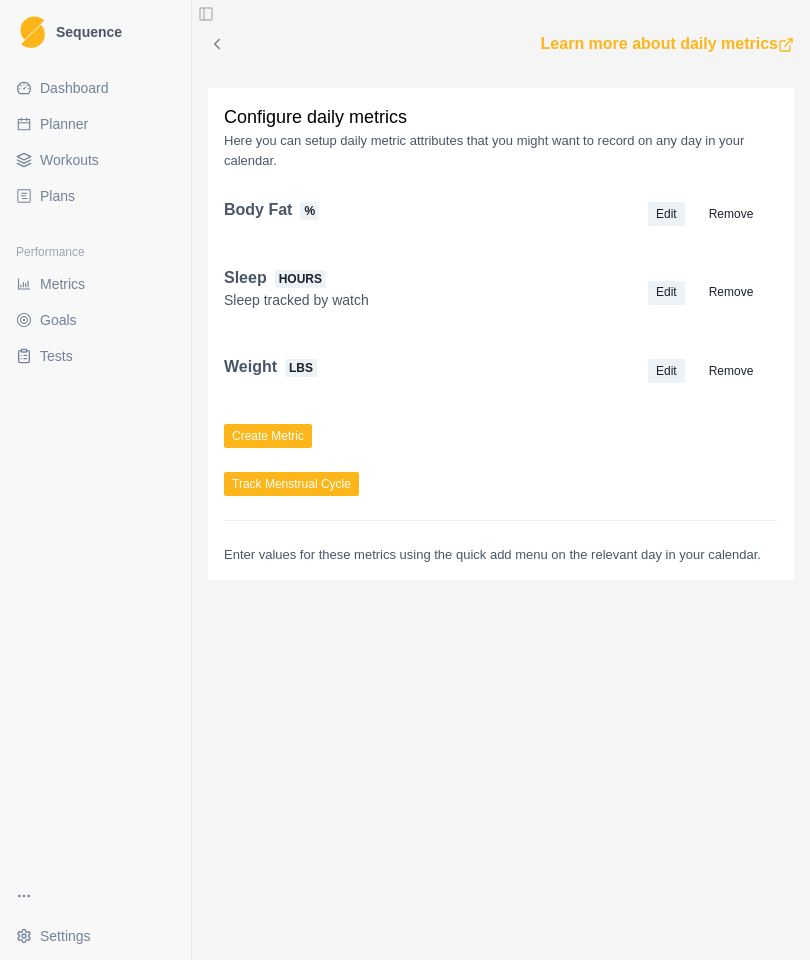 click on "Learn more about daily metrics" at bounding box center (667, 44) 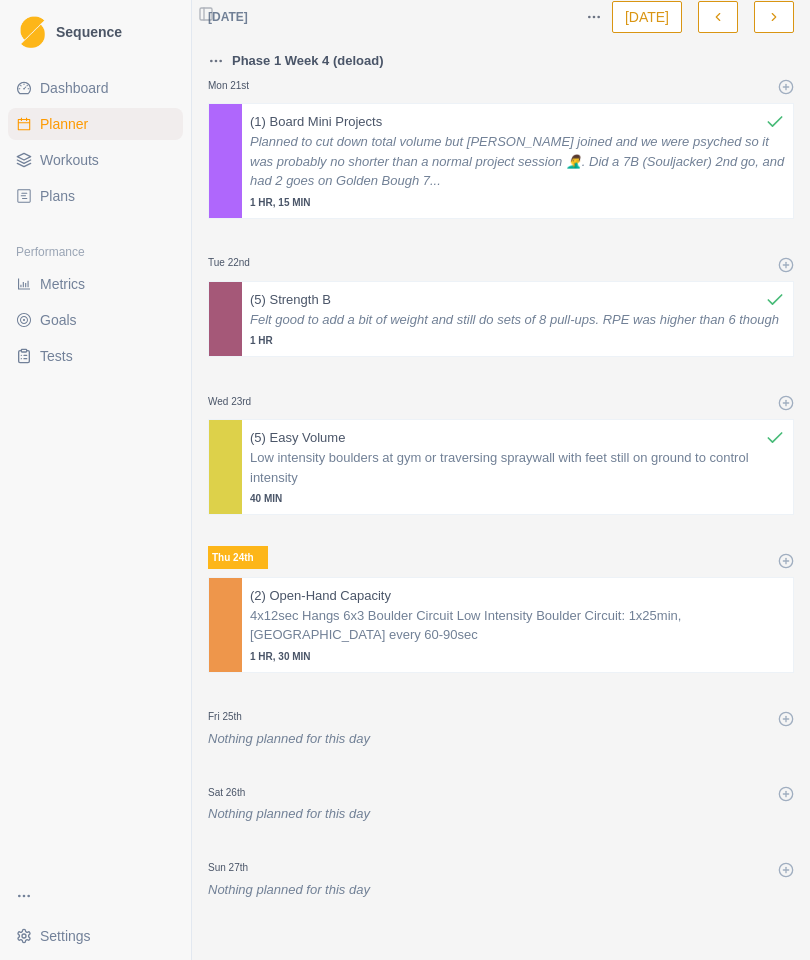 scroll, scrollTop: 15, scrollLeft: 0, axis: vertical 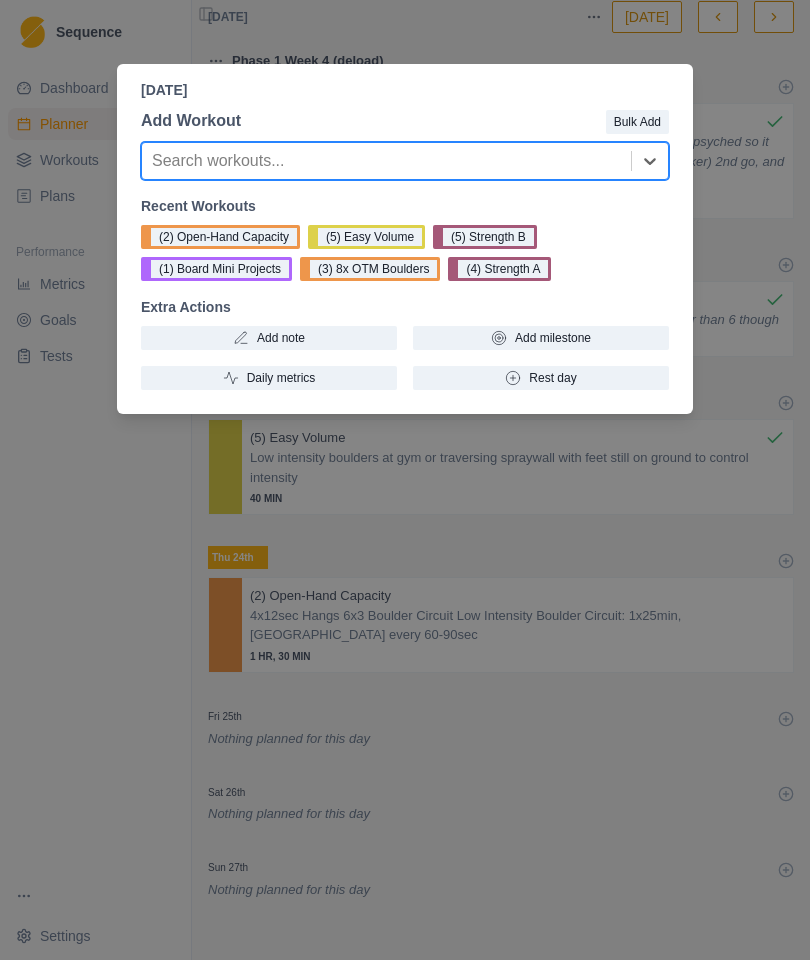 click on "Add note" at bounding box center (269, 338) 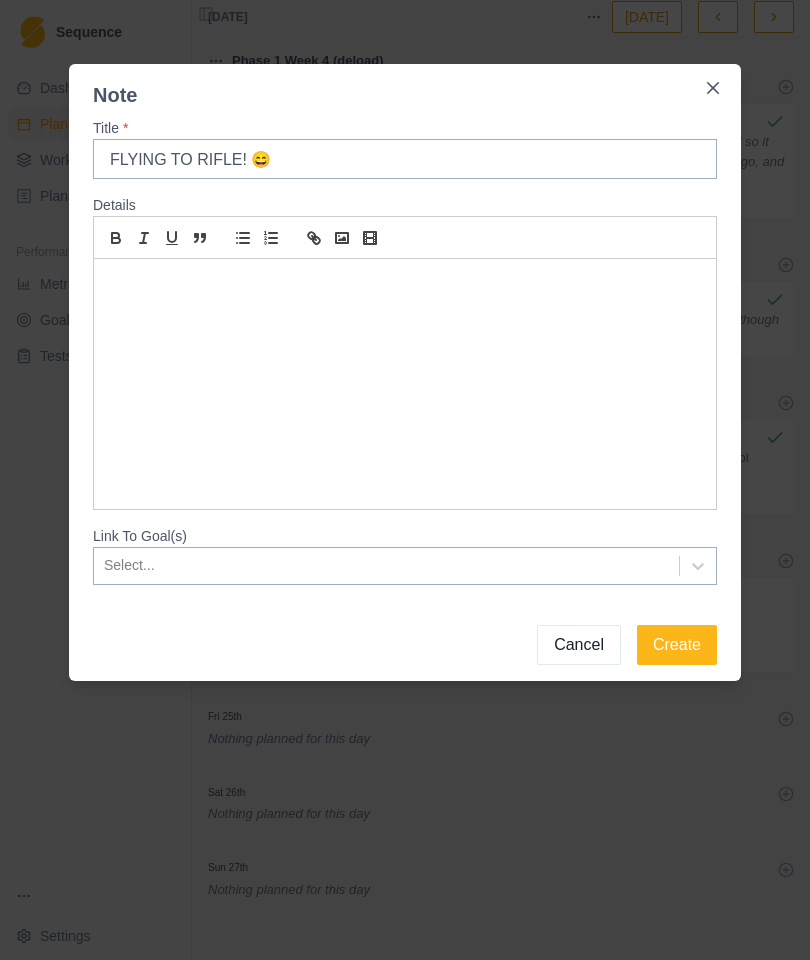 type on "FLYING TO RIFLE! 😄" 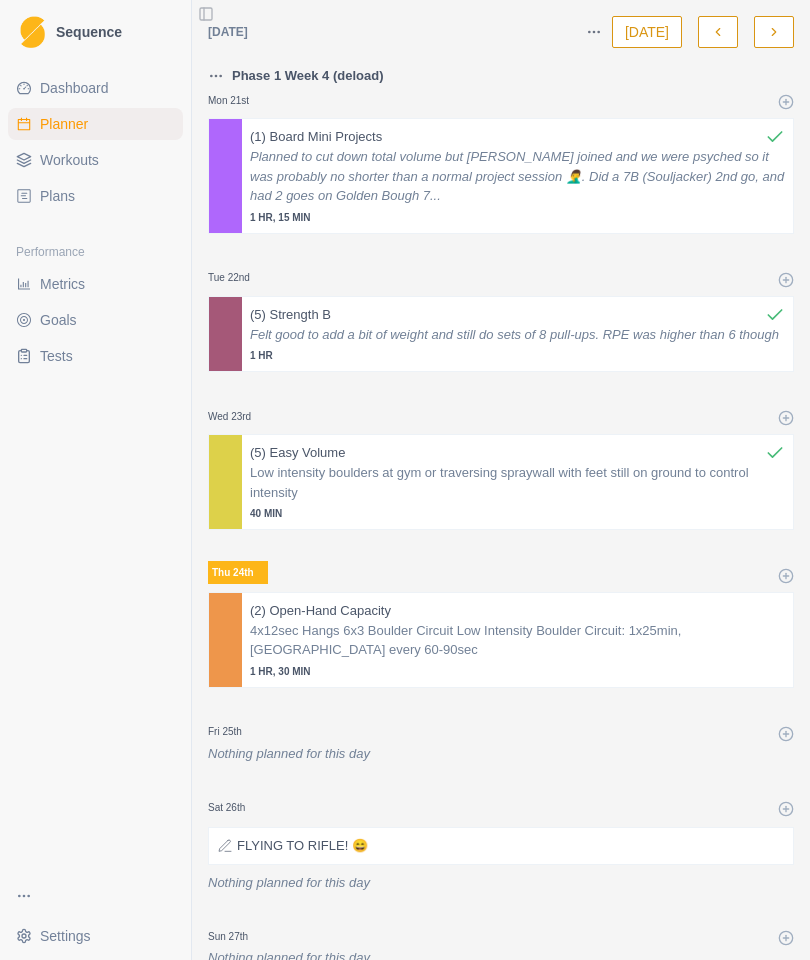 scroll, scrollTop: 0, scrollLeft: 0, axis: both 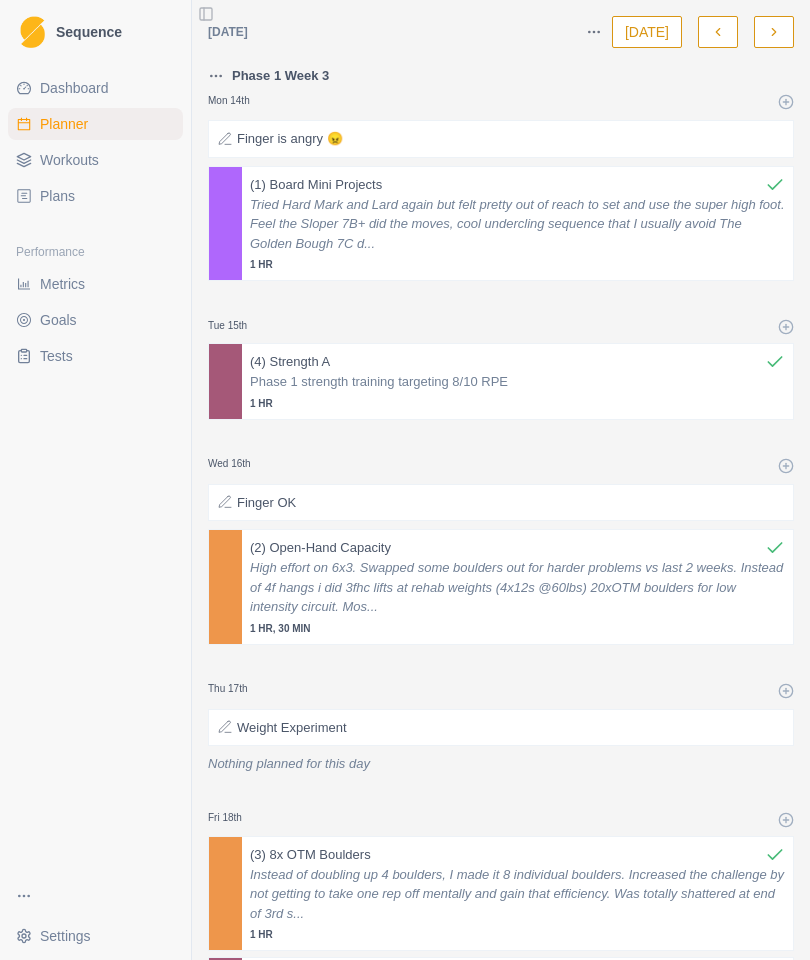 click 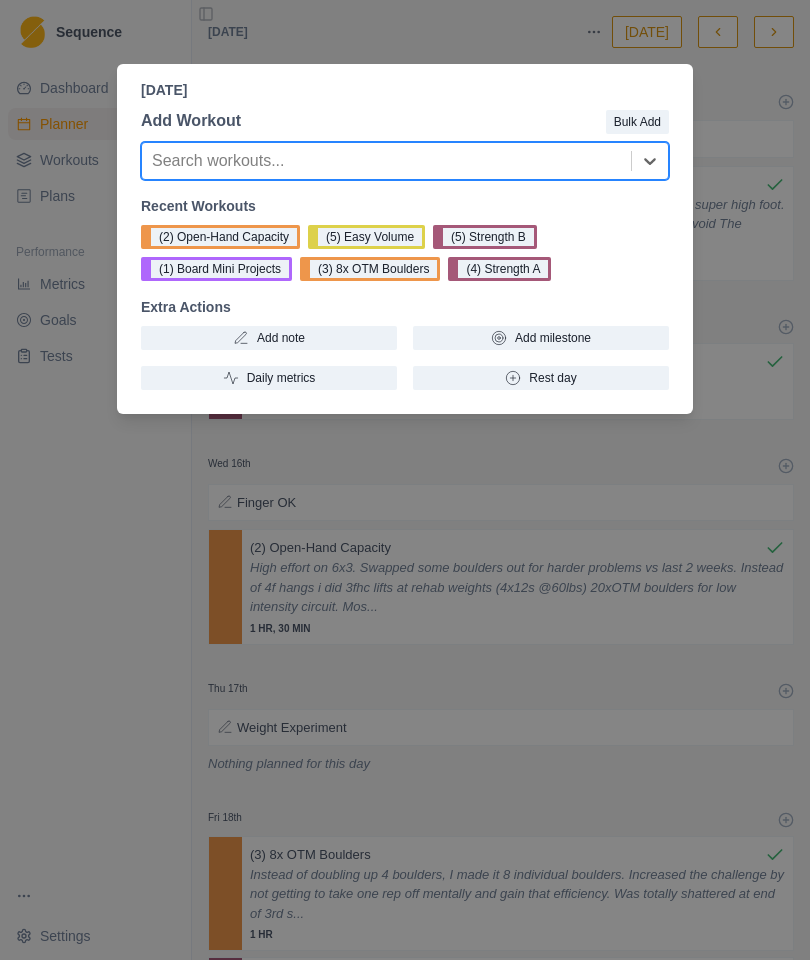 click on "Daily metrics" at bounding box center (269, 378) 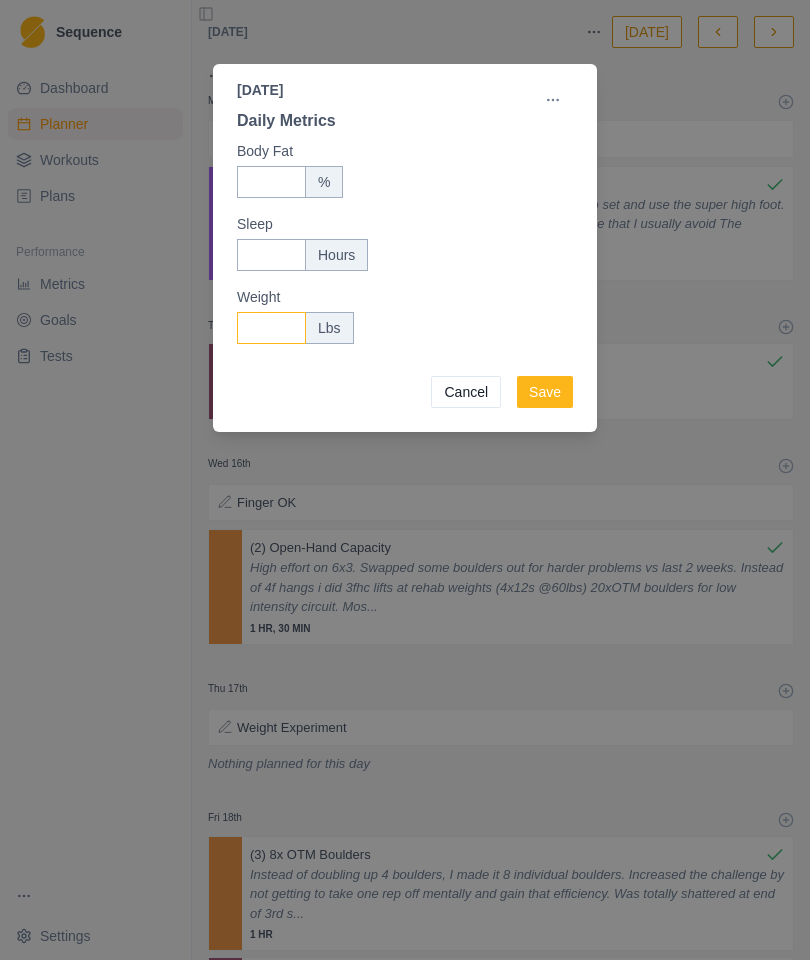 click on "Weight" at bounding box center (271, 328) 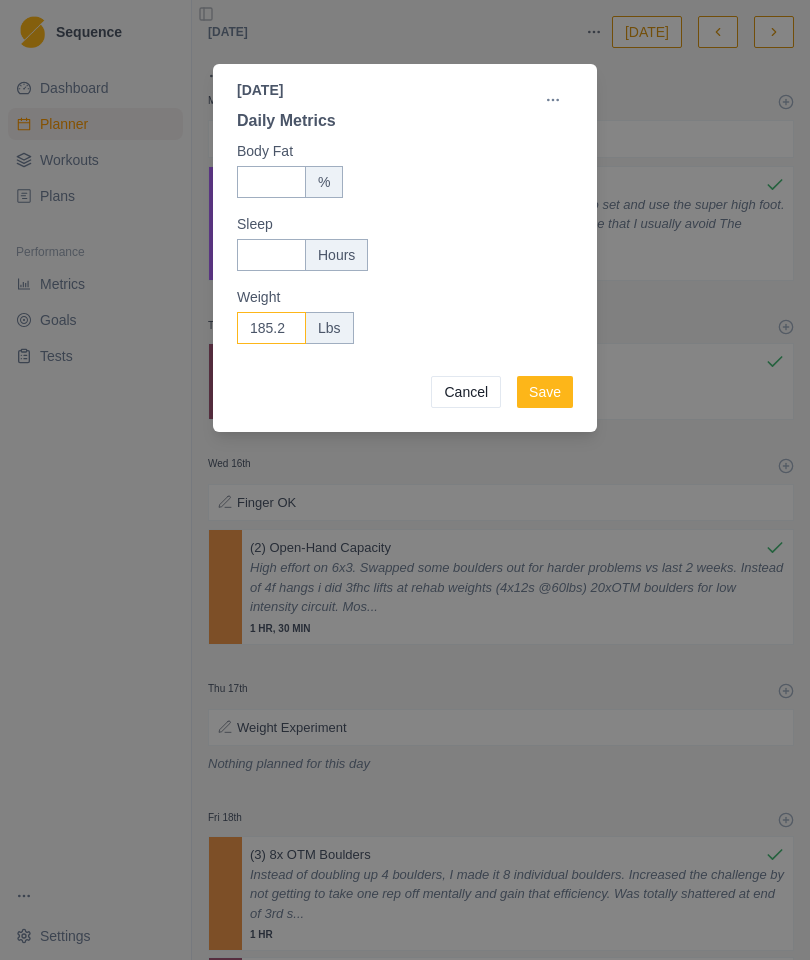 type on "185.2" 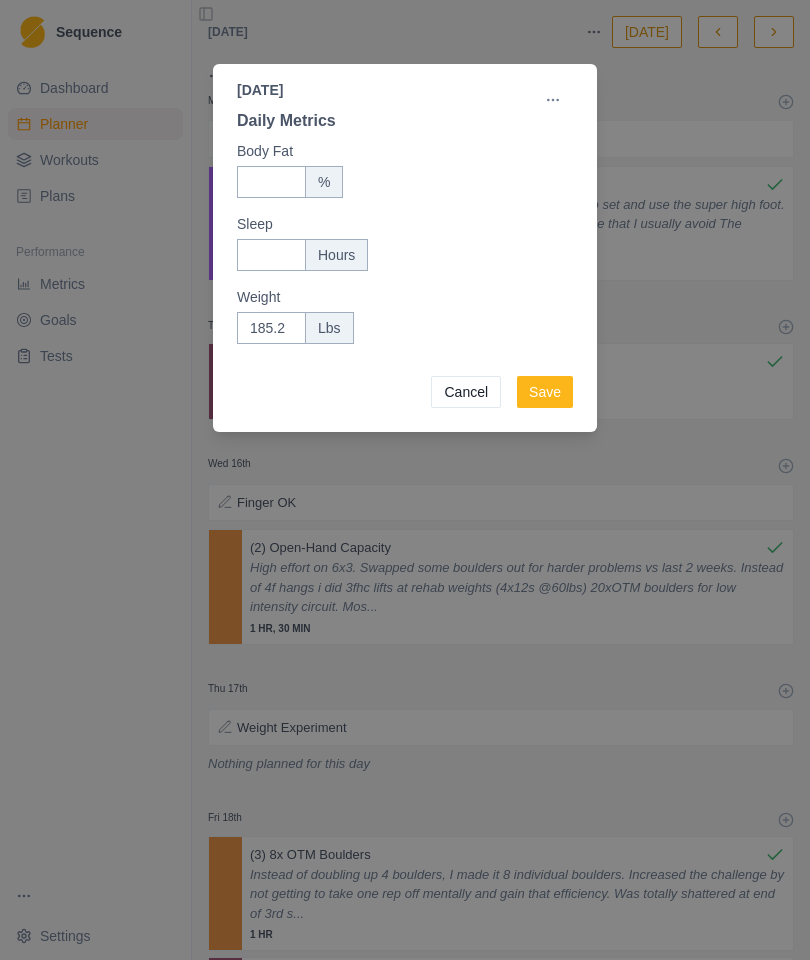 click on "Body Fat" at bounding box center (399, 151) 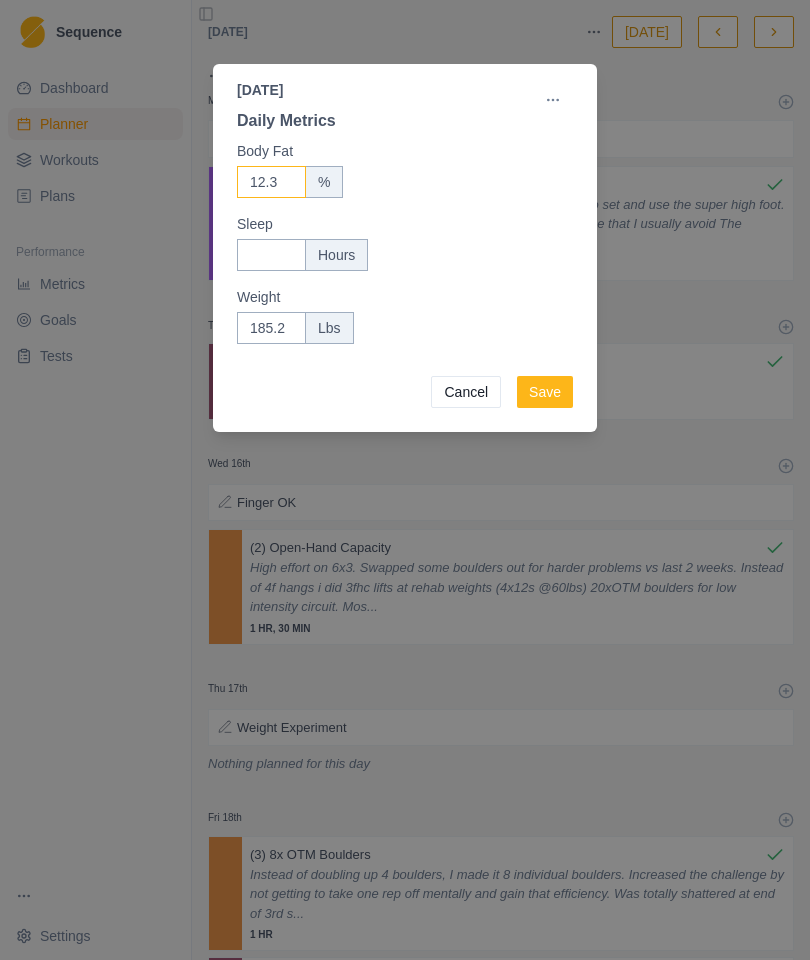 type on "12.3" 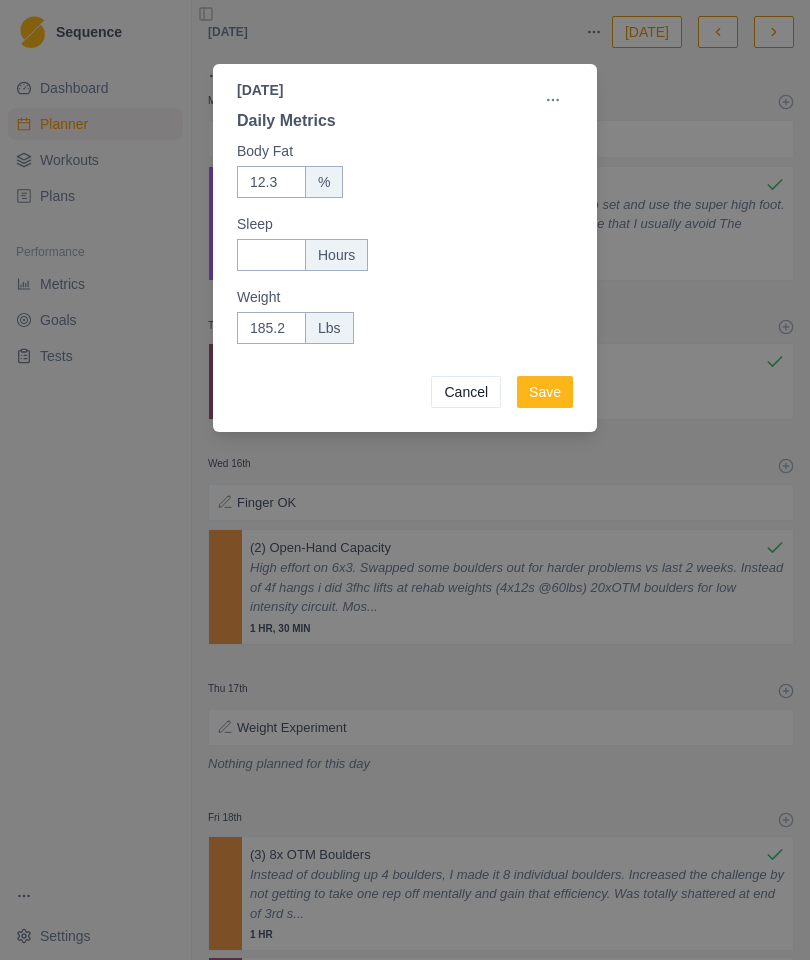 click on "Save" at bounding box center [545, 392] 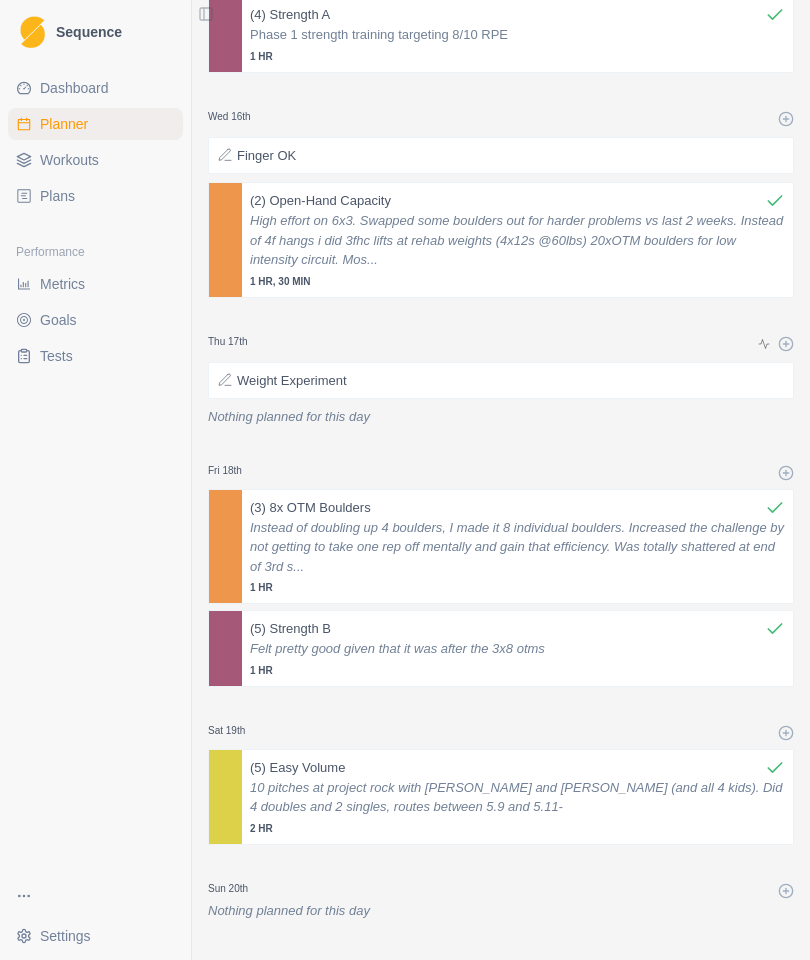 scroll, scrollTop: 346, scrollLeft: 0, axis: vertical 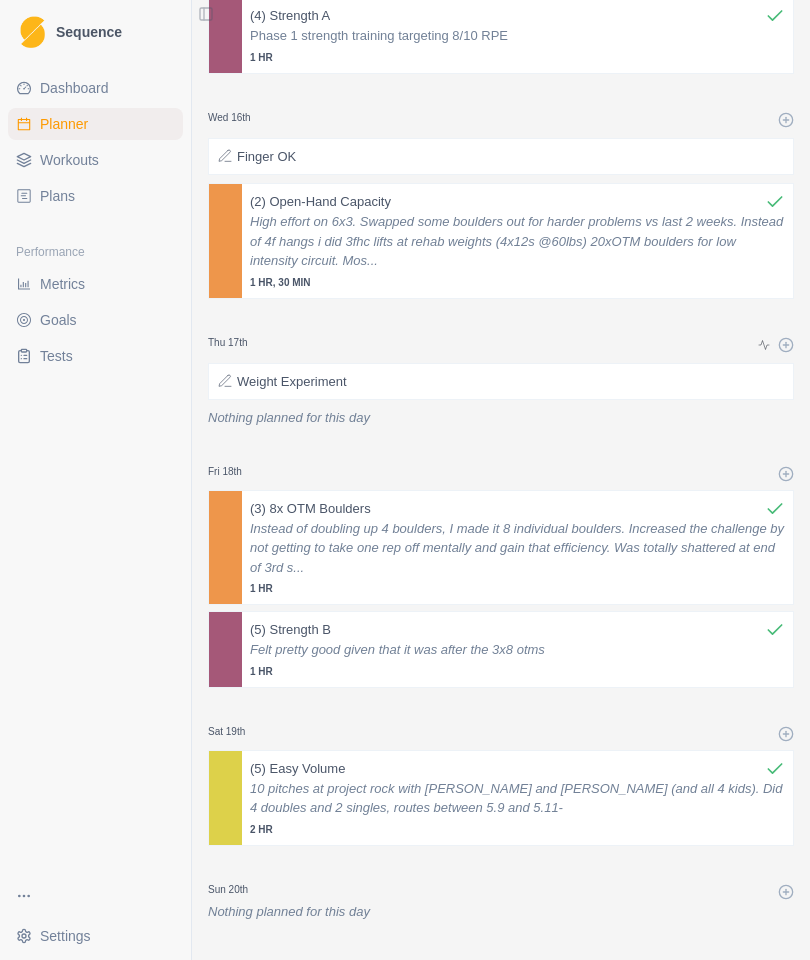 click 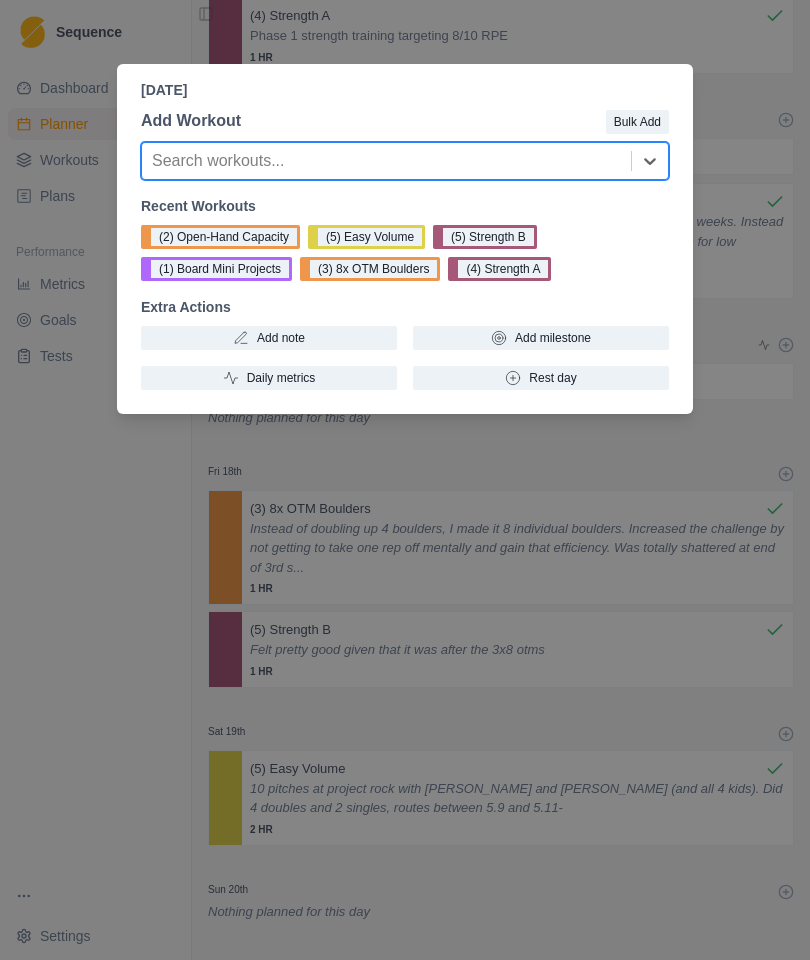 click on "Daily metrics" at bounding box center [269, 378] 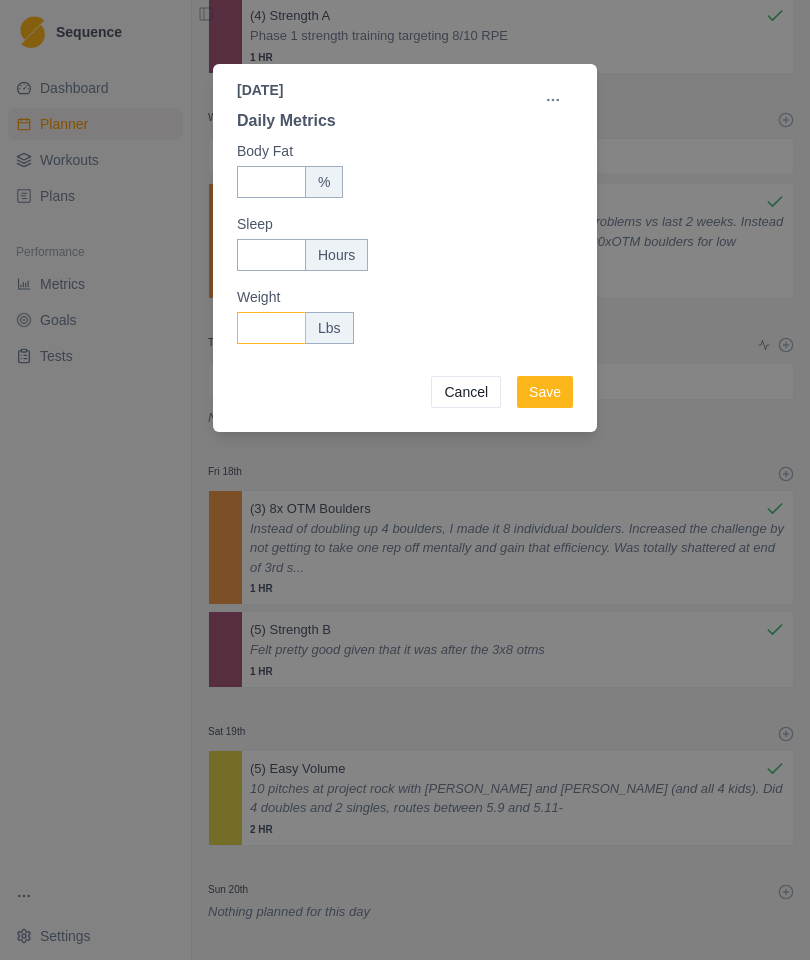 click on "Weight" at bounding box center [271, 328] 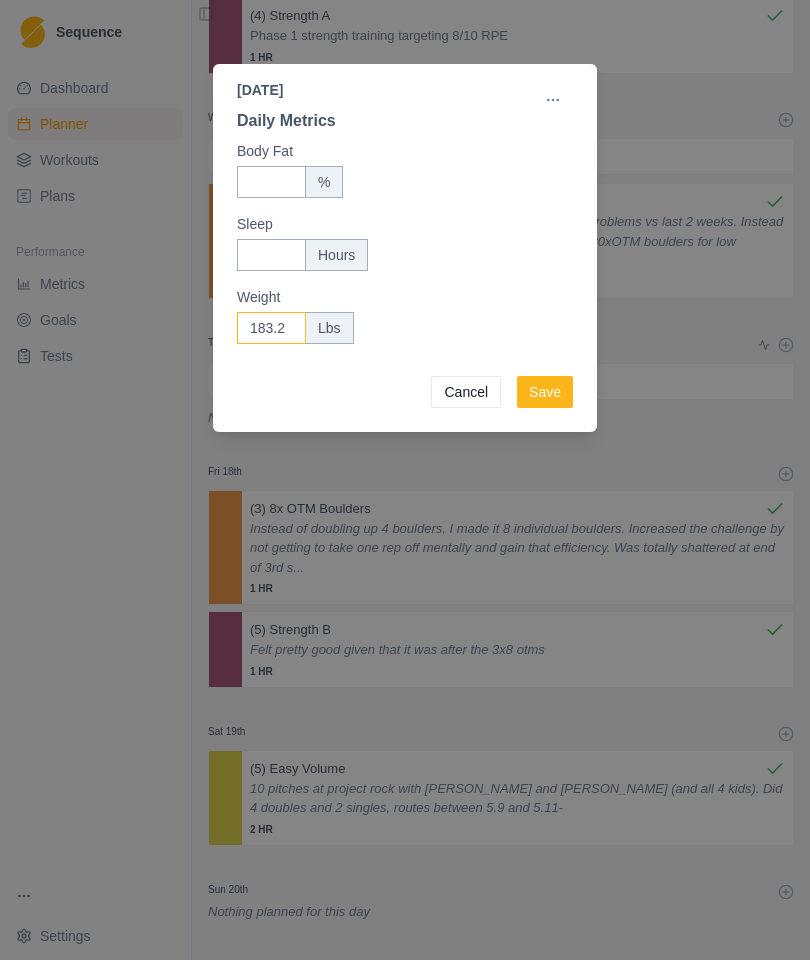 type on "183.2" 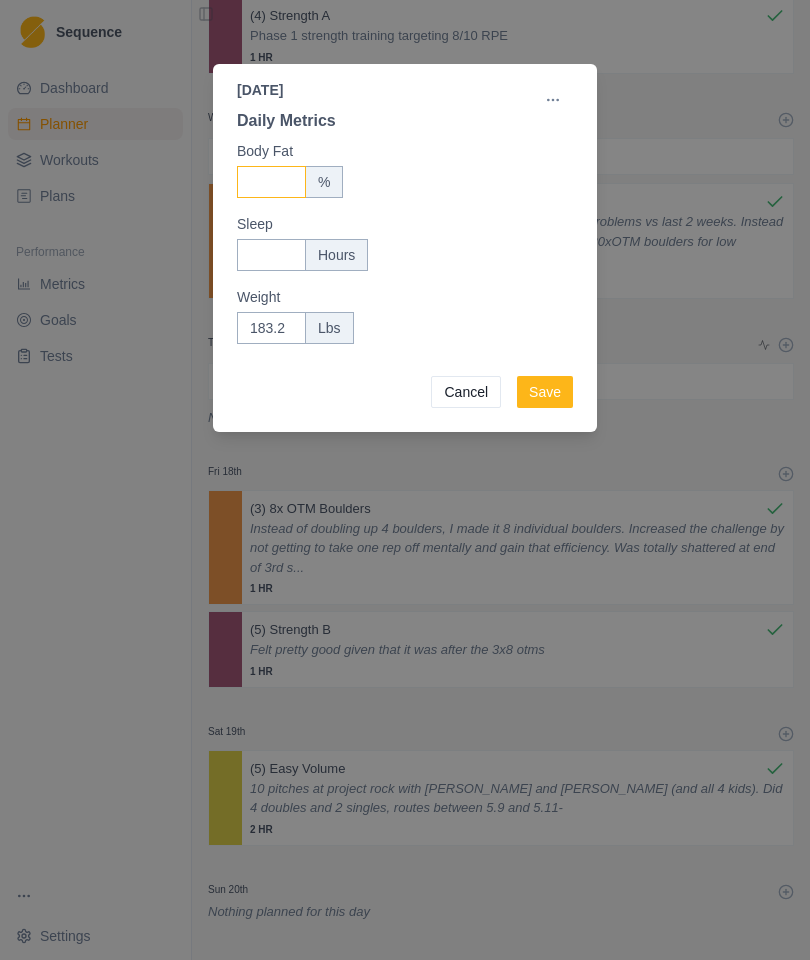 click on "Body Fat" at bounding box center [271, 182] 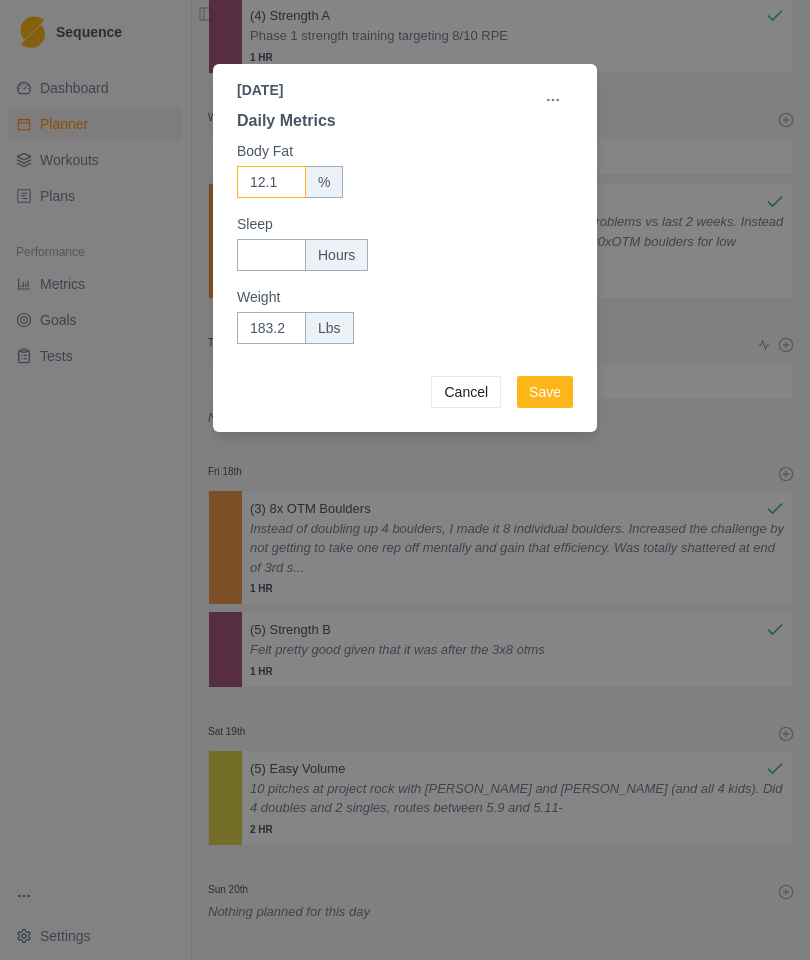 type on "12.1" 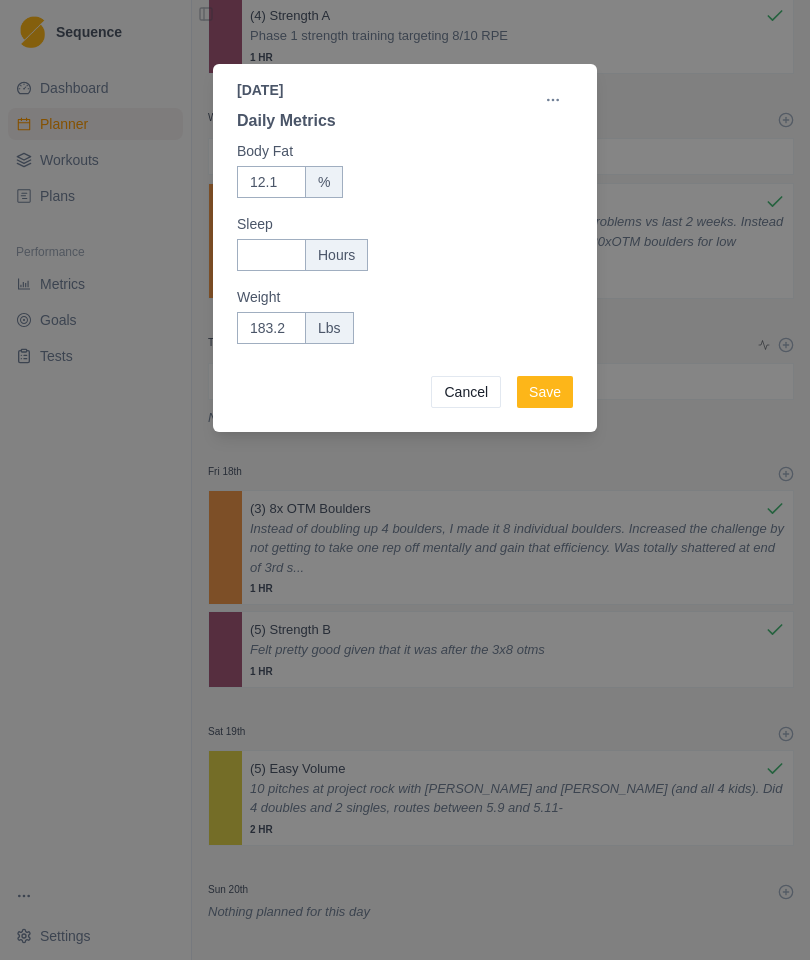 click on "Save" at bounding box center (545, 392) 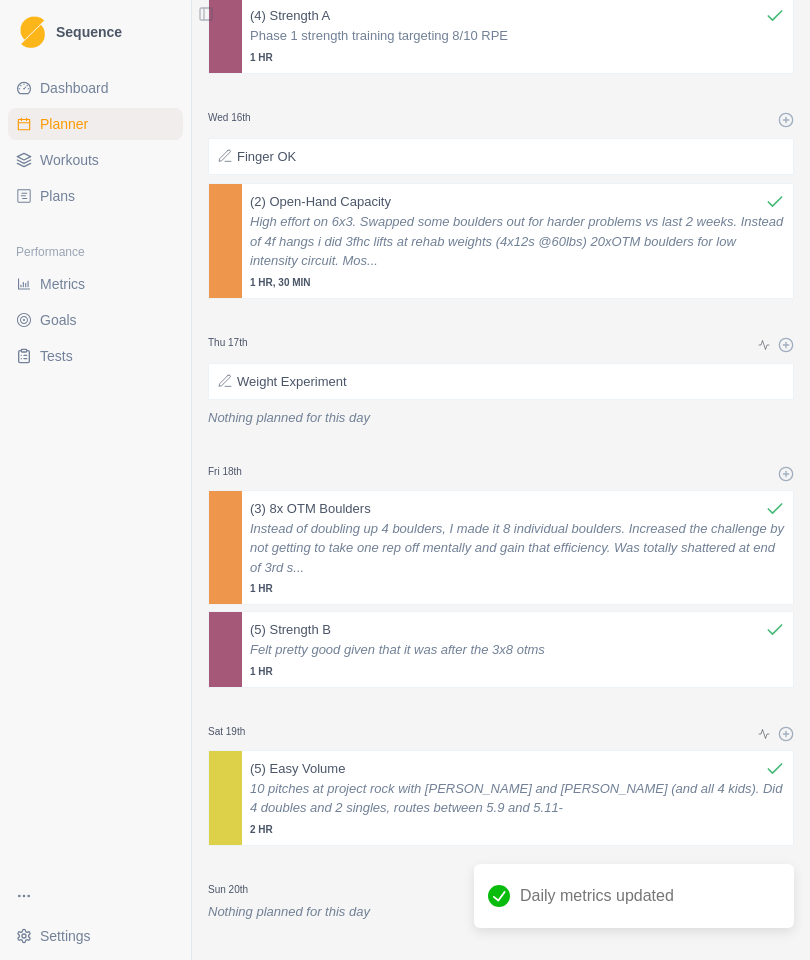 scroll, scrollTop: 80, scrollLeft: 0, axis: vertical 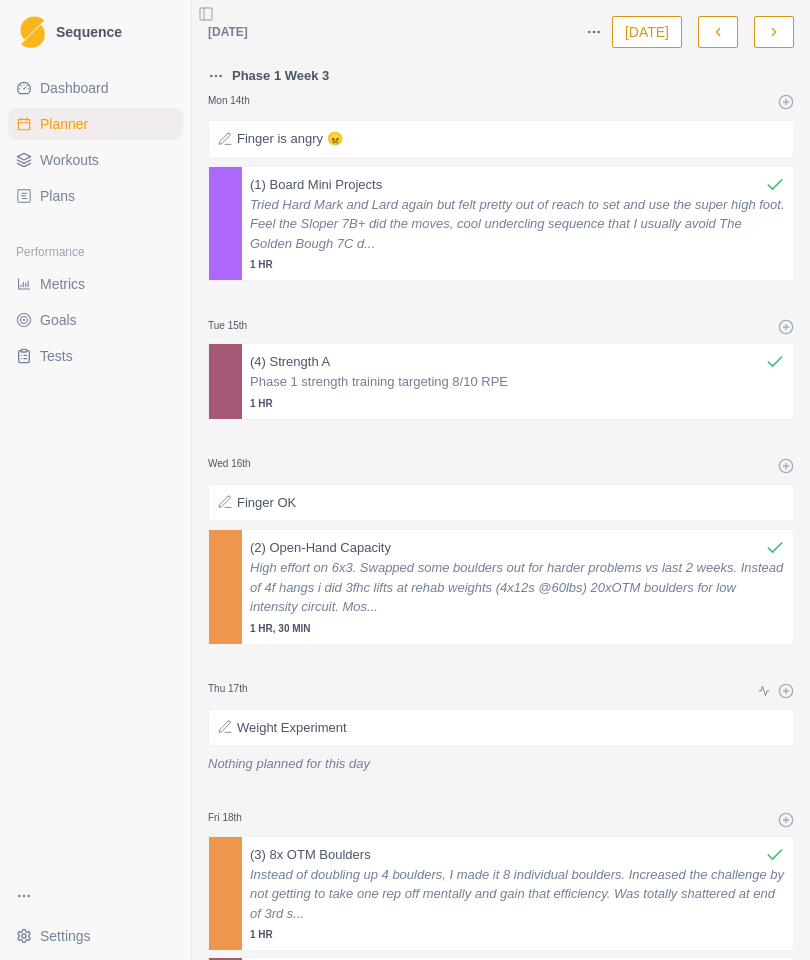 click at bounding box center (774, 32) 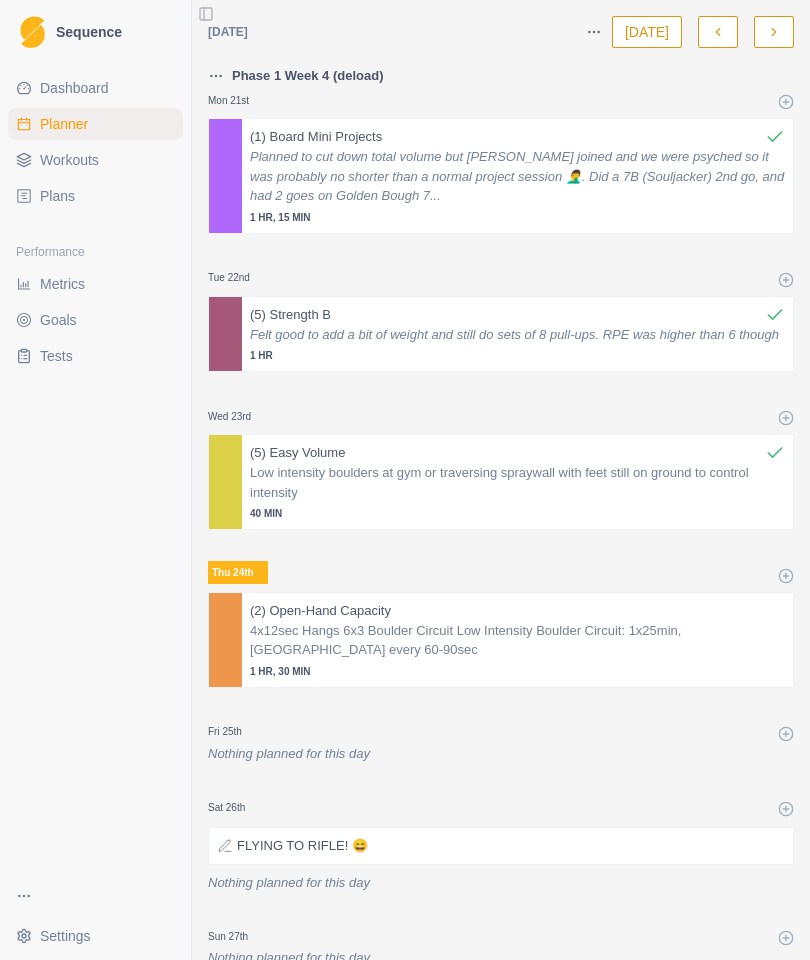 click 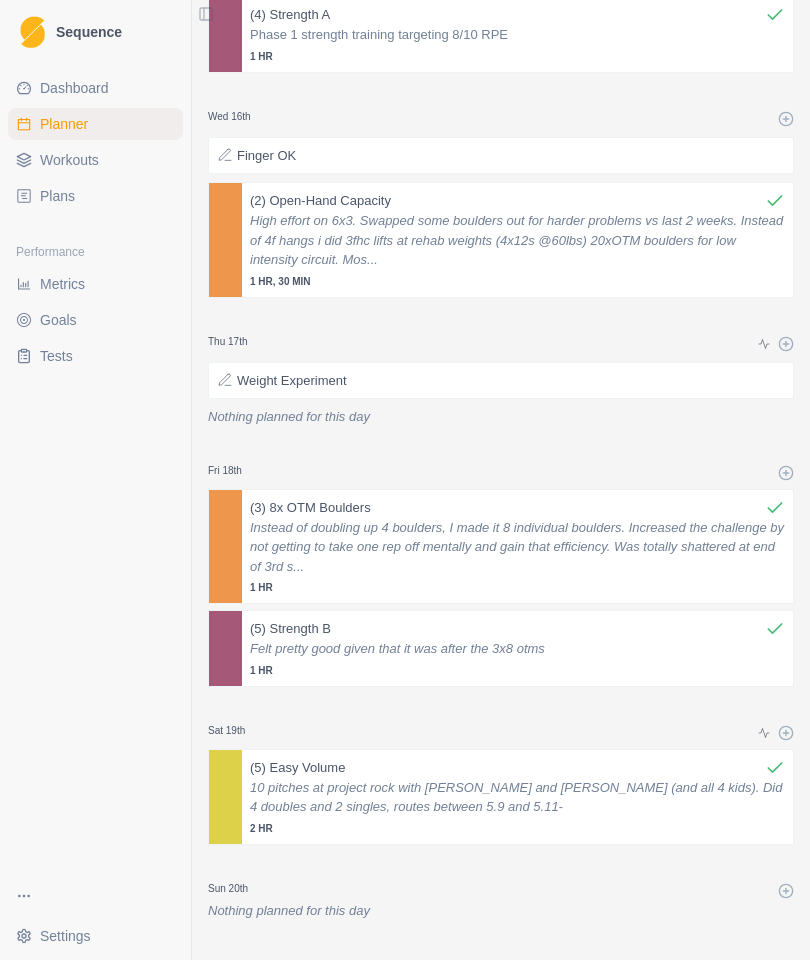 scroll, scrollTop: 346, scrollLeft: 0, axis: vertical 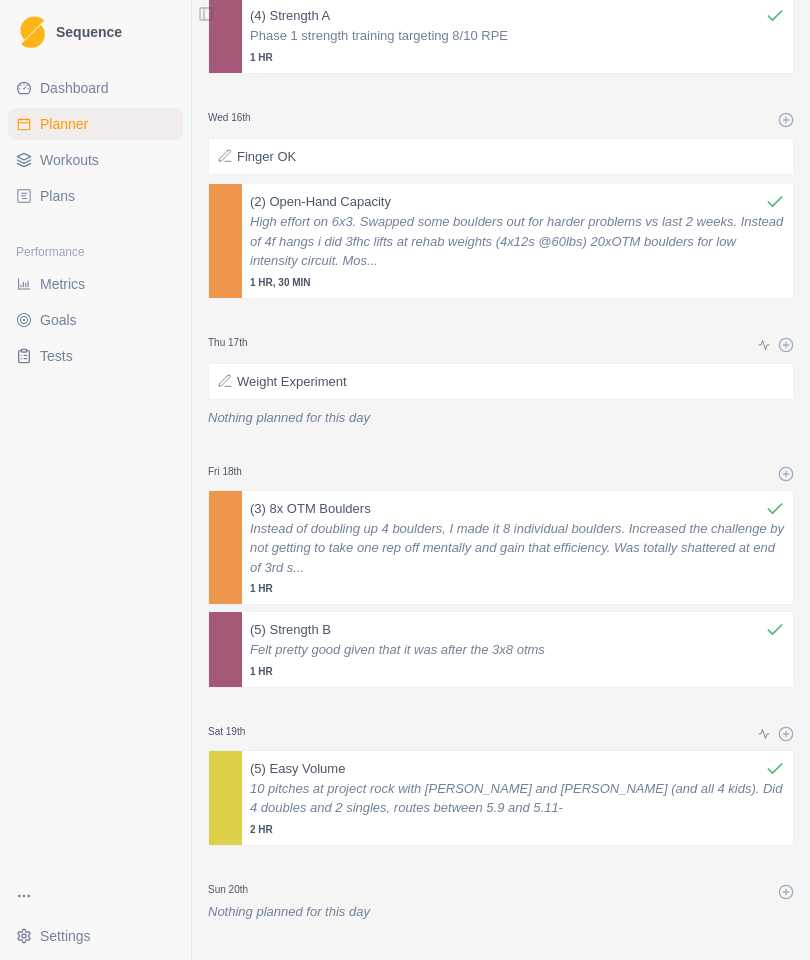click 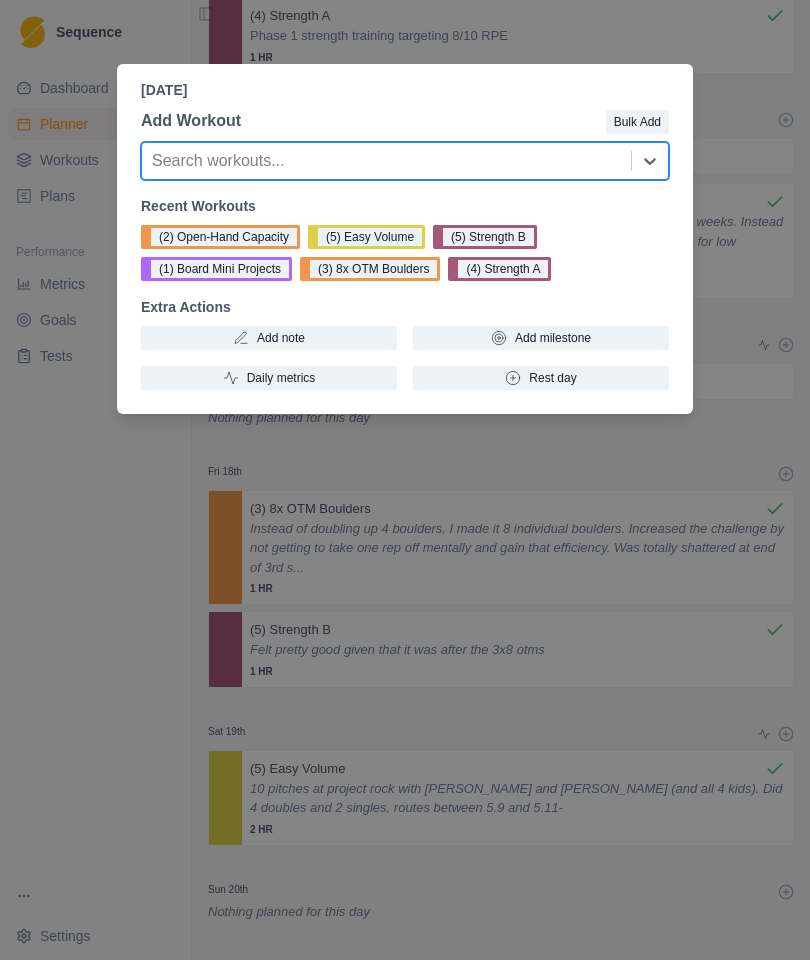 click on "Daily metrics" at bounding box center [269, 378] 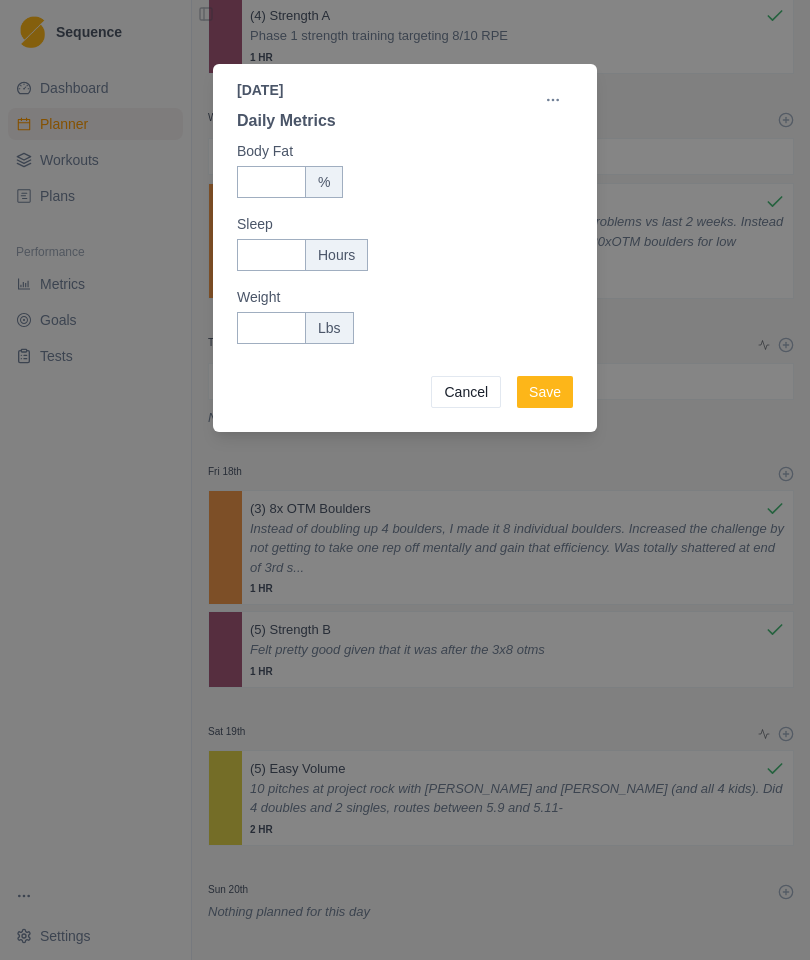 click on "Body Fat" at bounding box center (271, 182) 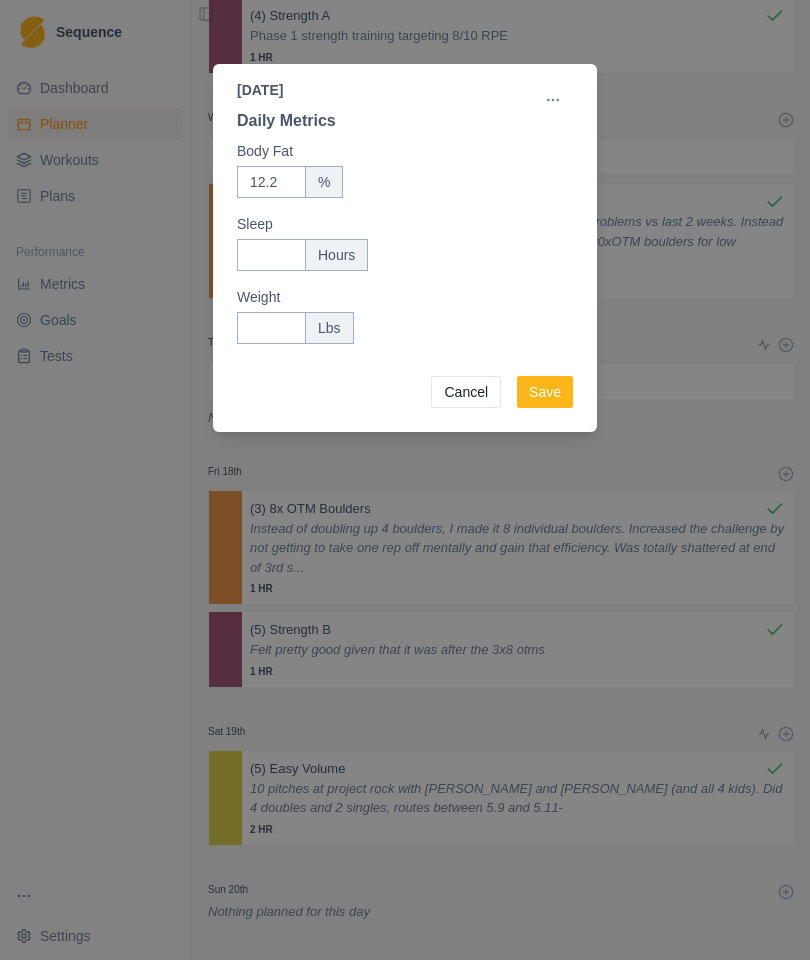 type on "12.2" 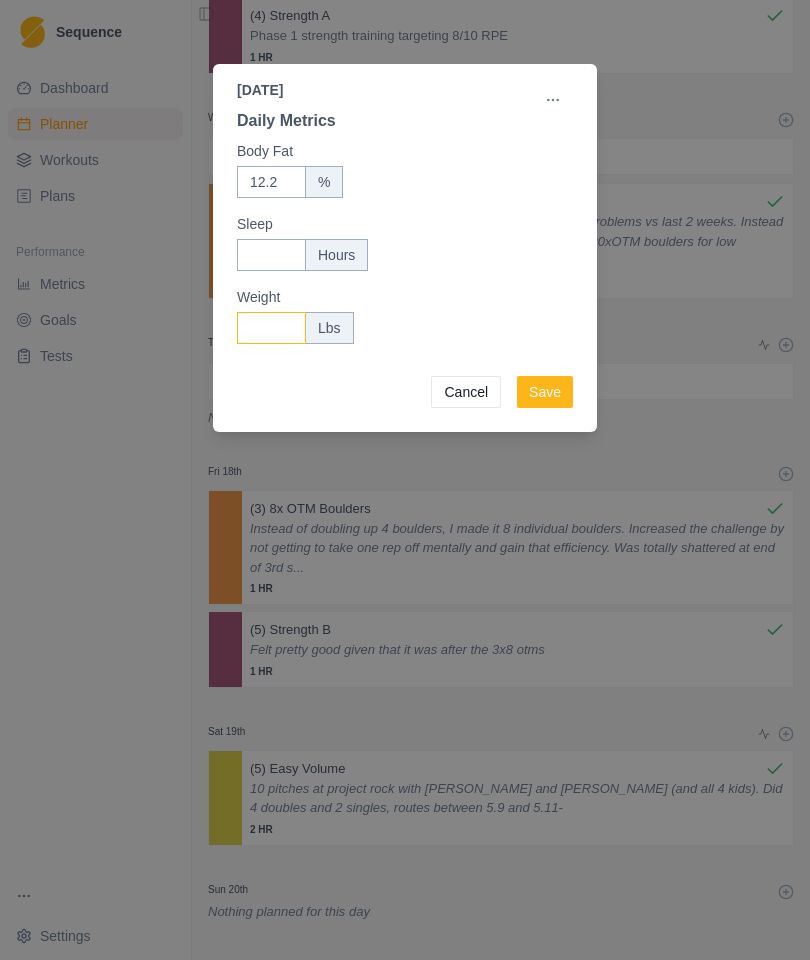 click on "Weight" at bounding box center (271, 328) 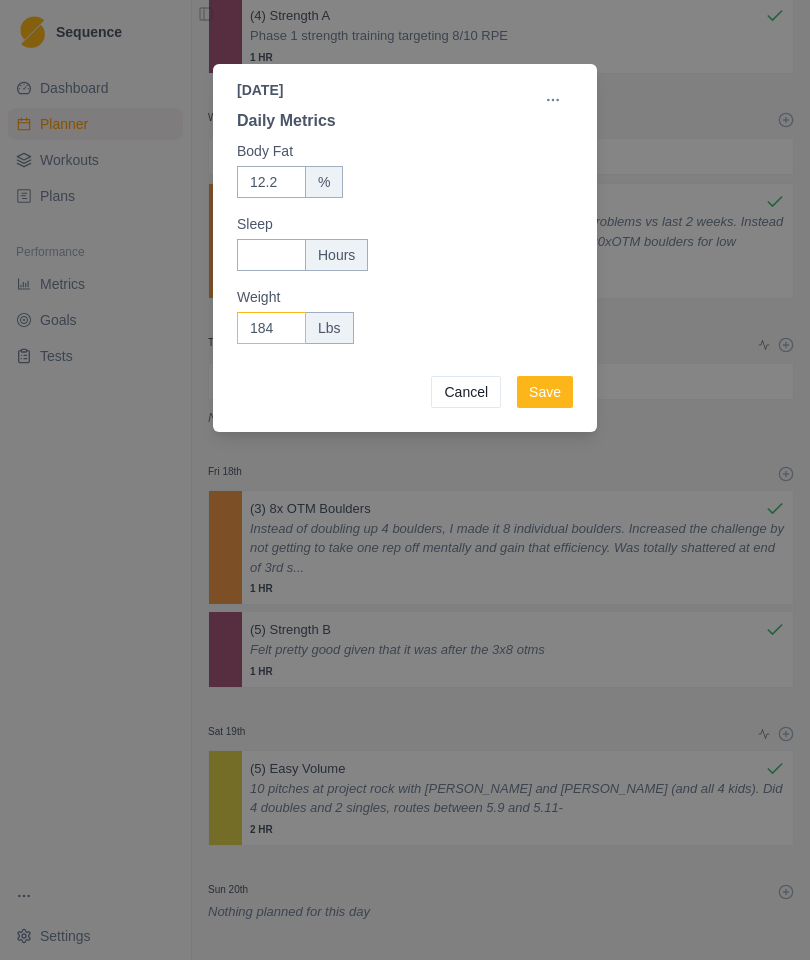 type on "184" 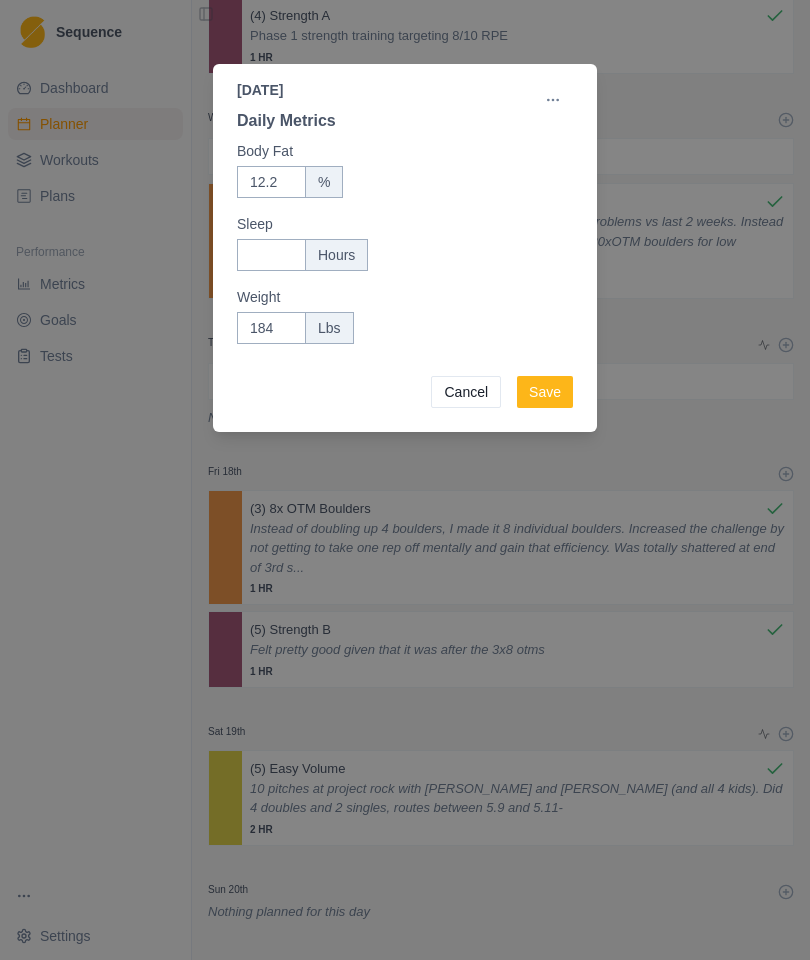 click on "Save" at bounding box center [545, 392] 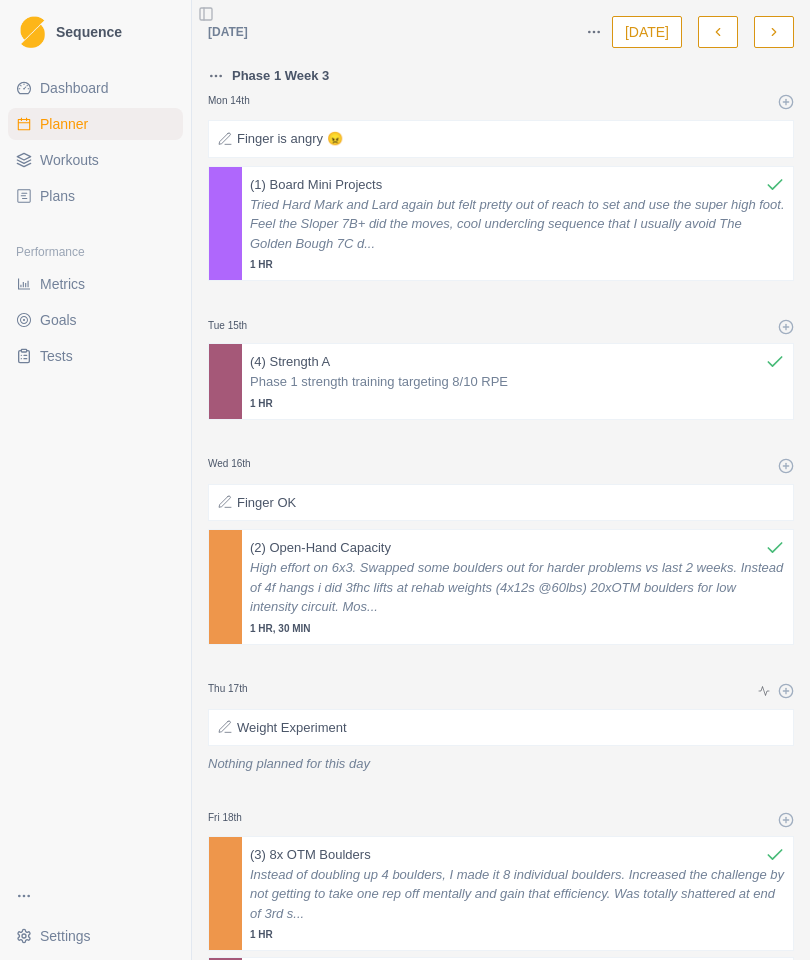 scroll, scrollTop: 0, scrollLeft: 0, axis: both 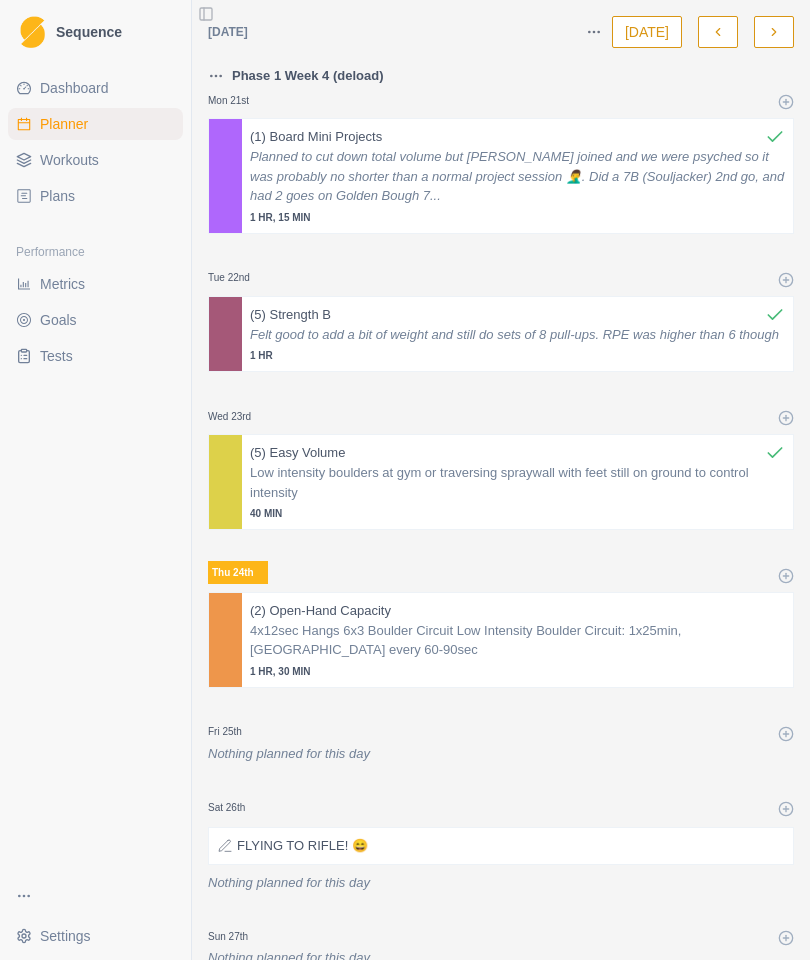 click 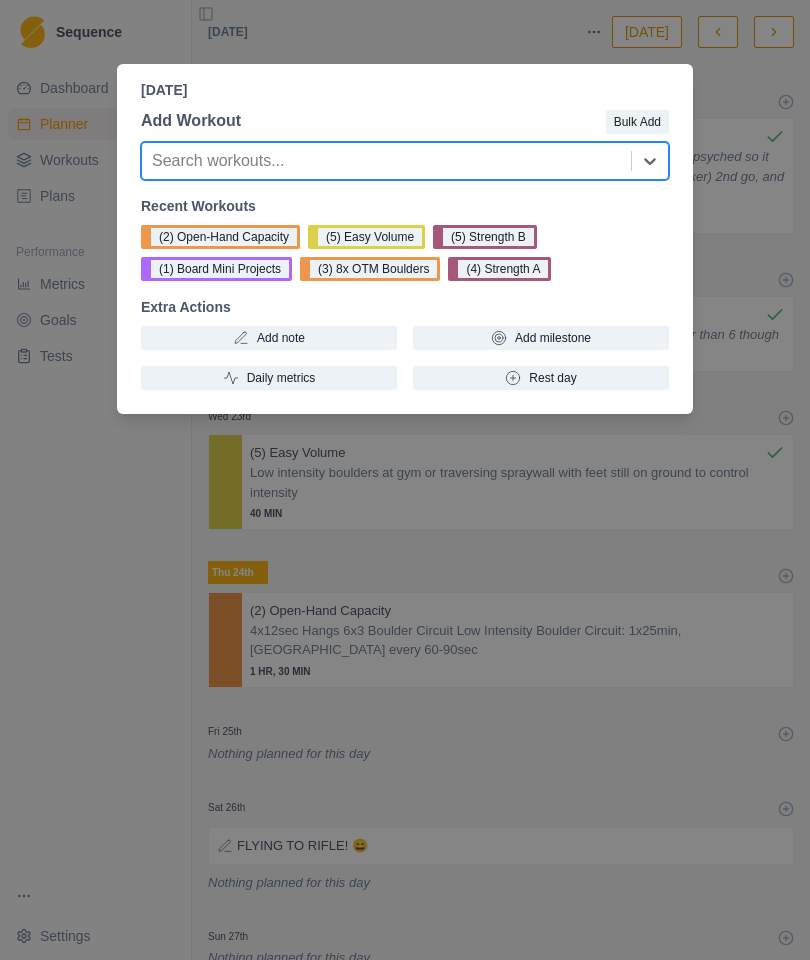 click on "Daily metrics" at bounding box center (269, 378) 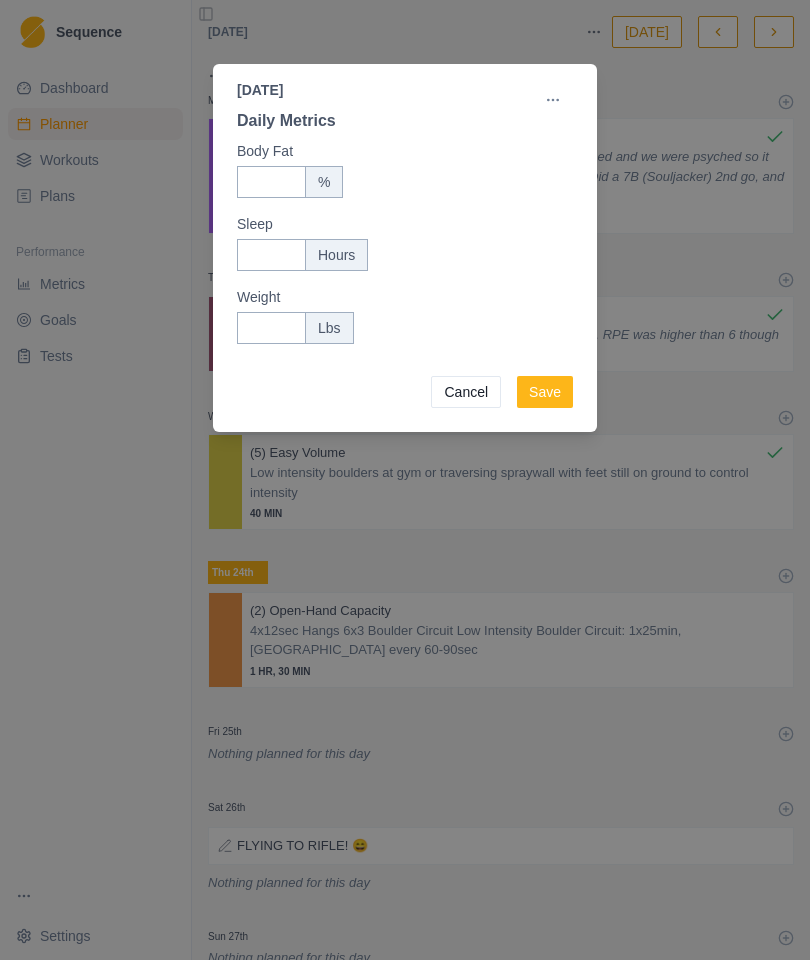 click on "Body Fat" at bounding box center (271, 182) 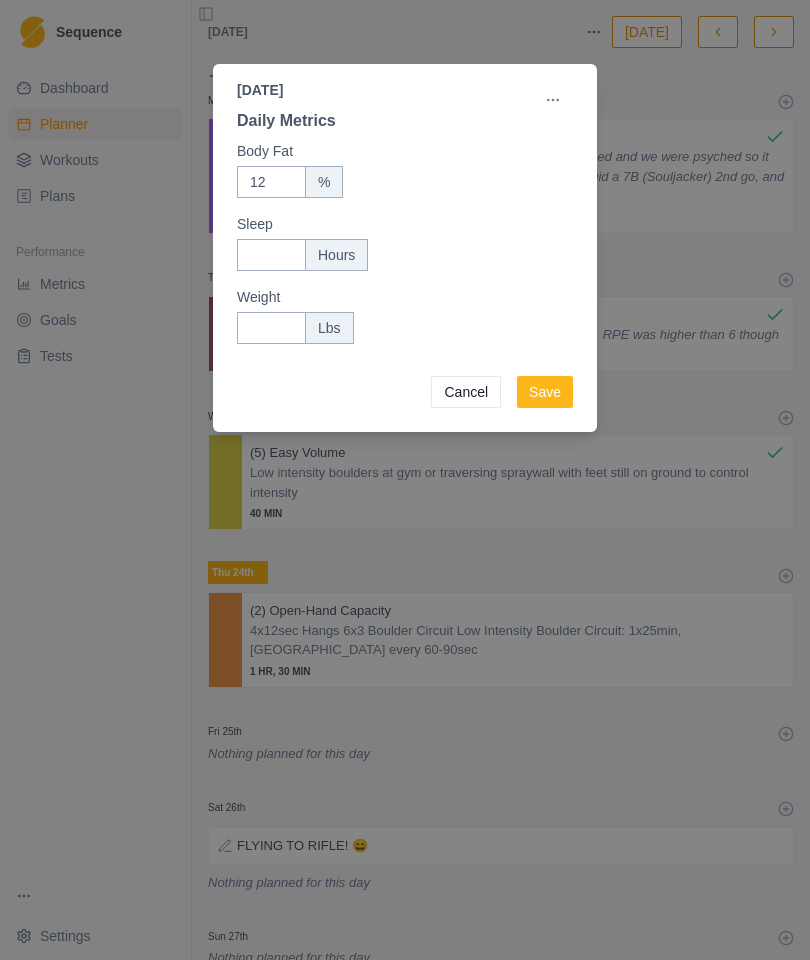 type on "12" 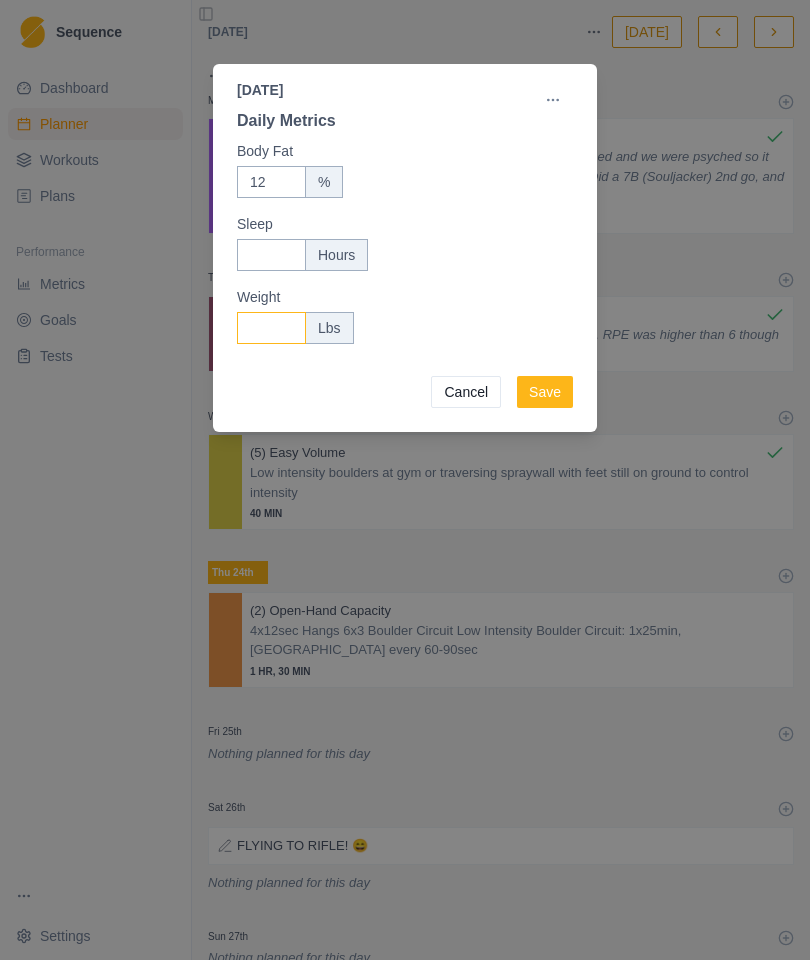 click on "Weight" at bounding box center [271, 328] 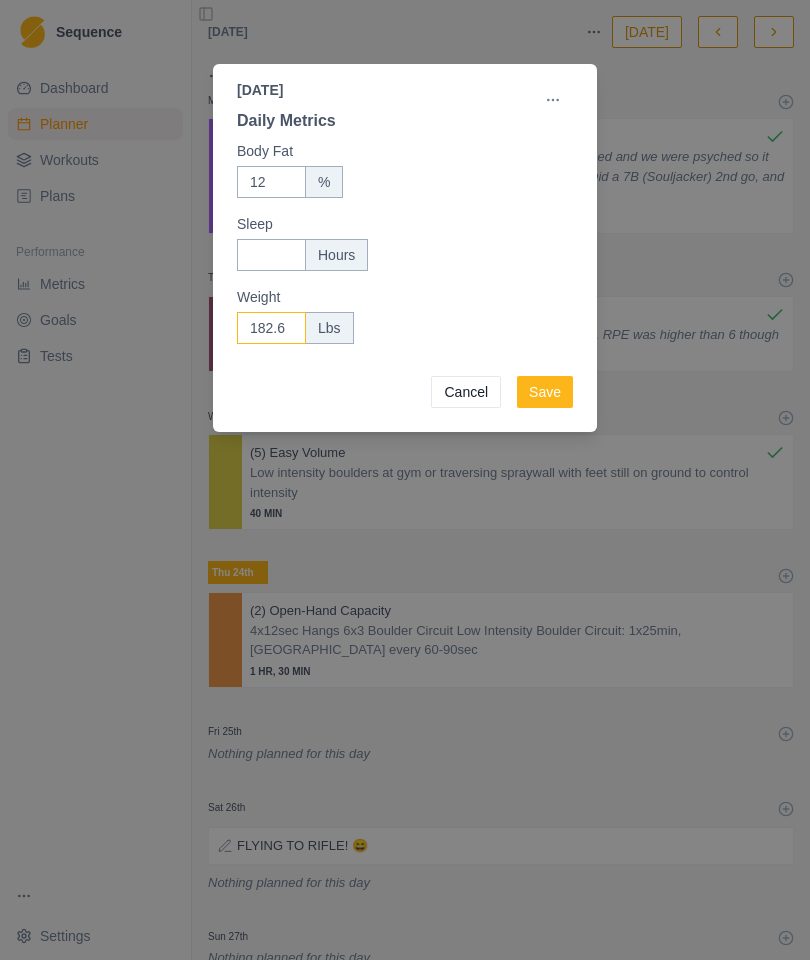 type on "182.6" 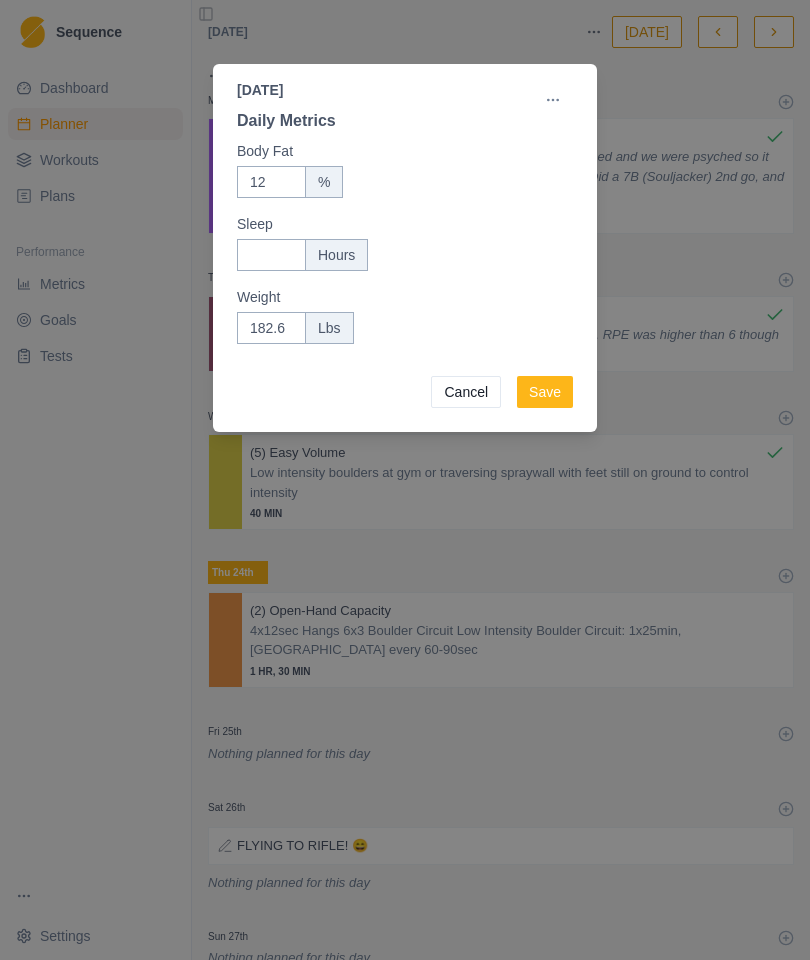 click on "Save" at bounding box center (545, 392) 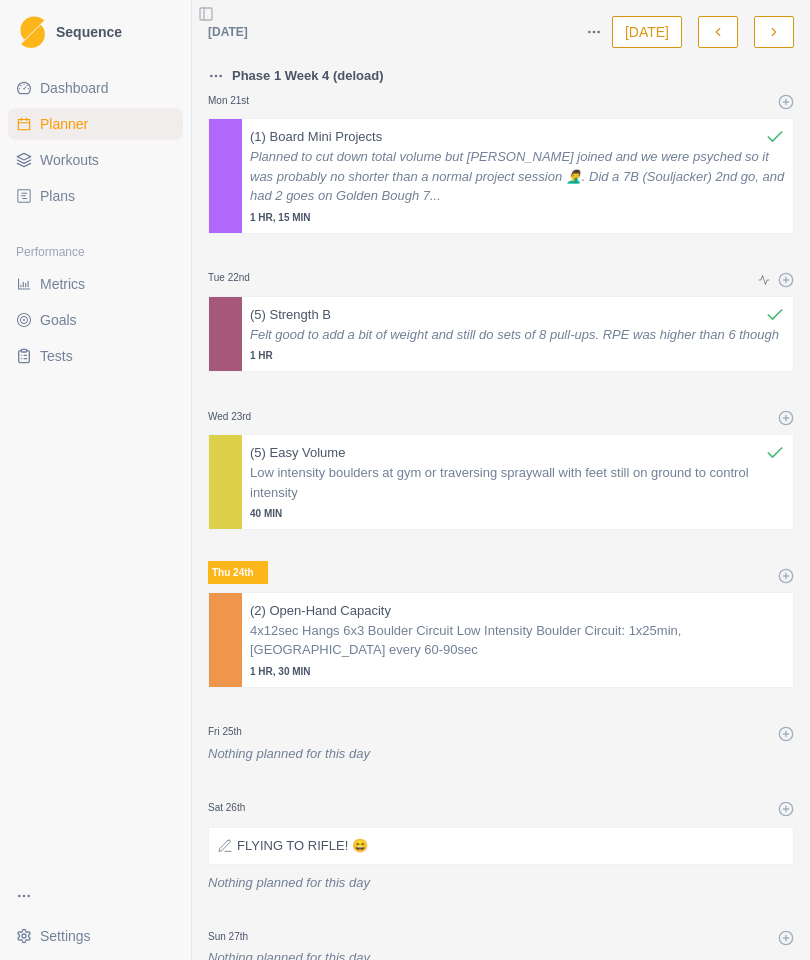 click 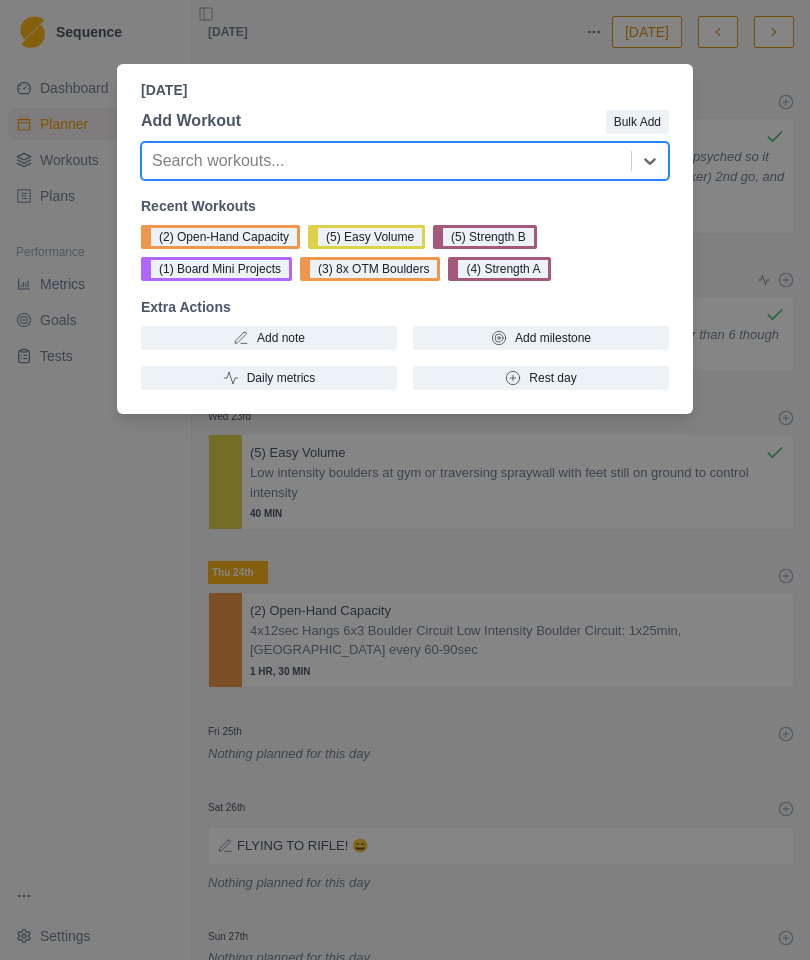 click on "Daily metrics" at bounding box center [269, 378] 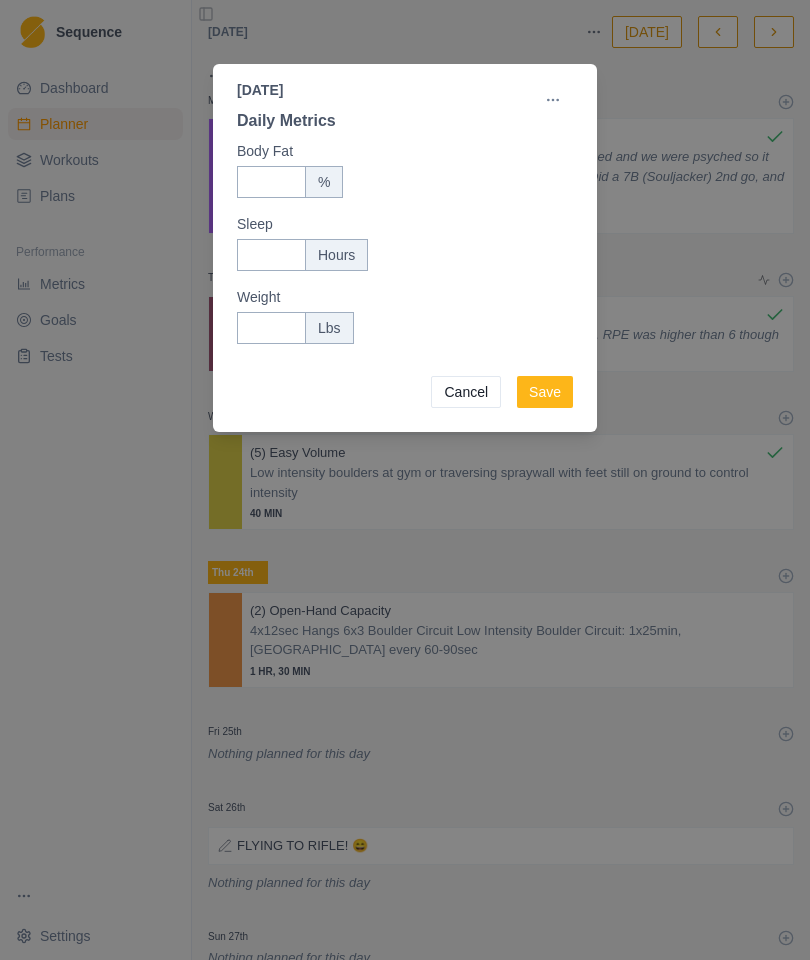 click on "Body Fat" at bounding box center [271, 182] 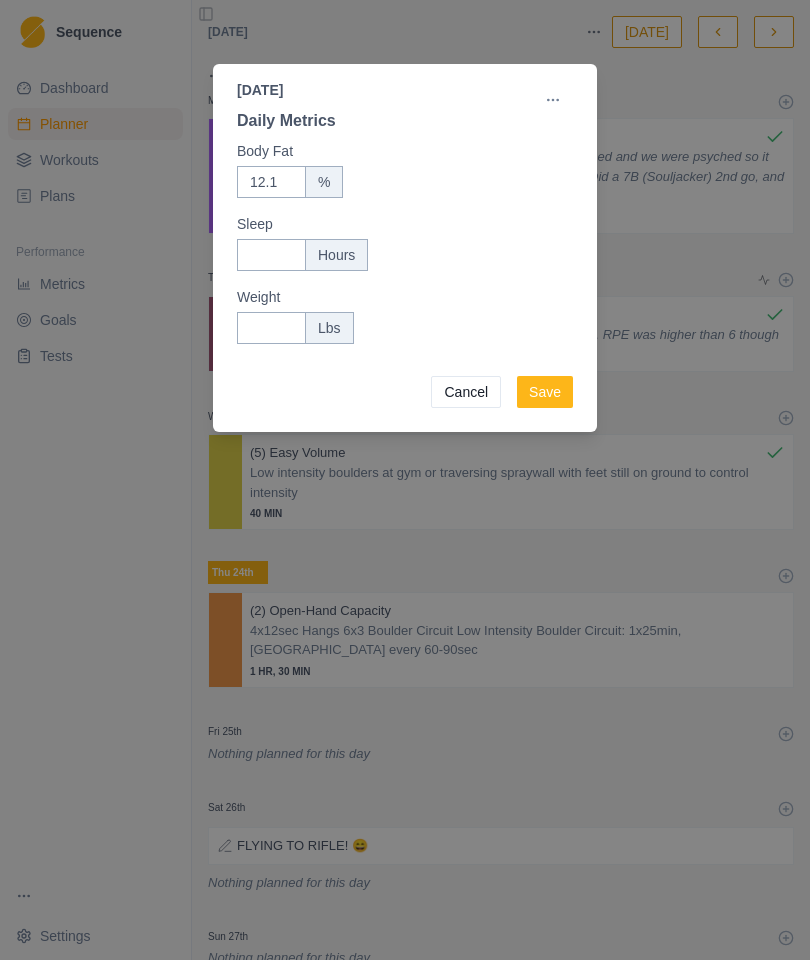 type on "12.1" 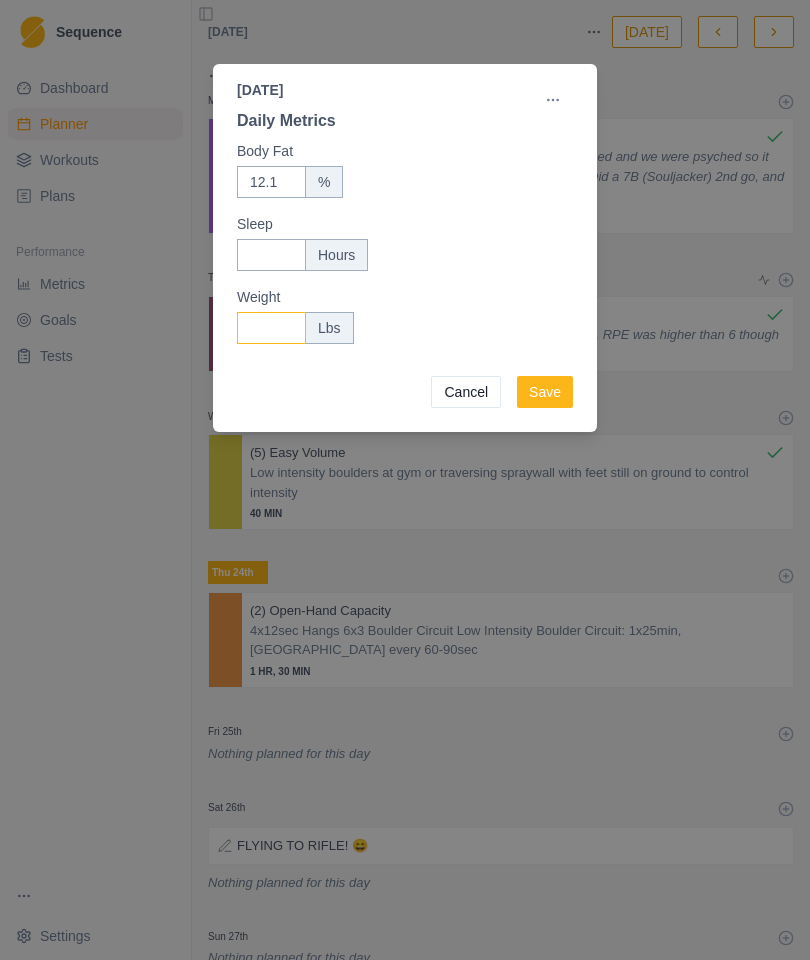 click on "Weight" at bounding box center [271, 328] 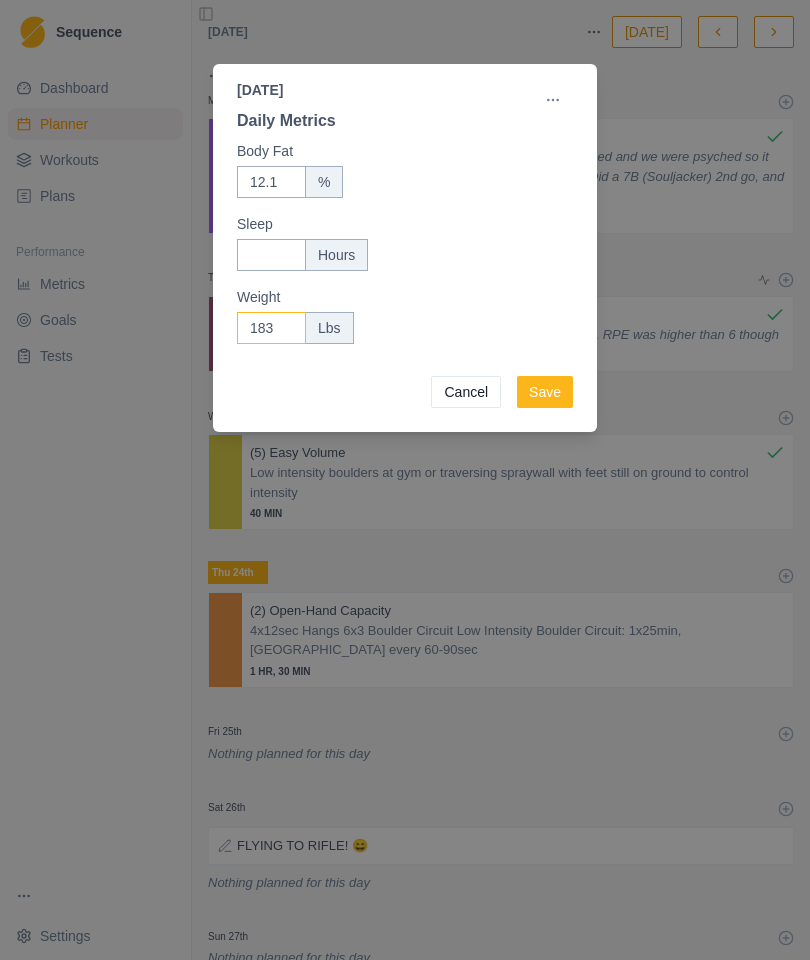type on "183" 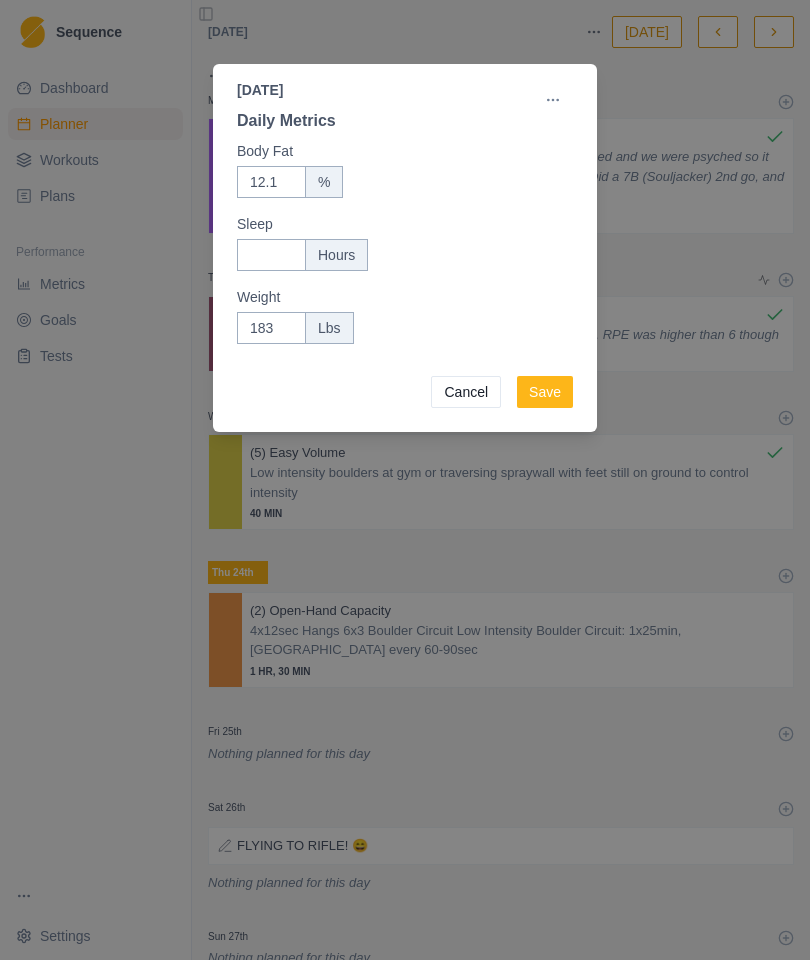 click on "Save" at bounding box center [545, 392] 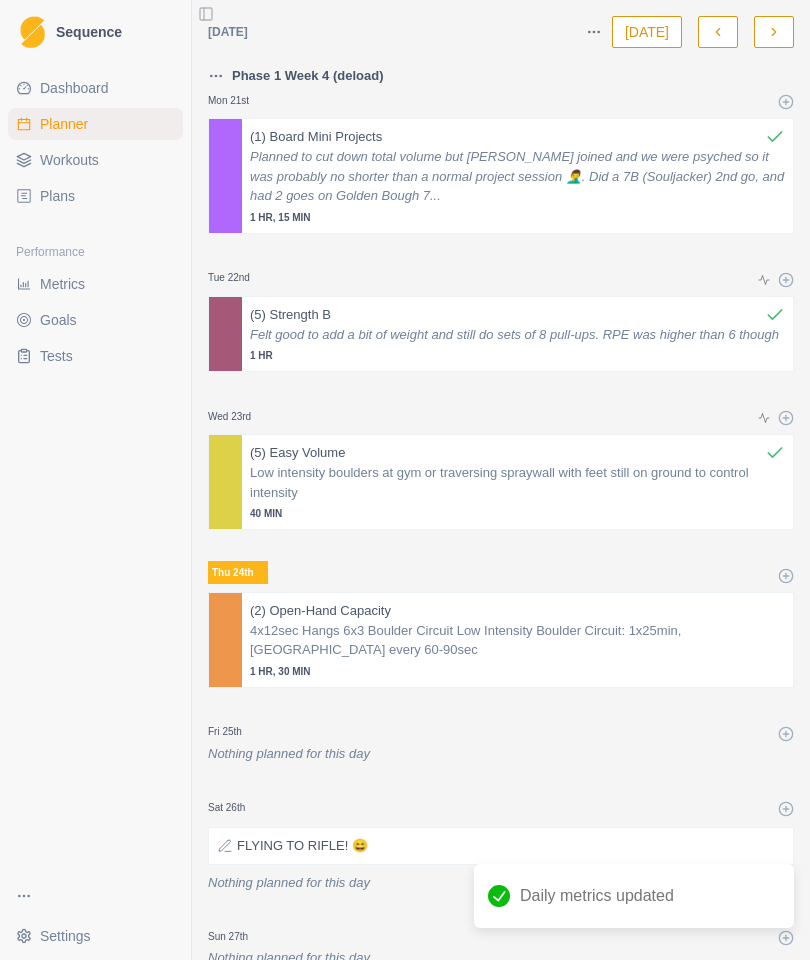 click on "Metrics" at bounding box center (62, 284) 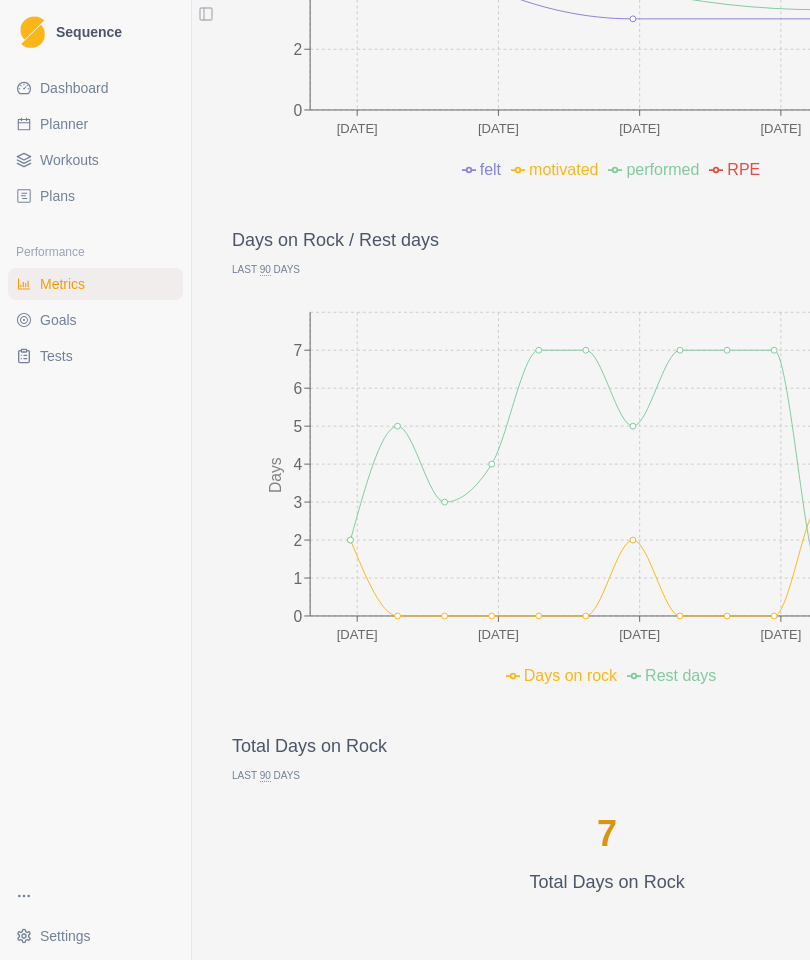scroll, scrollTop: 976, scrollLeft: 0, axis: vertical 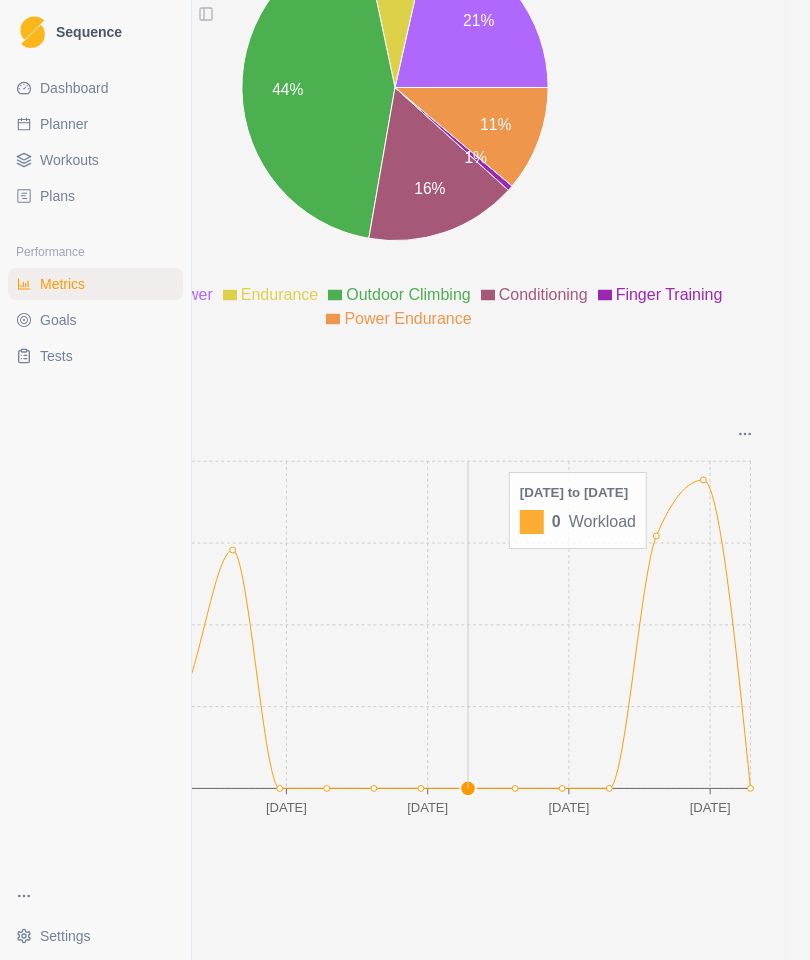 click on "[DATE] [DATE] Jun [DATE] [DATE] 0 350 700 1050 1400 Workload" 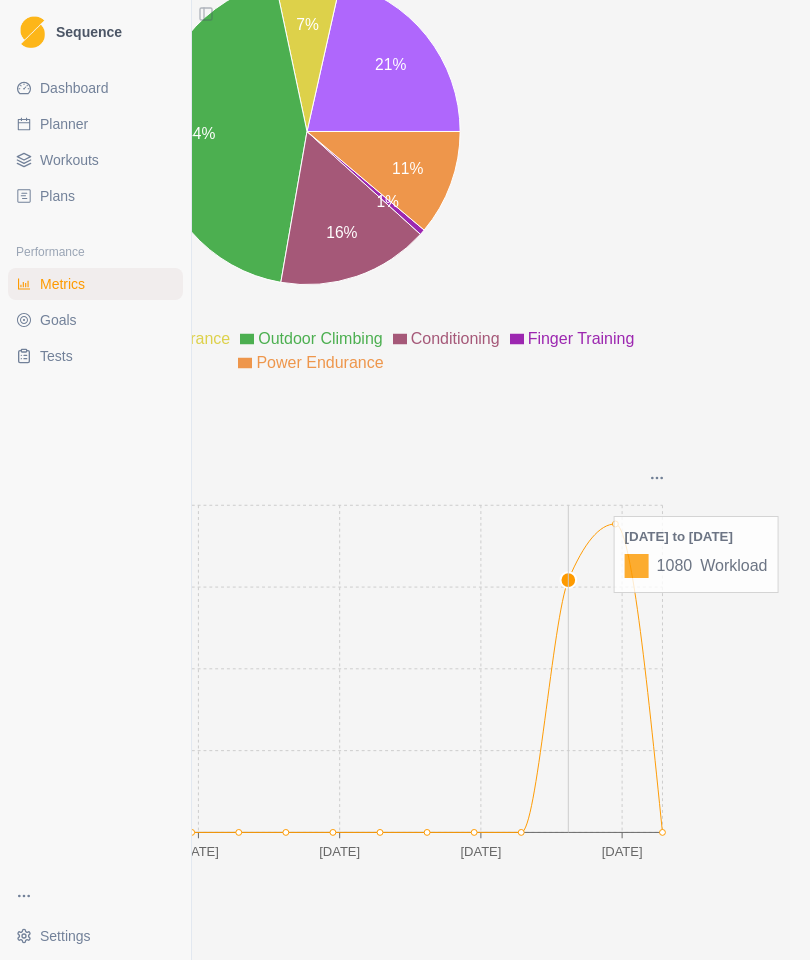 scroll, scrollTop: 2411, scrollLeft: 88, axis: both 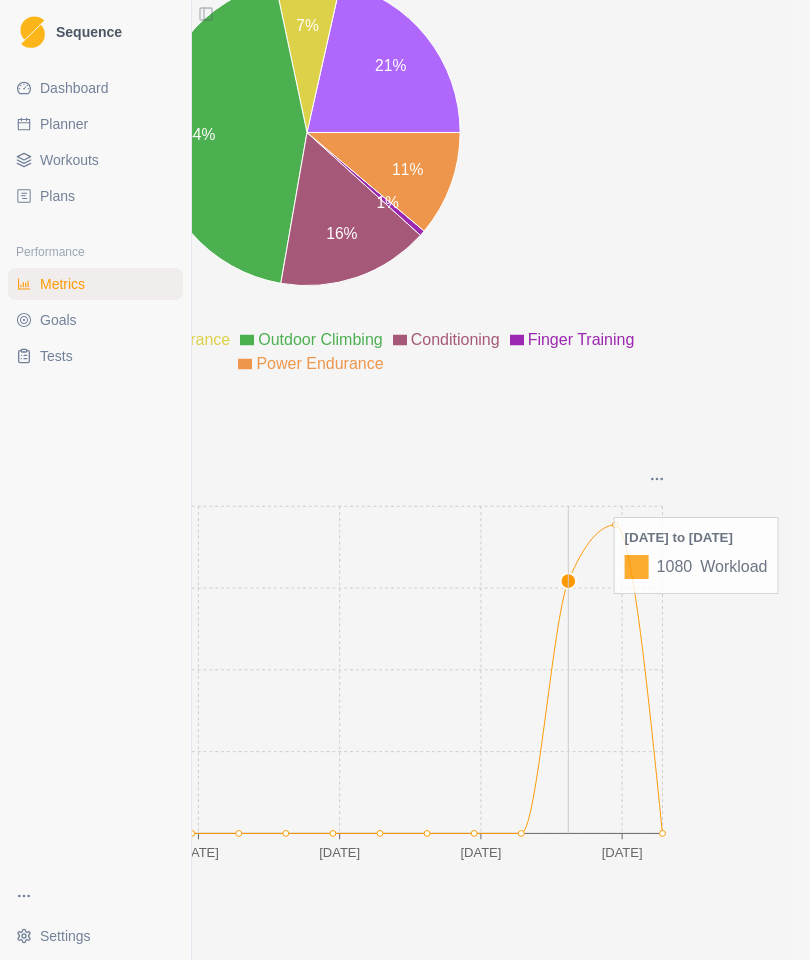click on "[DATE] [DATE] Jun [DATE] [DATE] 0 350 700 1050 1400 Workload" 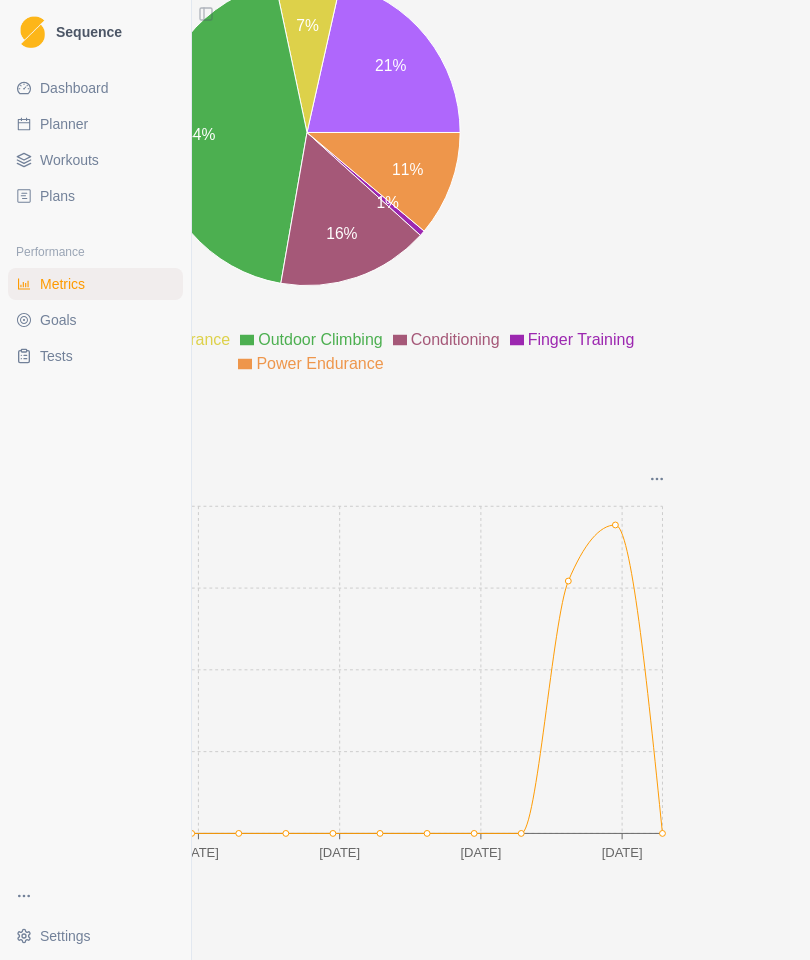 click on "Last   90   Days" at bounding box center [307, 463] 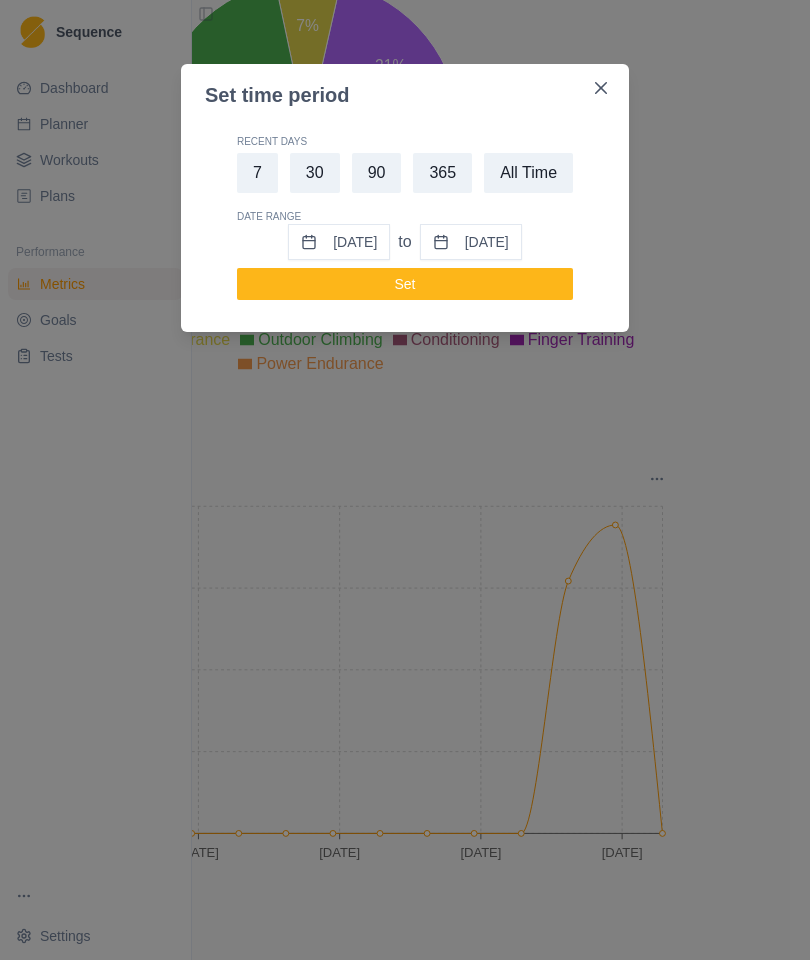 click on "Set time period Recent Days 7 30 90 365 All Time Date Range [DATE] to [DATE] Set" at bounding box center (405, 480) 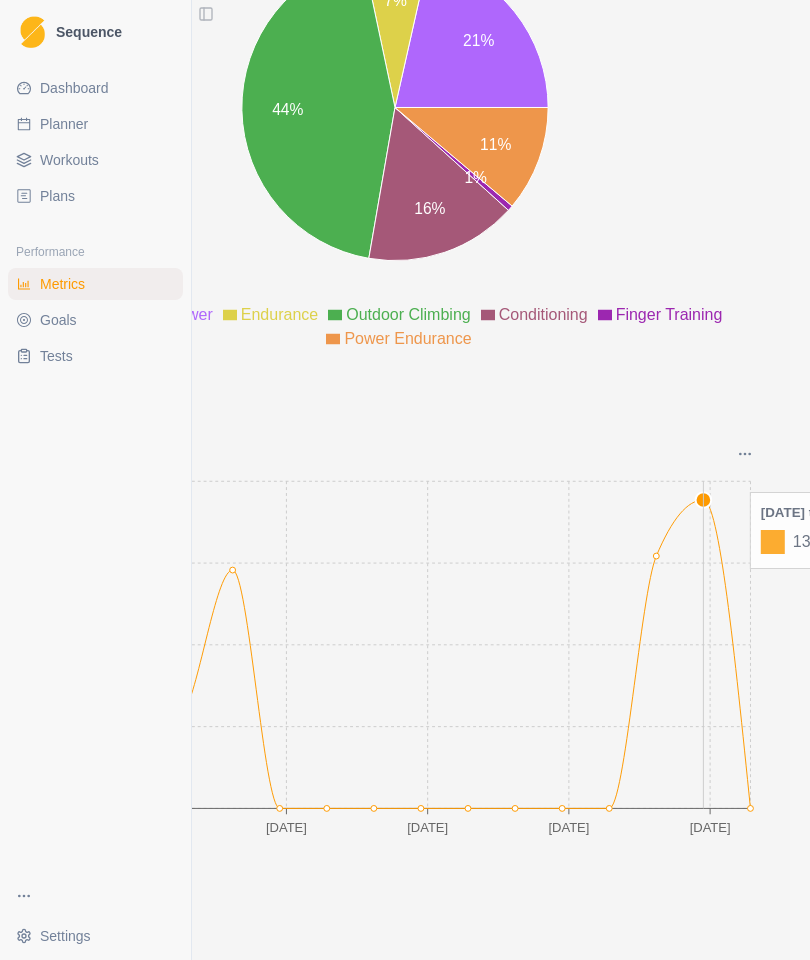 scroll, scrollTop: 2437, scrollLeft: 0, axis: vertical 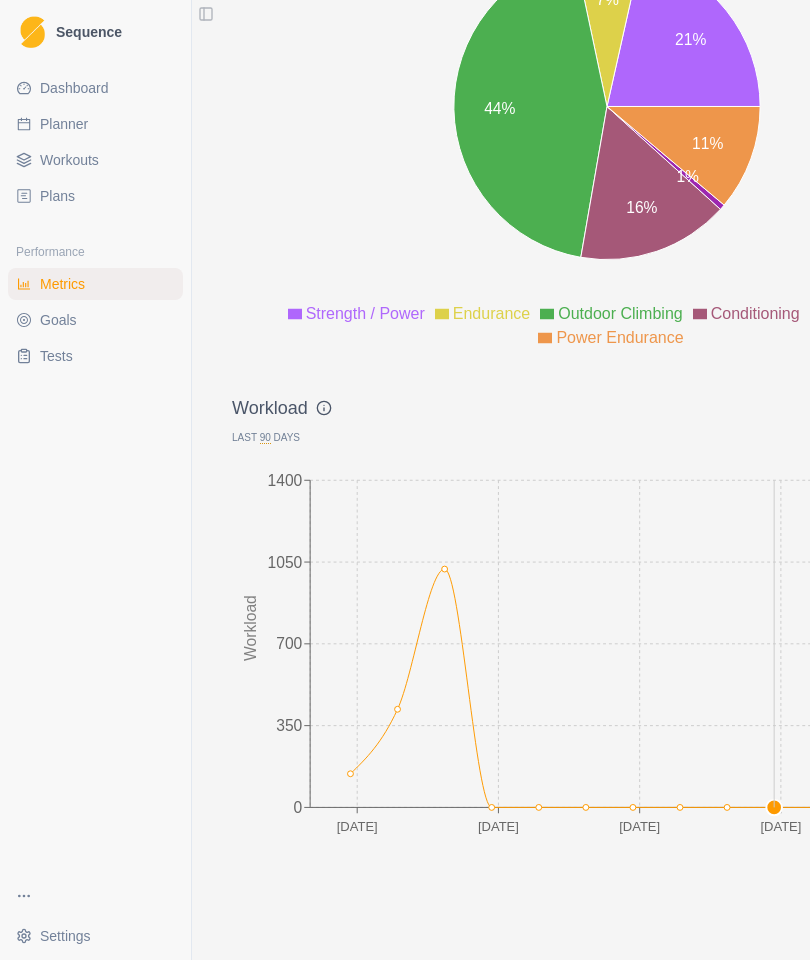 click on "Workload" at bounding box center (607, 412) 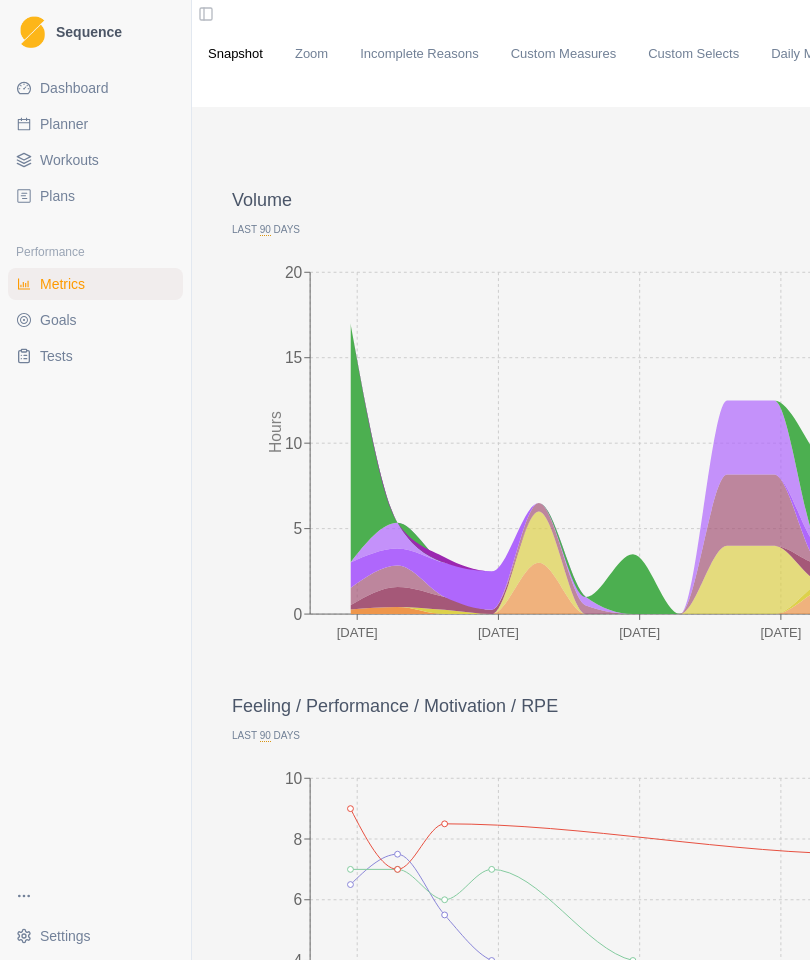 scroll, scrollTop: 0, scrollLeft: 0, axis: both 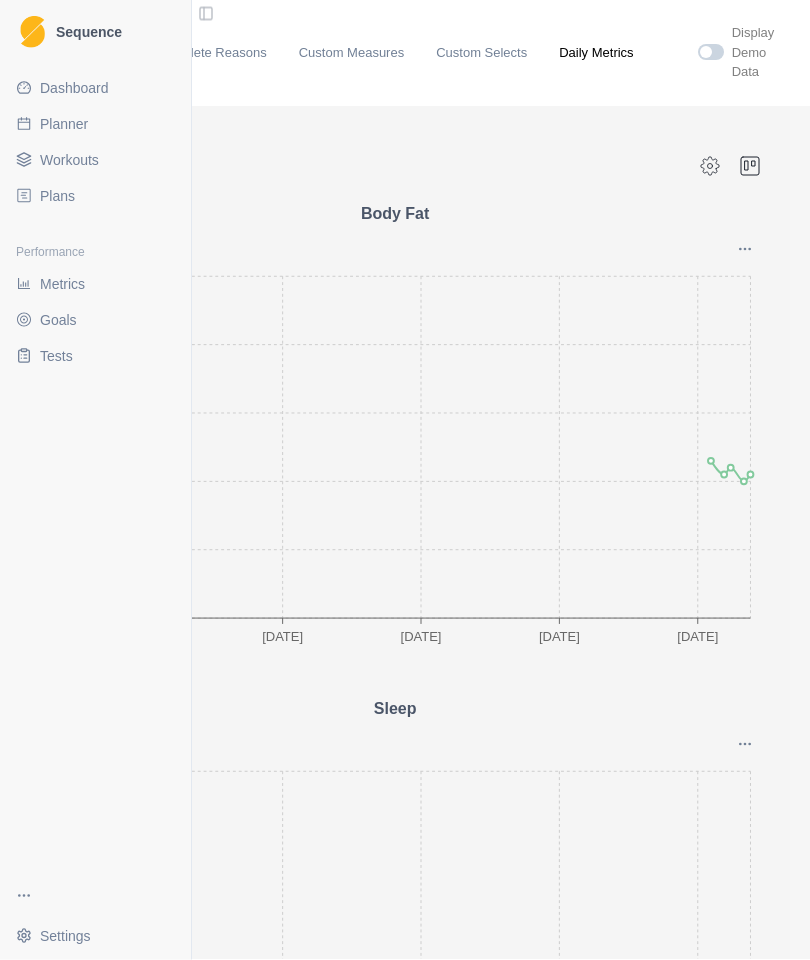 click on "Custom Selects" at bounding box center [481, 54] 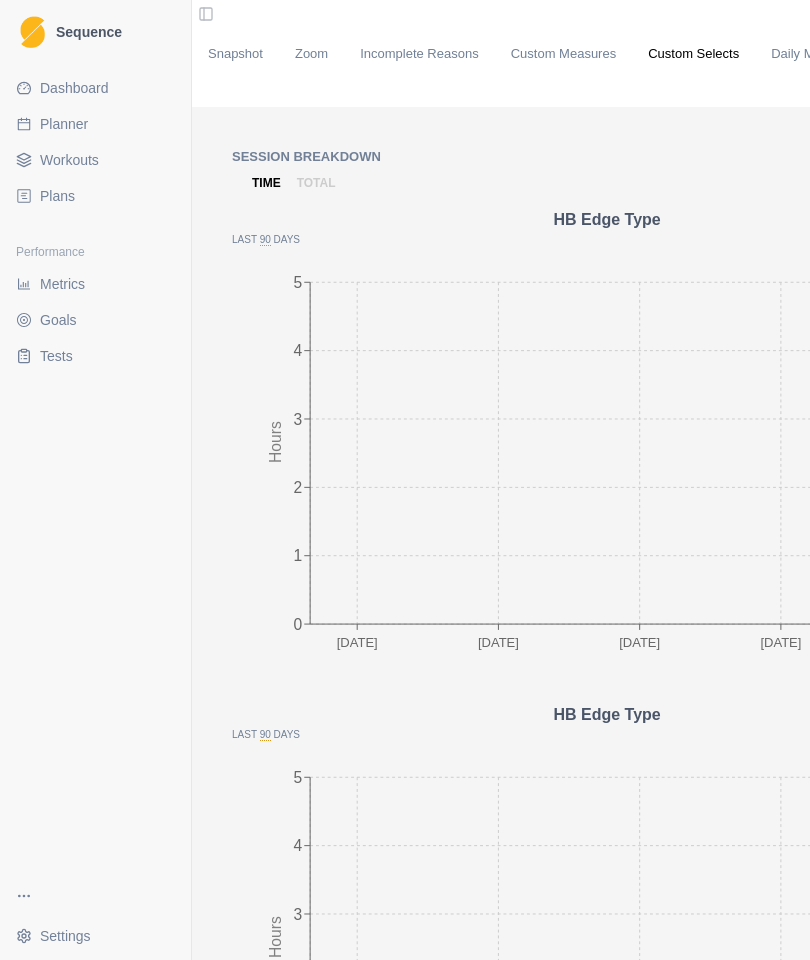 scroll, scrollTop: 0, scrollLeft: 0, axis: both 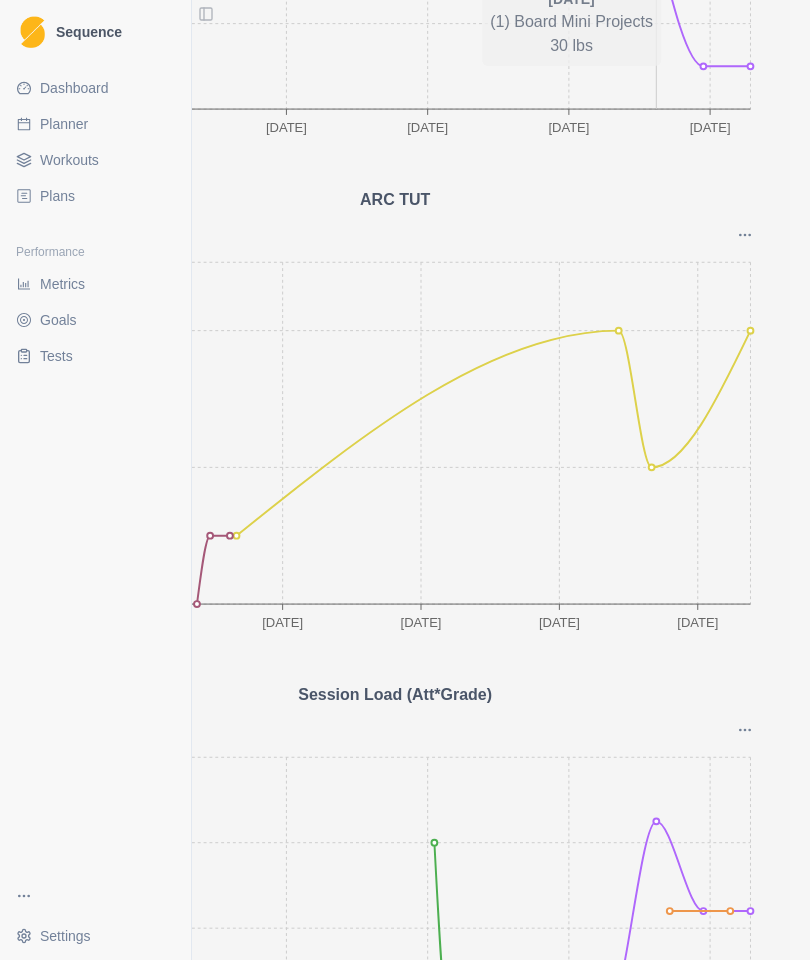 click 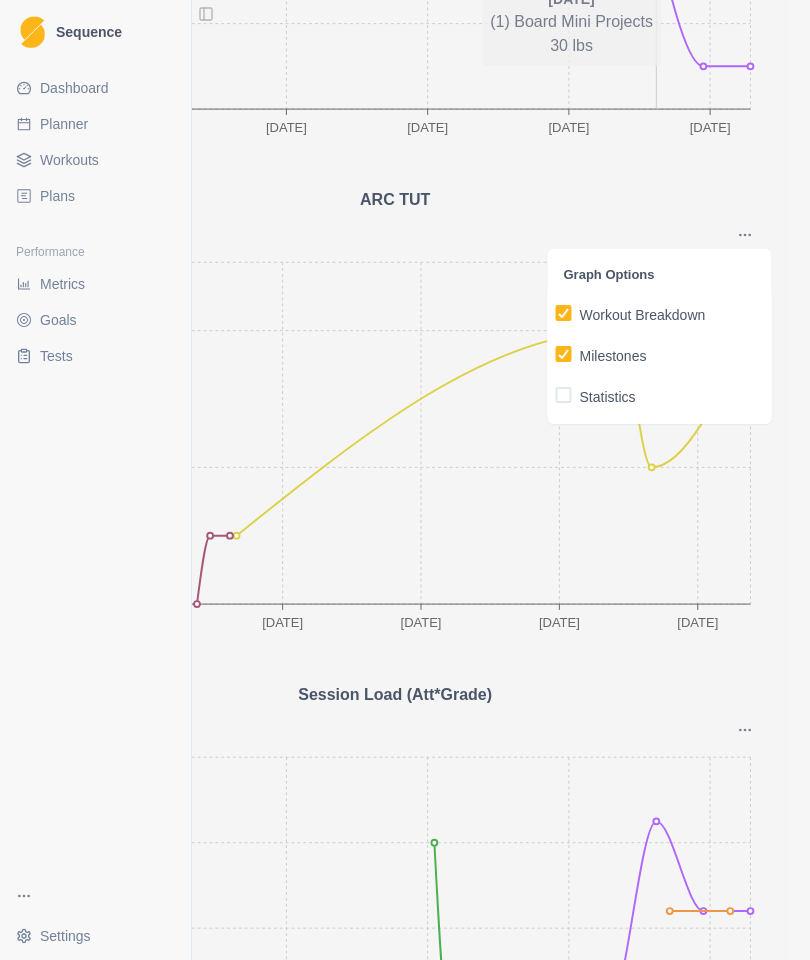click on "ARC TUT" at bounding box center (395, 200) 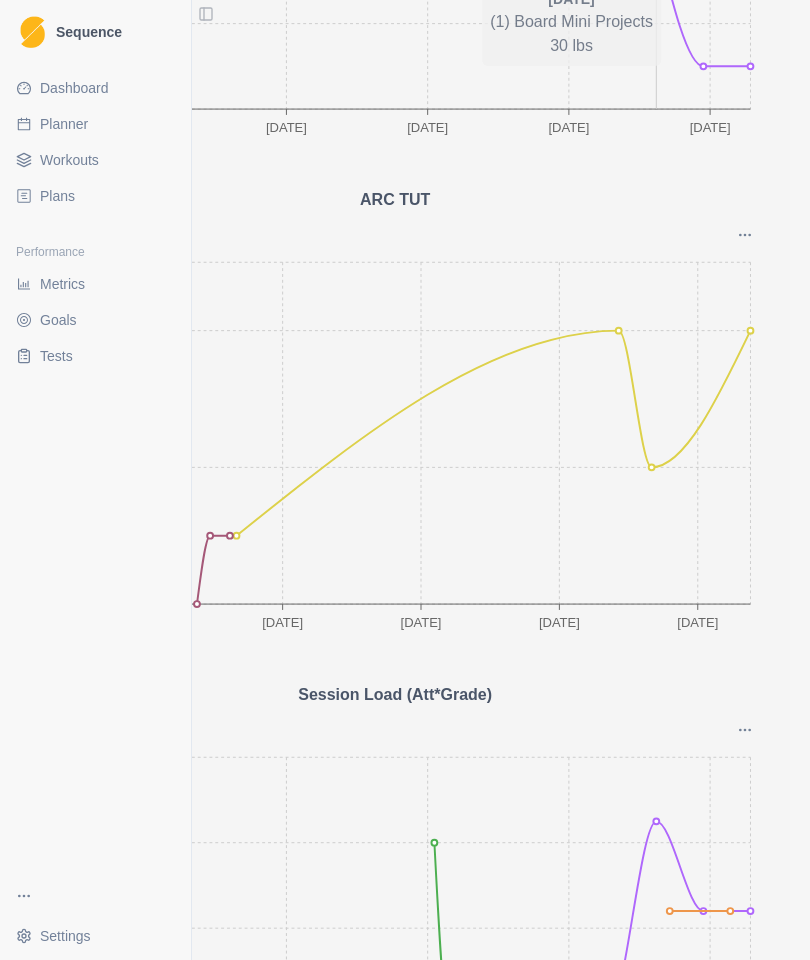 click 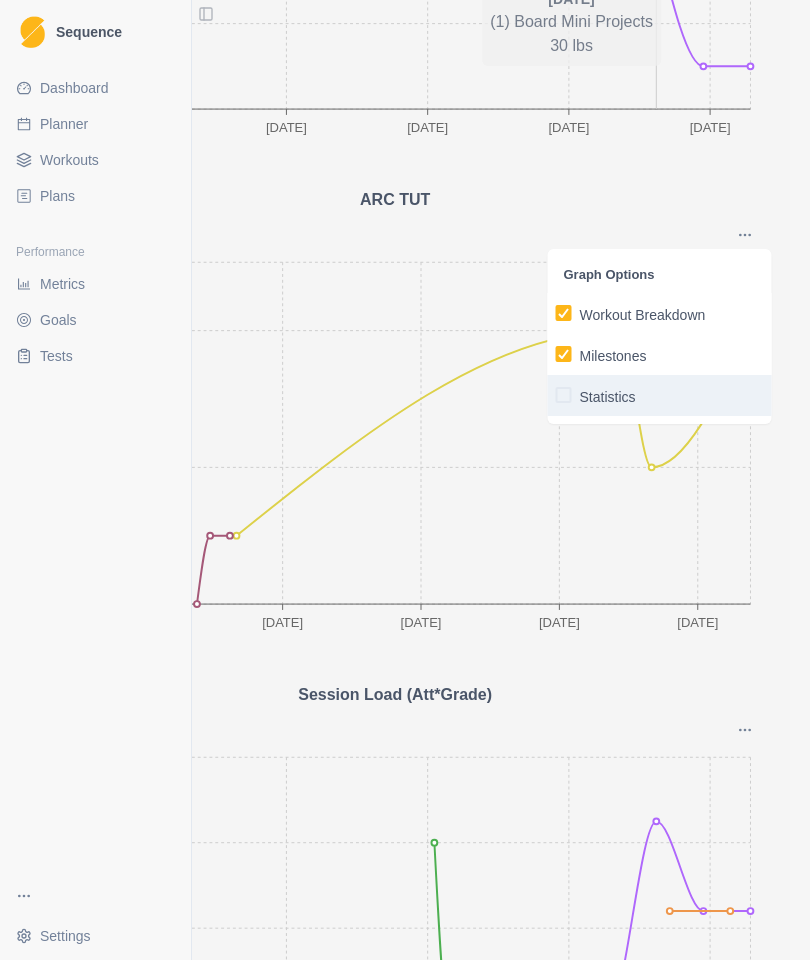 click on "Statistics" at bounding box center (608, 397) 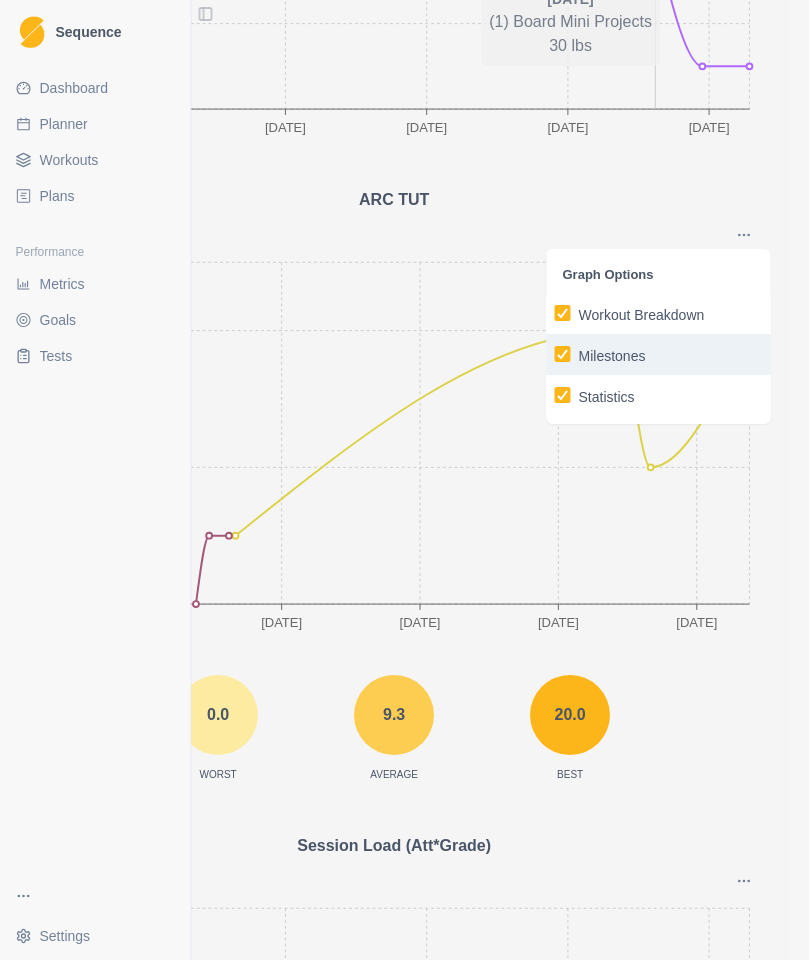 scroll, scrollTop: 70, scrollLeft: 219, axis: both 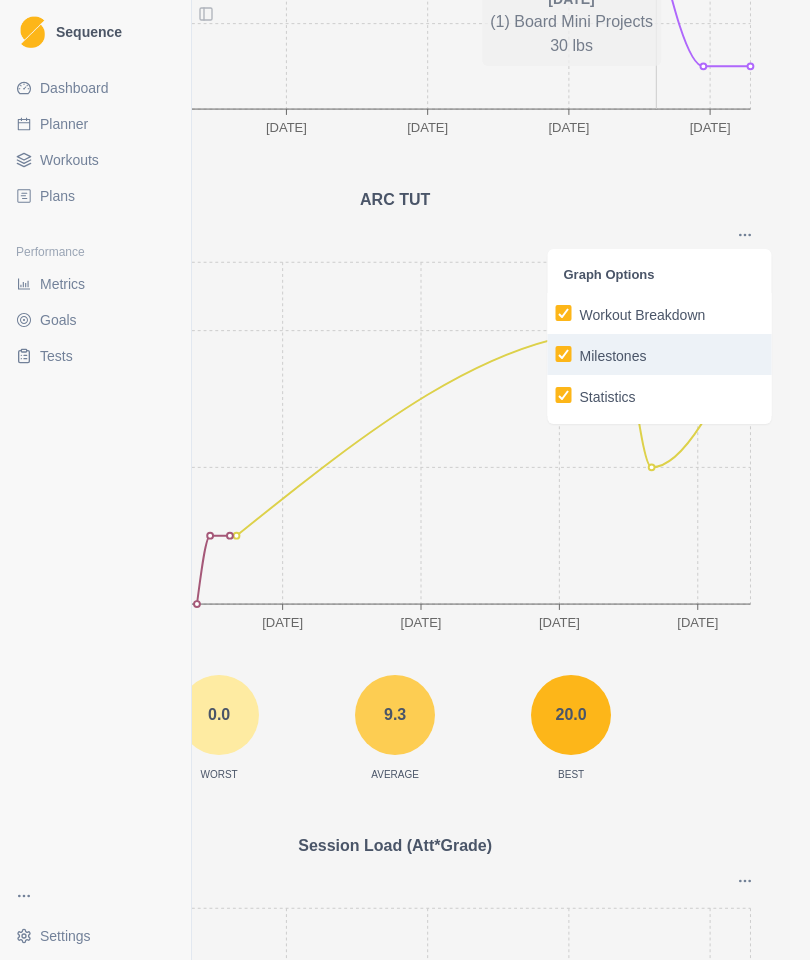 click on "Milestones" at bounding box center (613, 356) 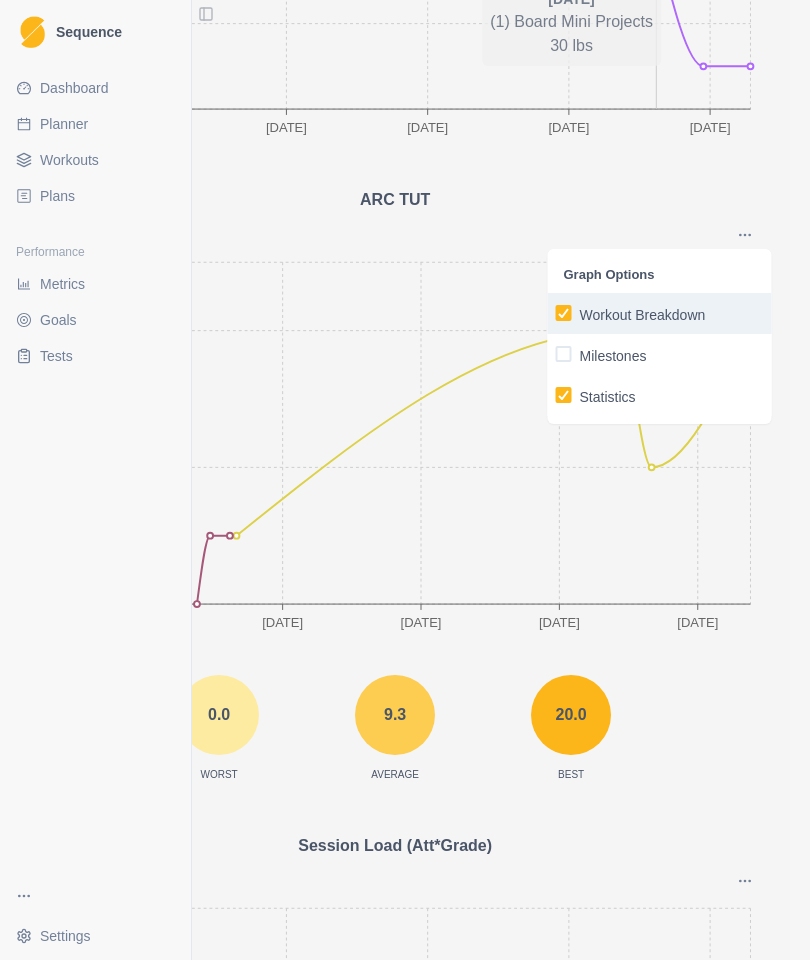 click on "Workout Breakdown" at bounding box center (643, 313) 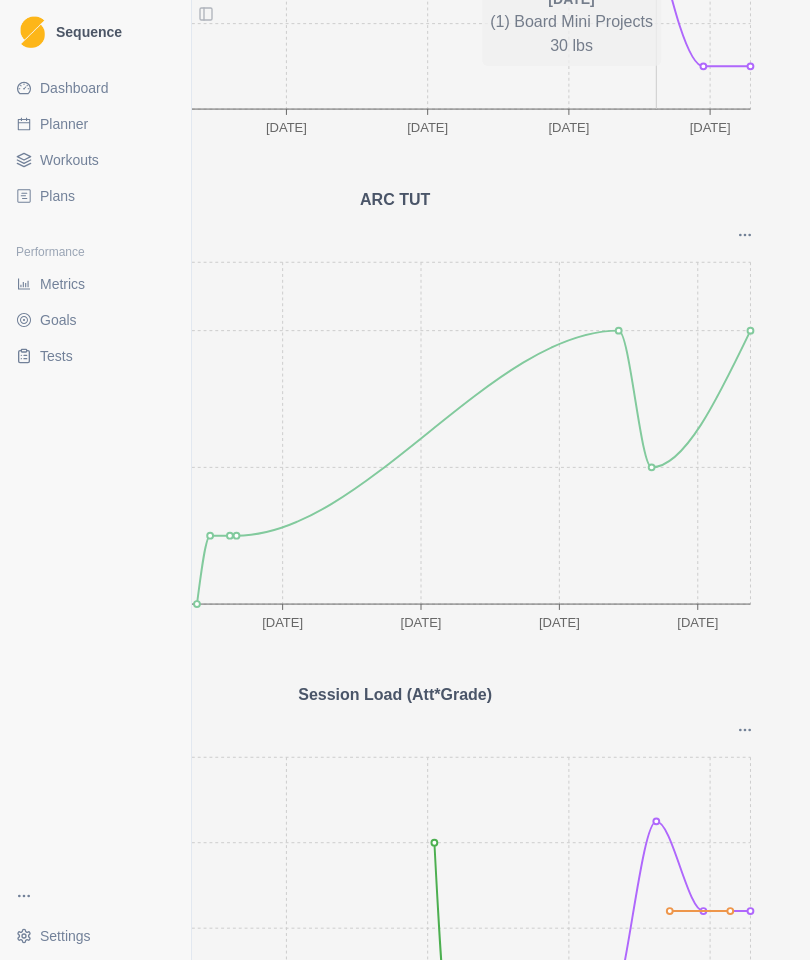 click 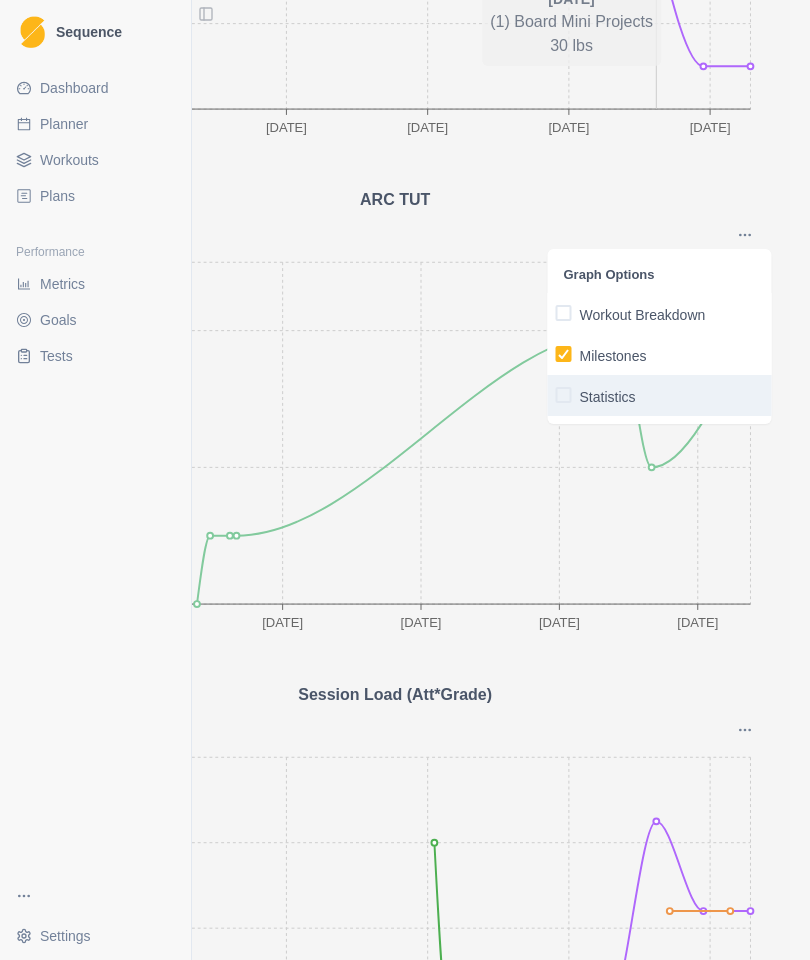 click on "Statistics" at bounding box center [608, 397] 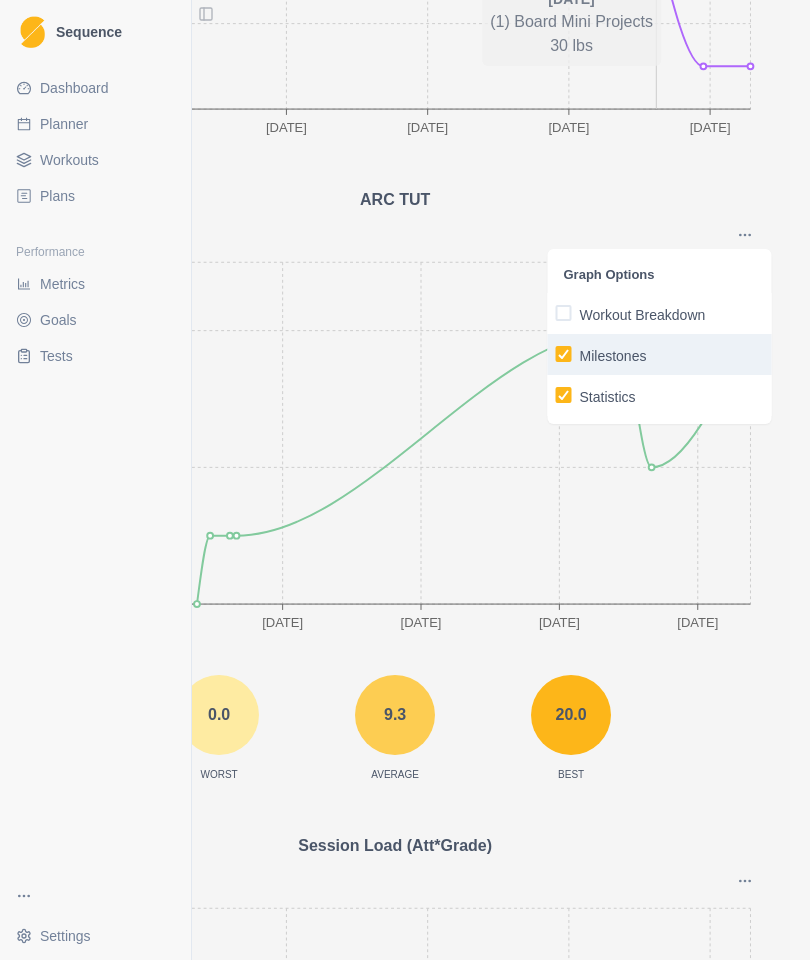 click on "Milestones" at bounding box center [613, 356] 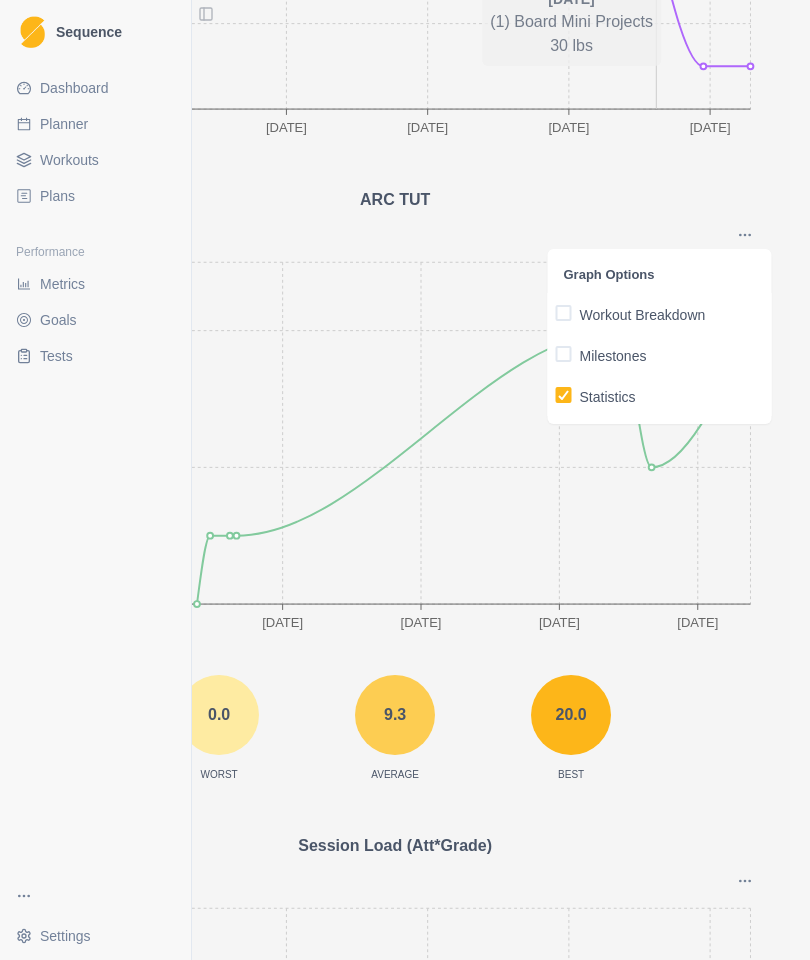 click on "ARC TUT" at bounding box center [395, 200] 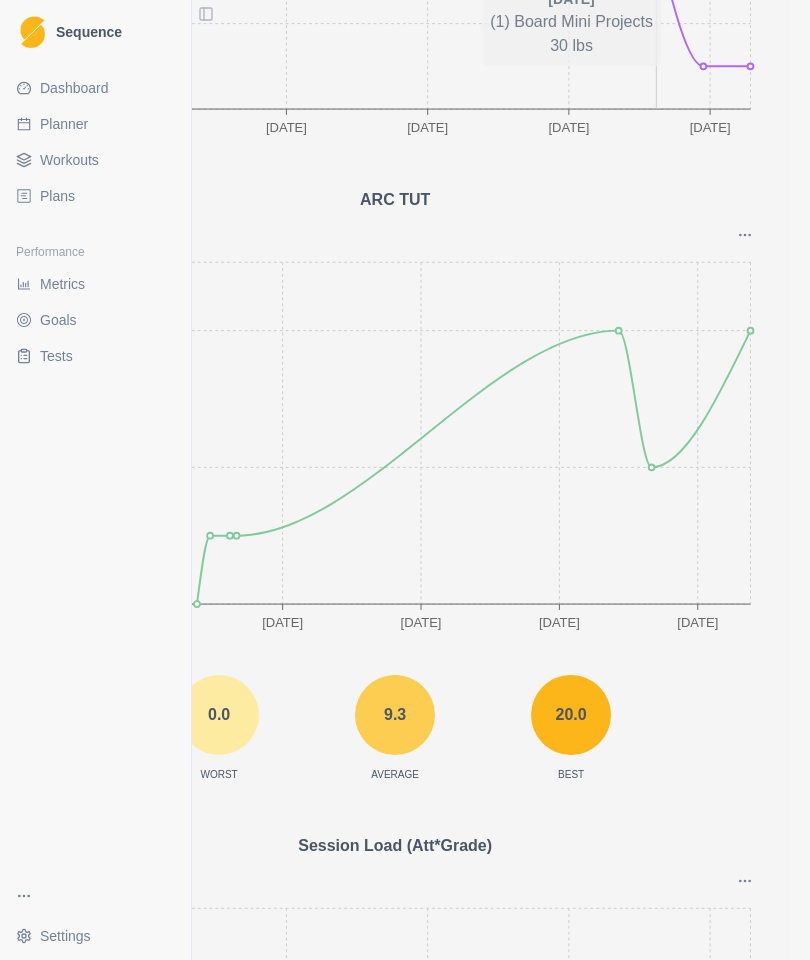 click at bounding box center (745, 235) 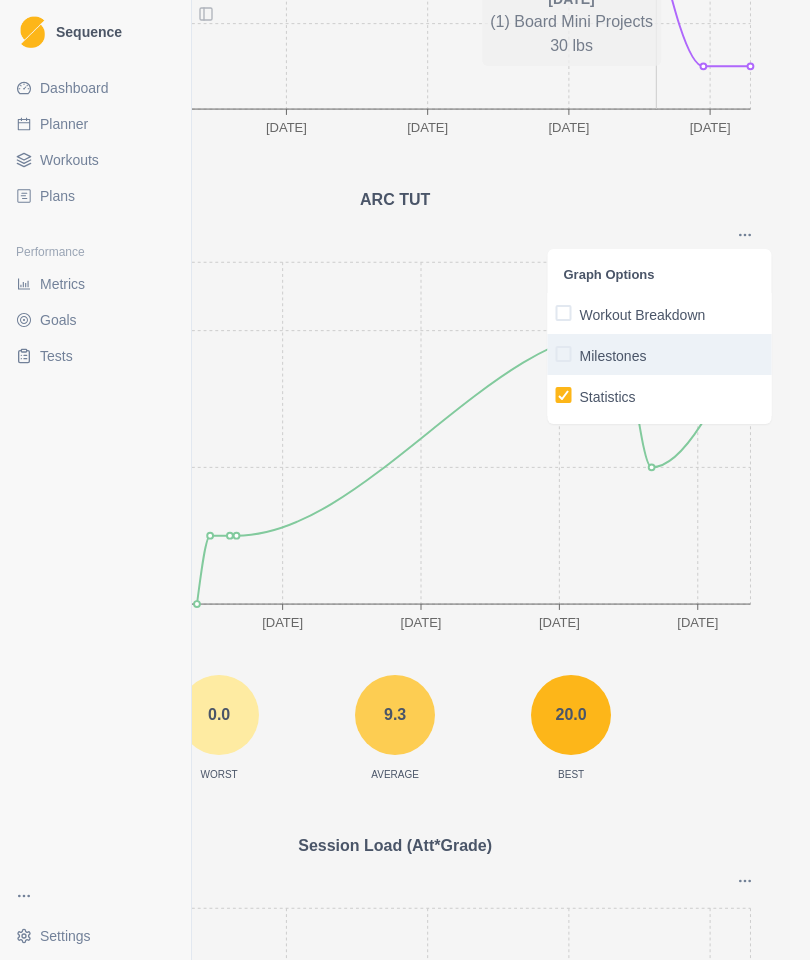 click on "Milestones" at bounding box center [613, 356] 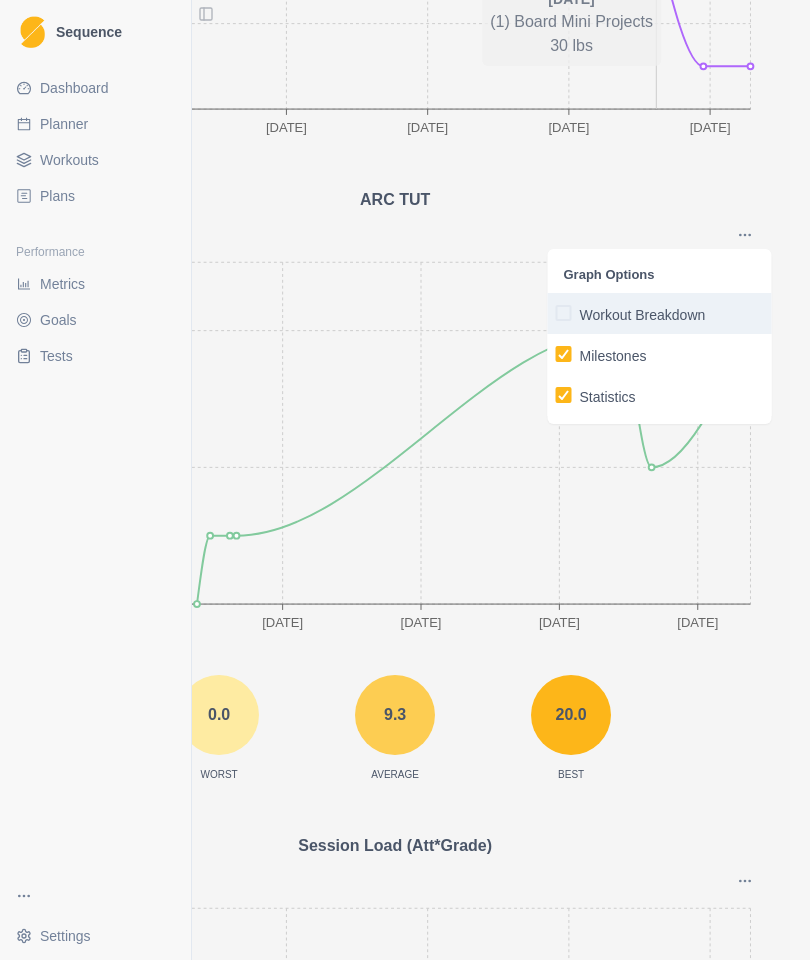 click on "Workout Breakdown" at bounding box center (643, 315) 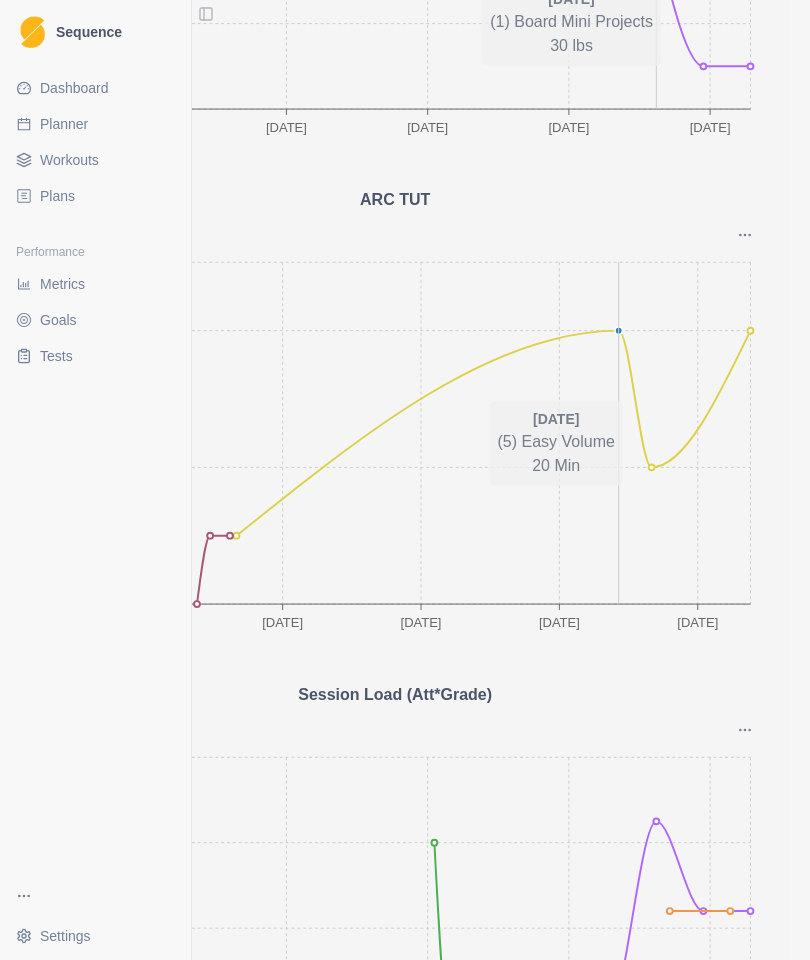 scroll, scrollTop: 70, scrollLeft: 230, axis: both 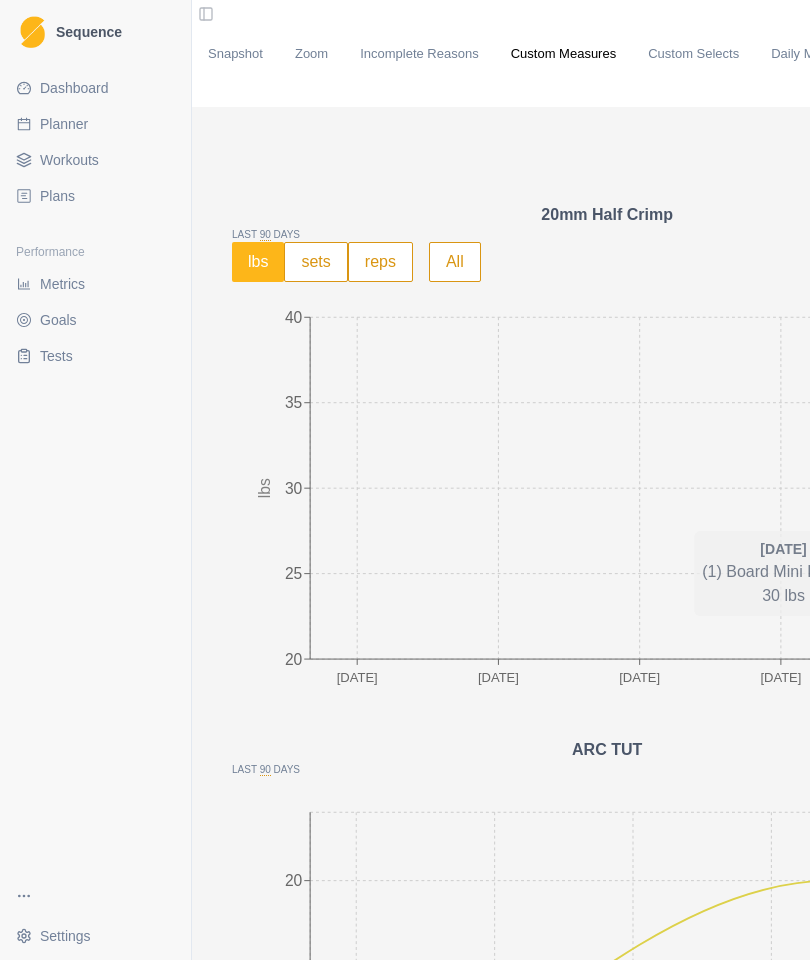 click on "All" at bounding box center (455, 262) 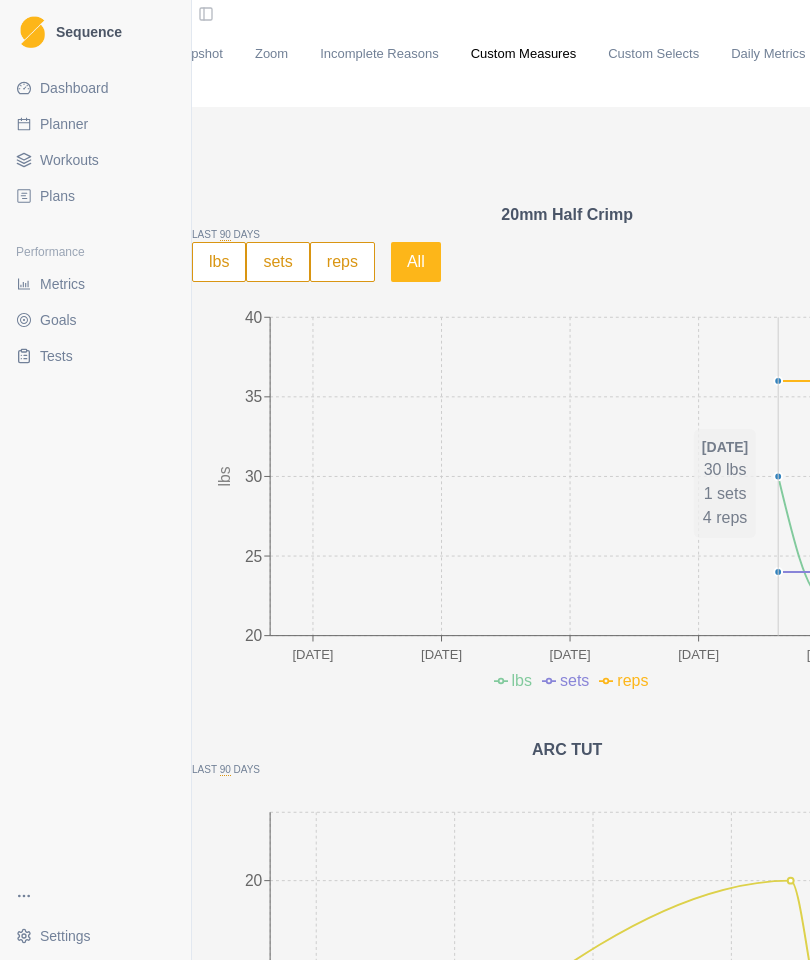 scroll, scrollTop: 80, scrollLeft: 0, axis: vertical 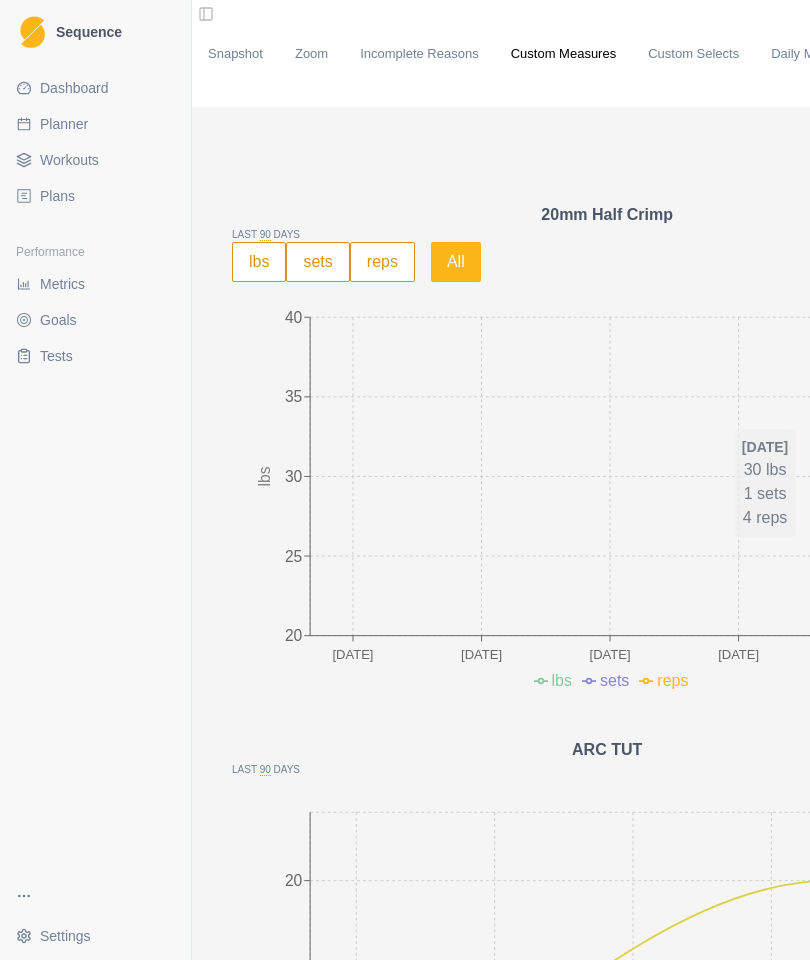 click on "Tests" at bounding box center (95, 356) 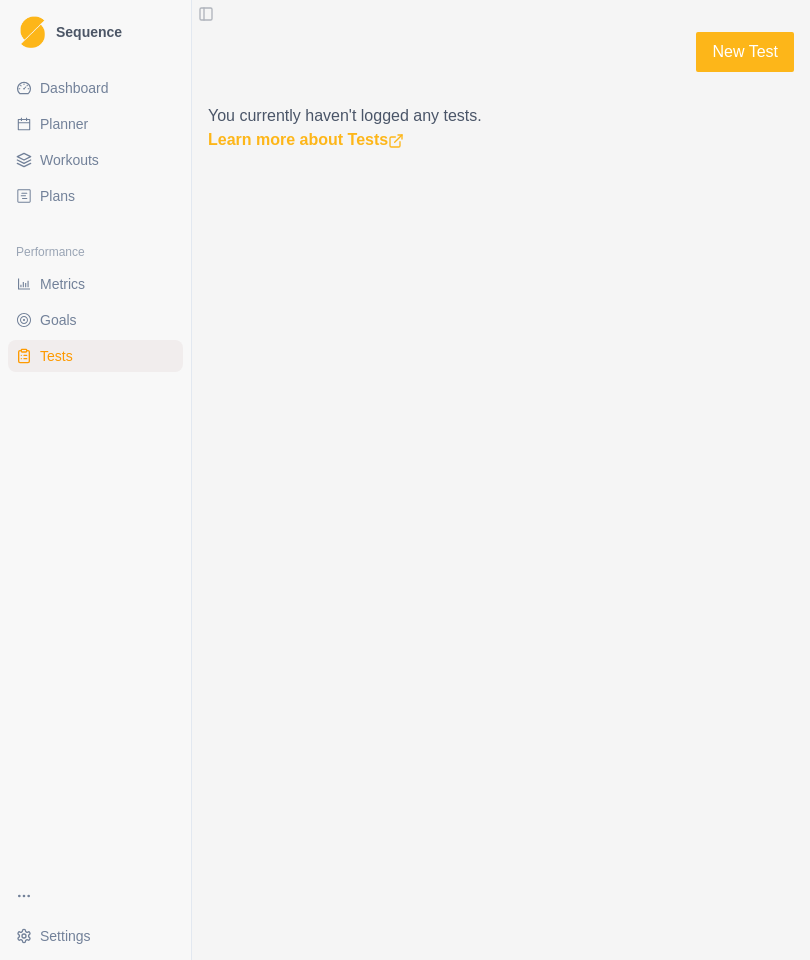 click on "Learn more about Tests" at bounding box center [306, 139] 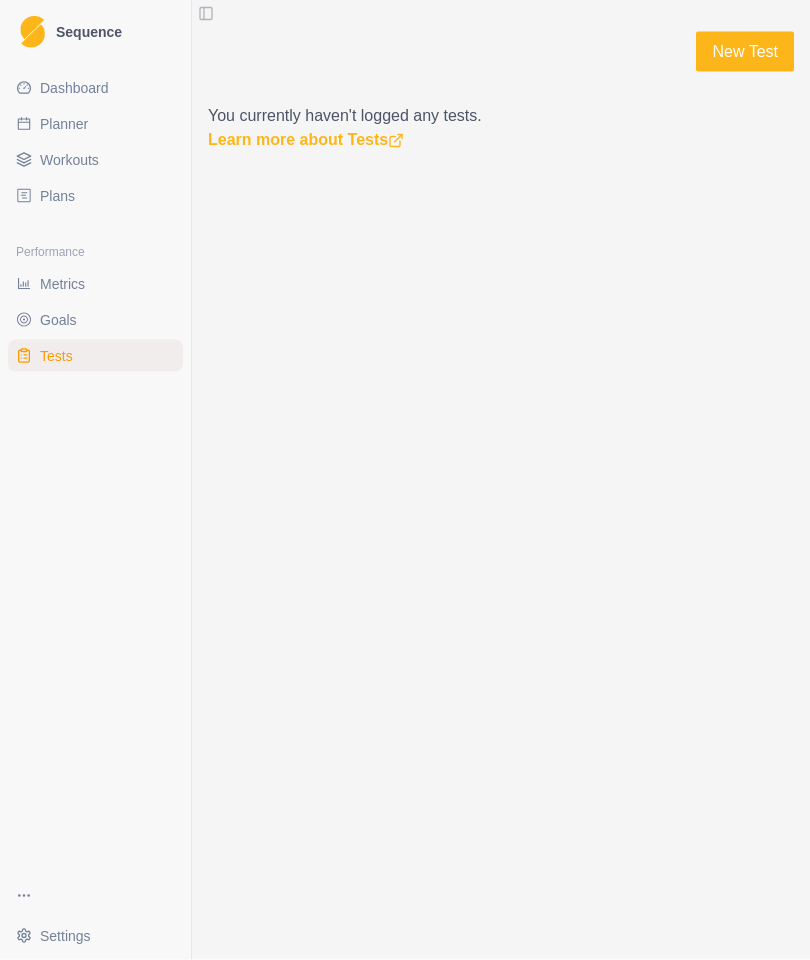 scroll, scrollTop: 0, scrollLeft: 0, axis: both 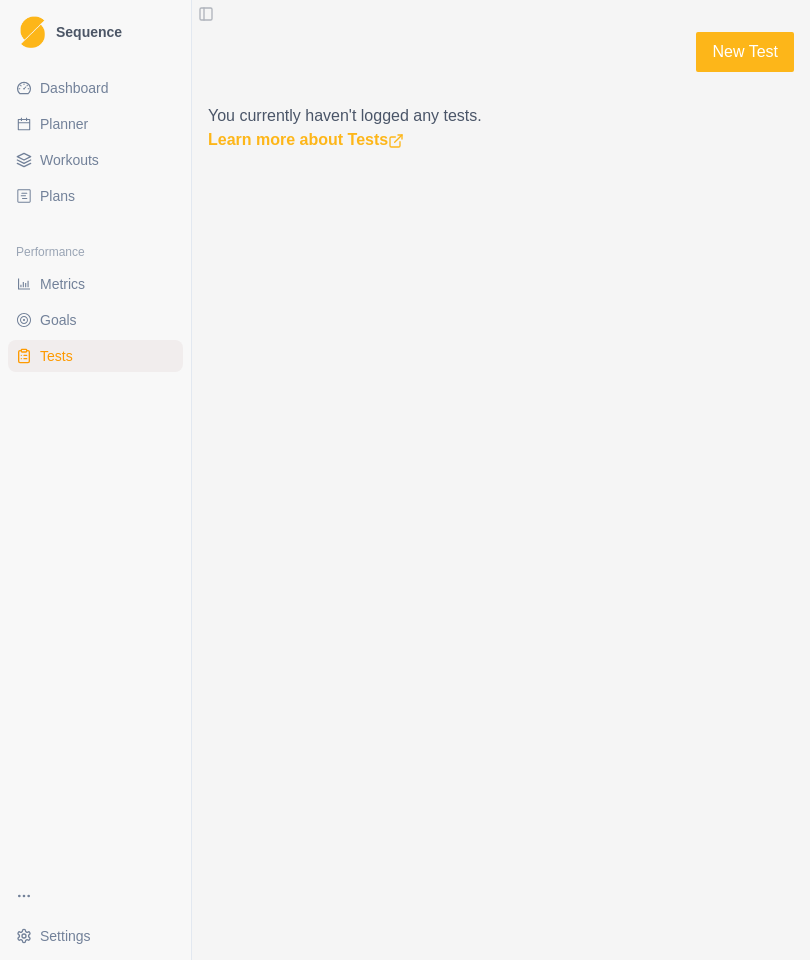 click on "New Test" at bounding box center (745, 52) 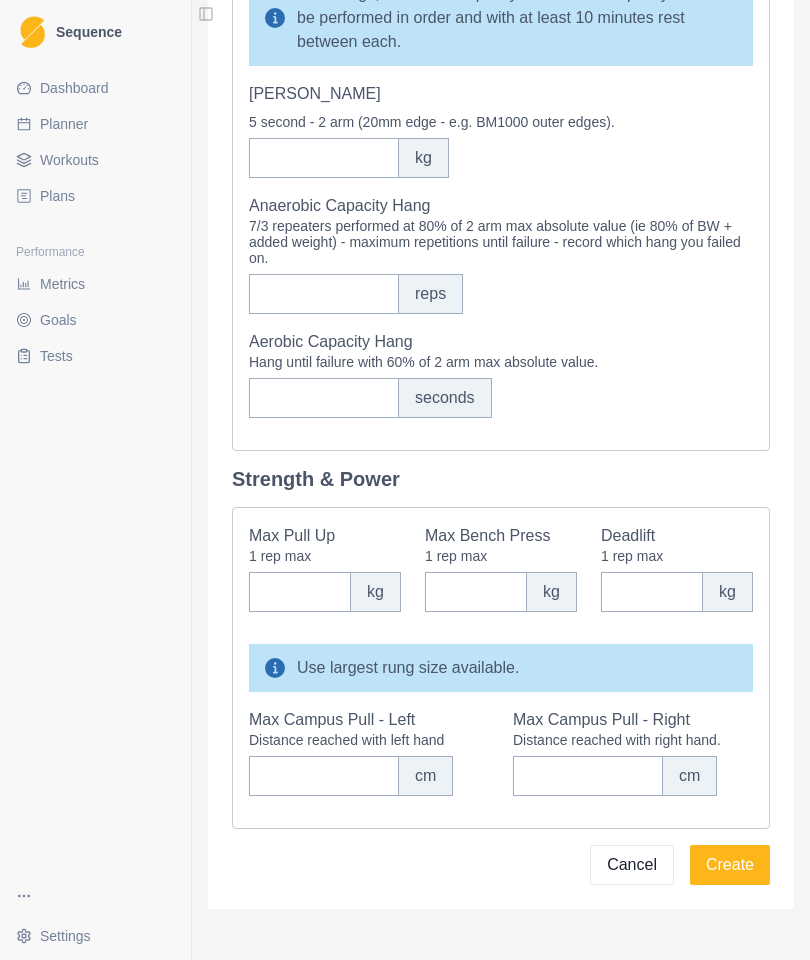 scroll, scrollTop: 742, scrollLeft: 0, axis: vertical 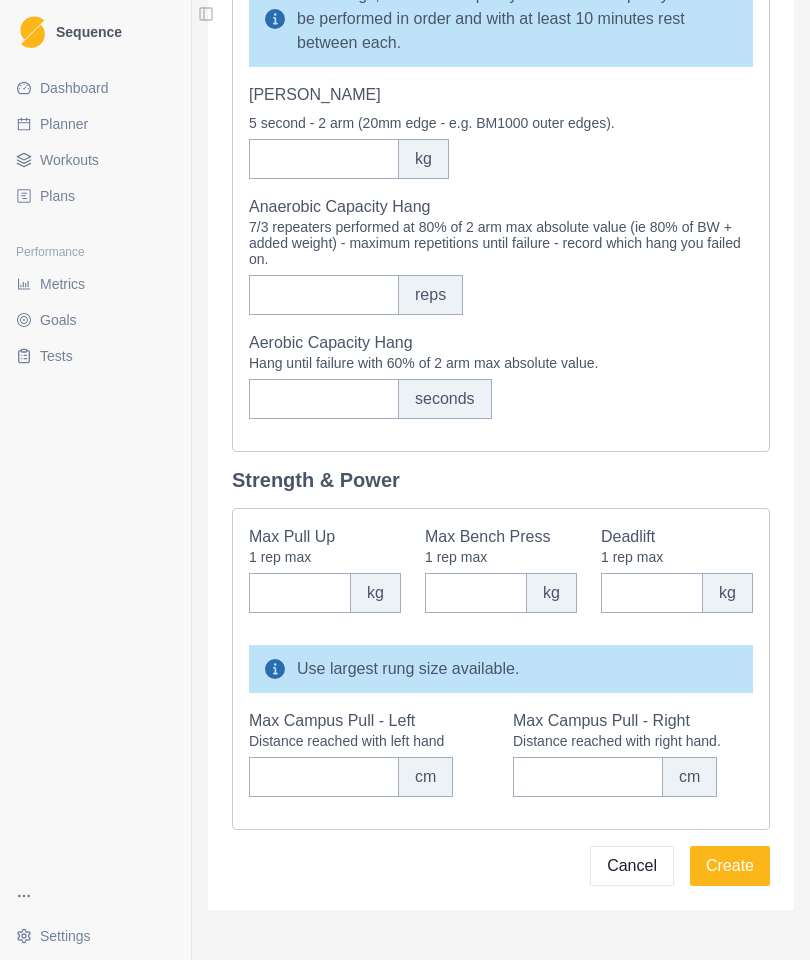 click on "Dashboard" at bounding box center (74, 88) 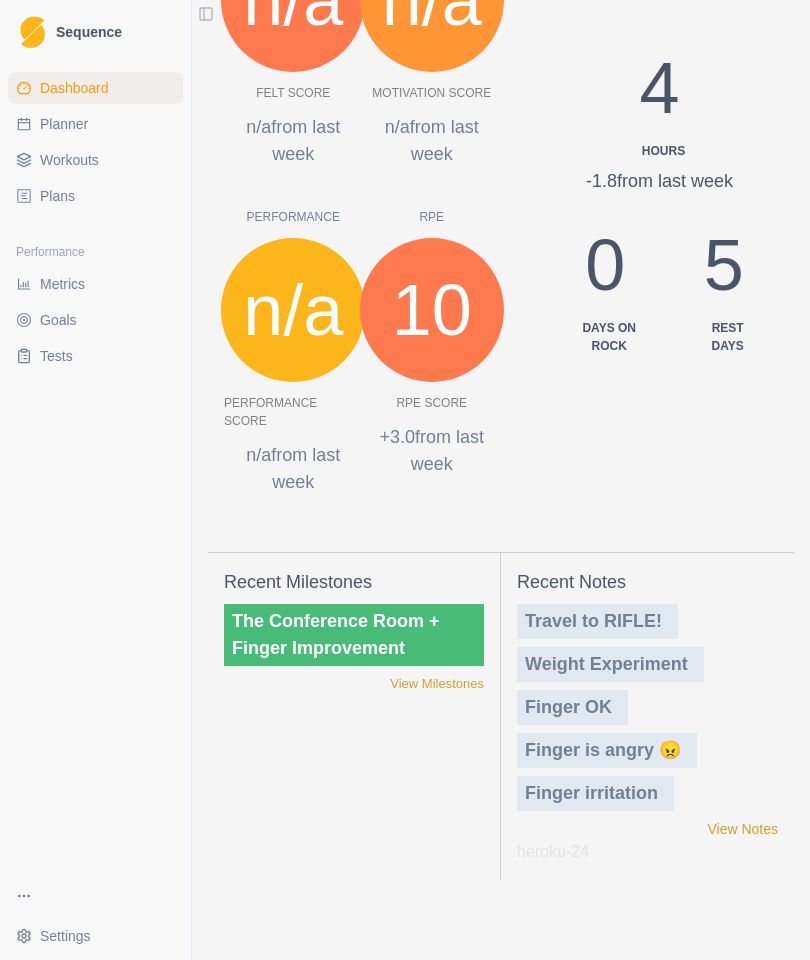 scroll, scrollTop: 0, scrollLeft: 0, axis: both 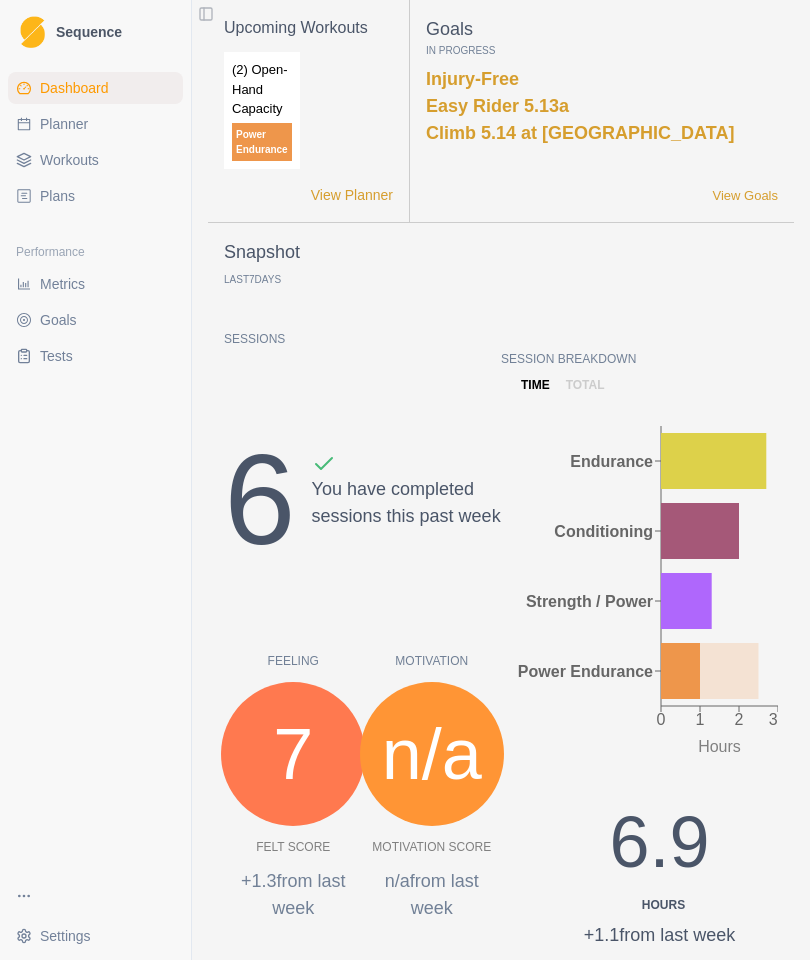 click on "View Goals" at bounding box center (745, 196) 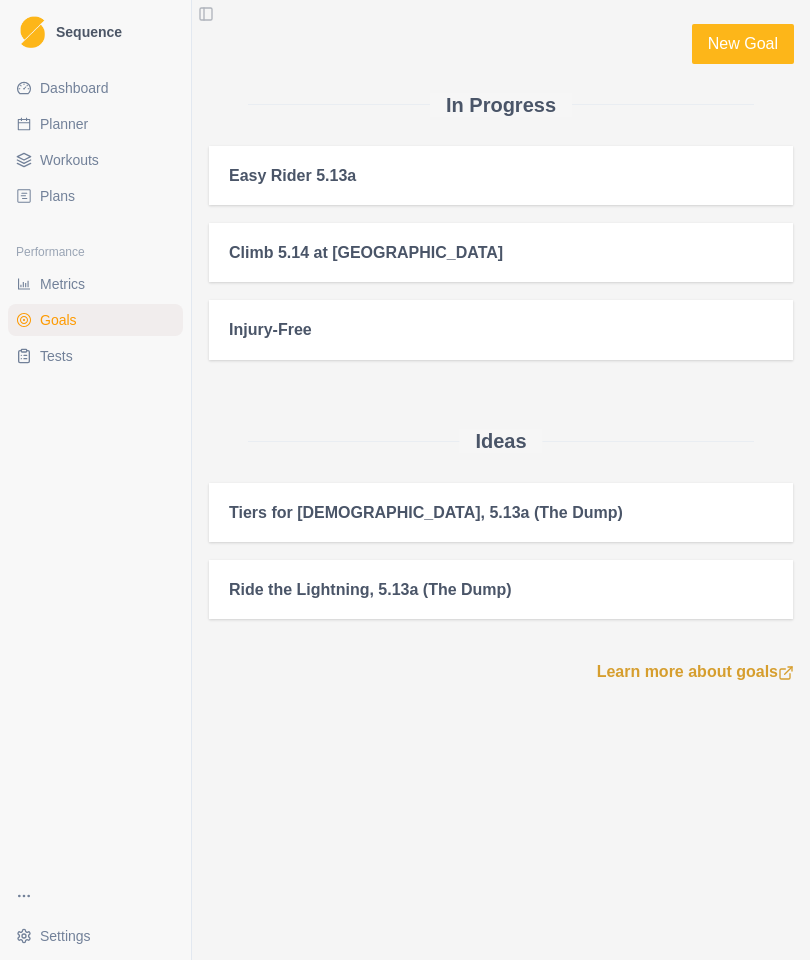 click on "Easy Rider 5.13a" at bounding box center (501, 175) 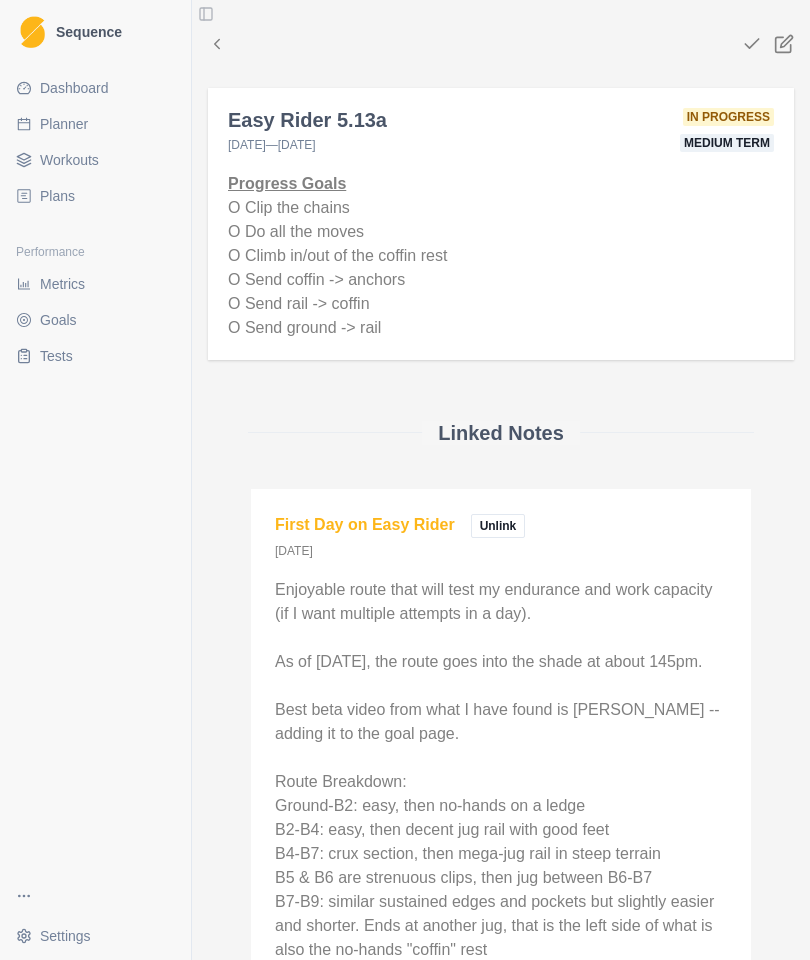 click 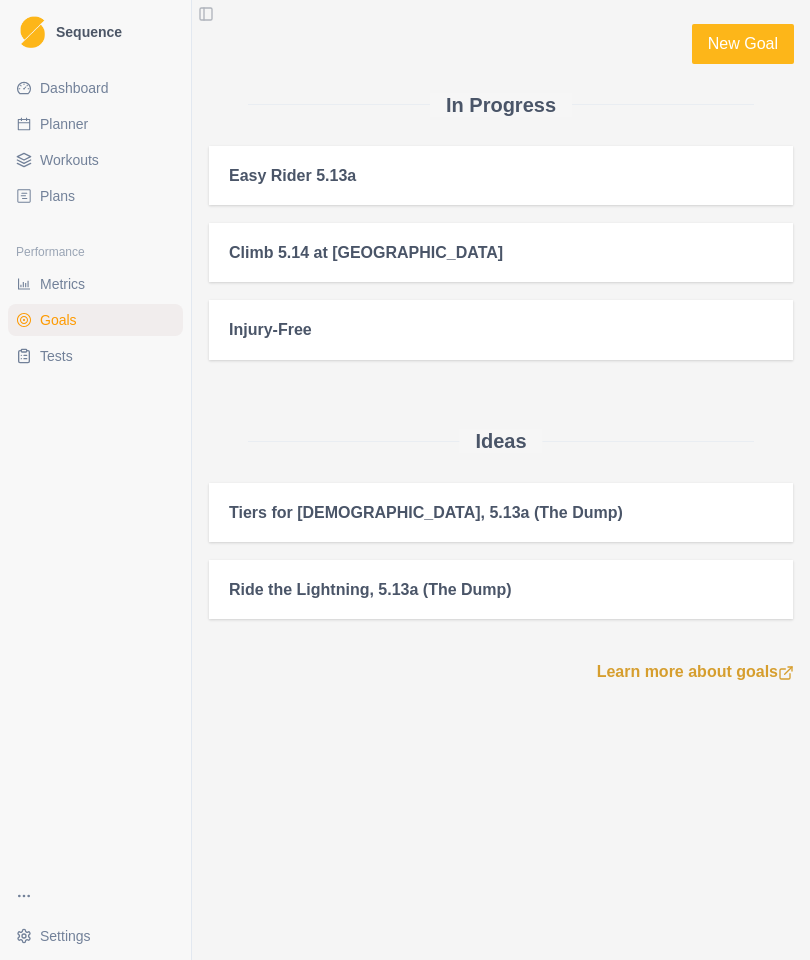 click on "Climb 5.14 at [GEOGRAPHIC_DATA]" at bounding box center [501, 252] 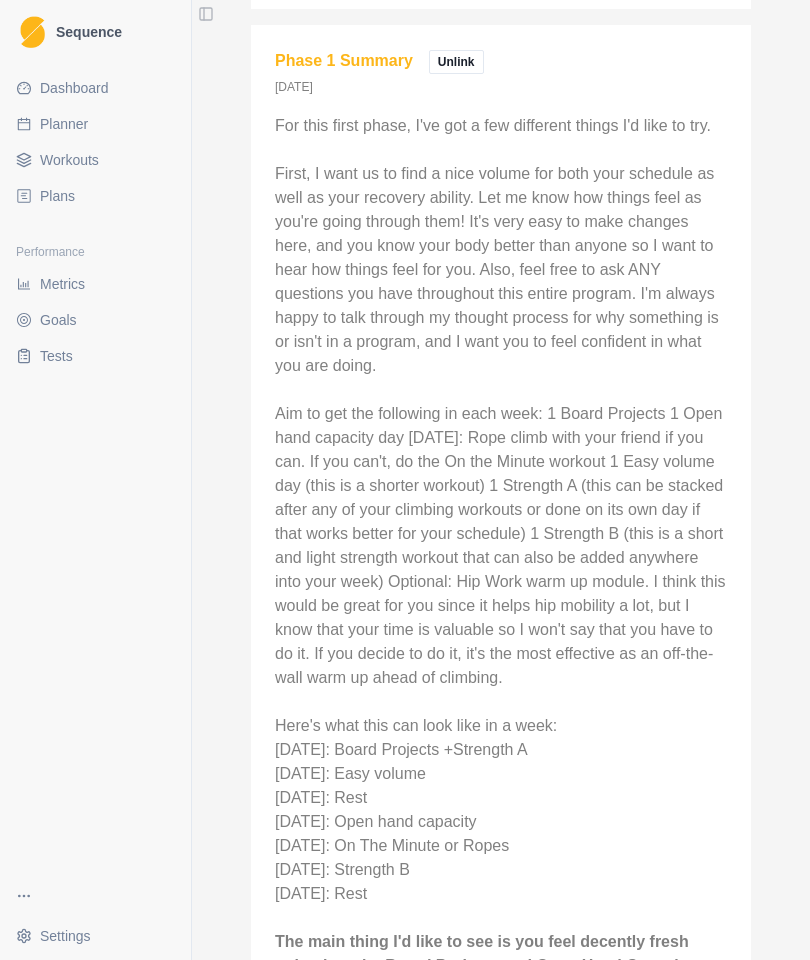 scroll, scrollTop: 2052, scrollLeft: 0, axis: vertical 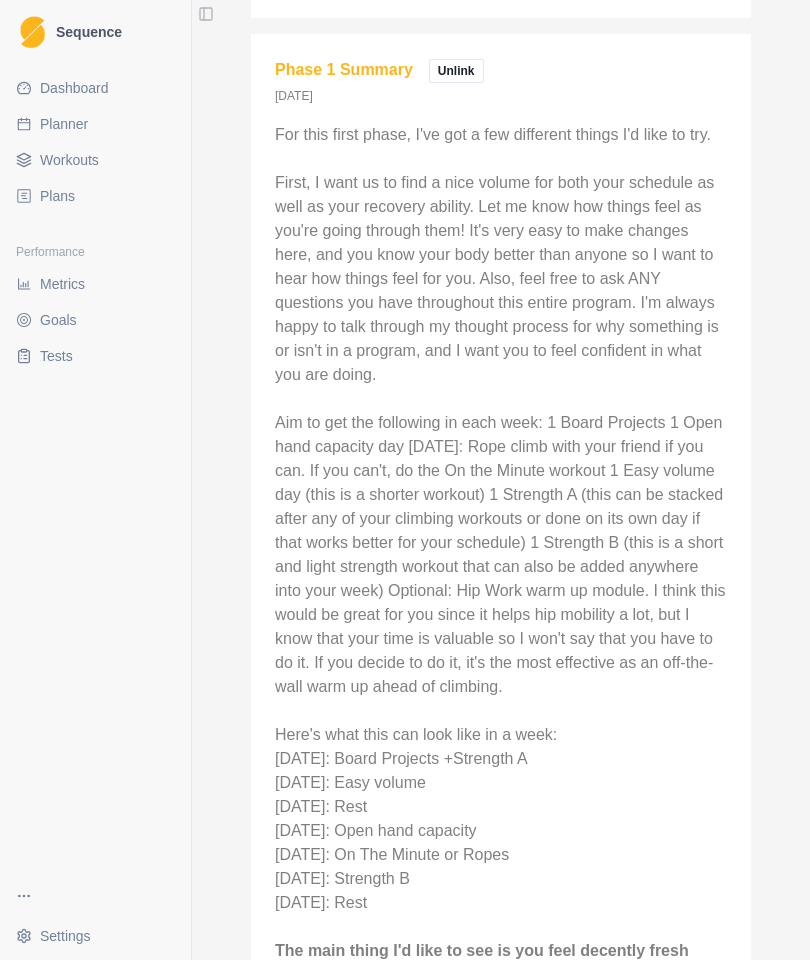 click on "Phase 1 Summary" at bounding box center (344, 69) 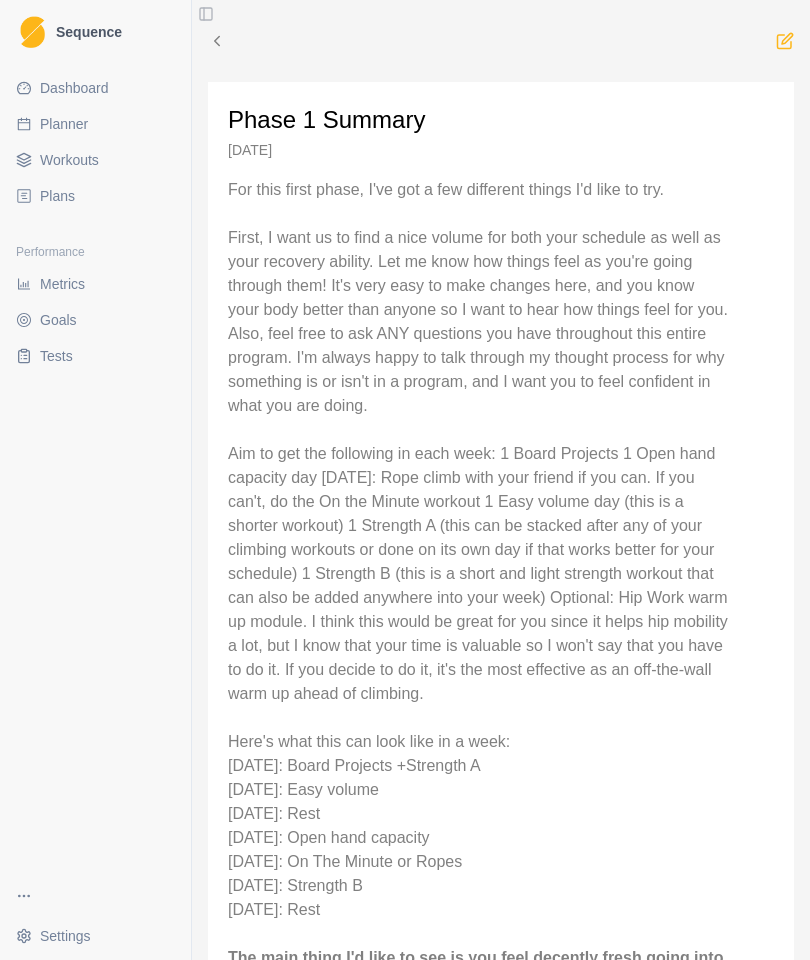 click 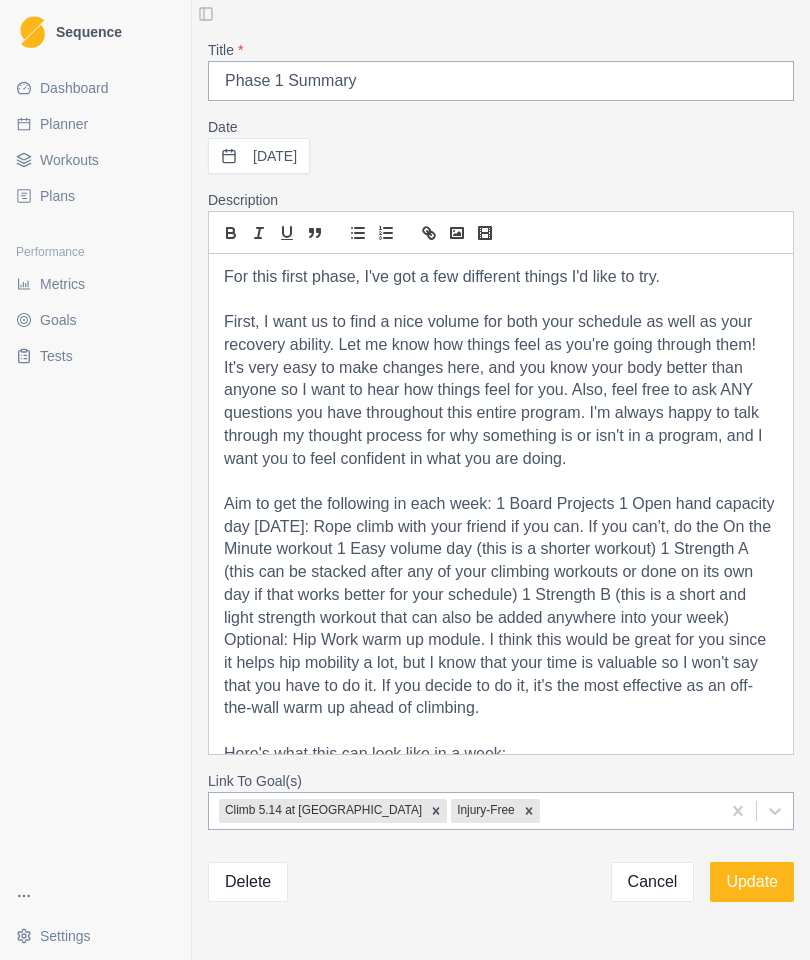 click on "For this first phase, I've got a few different things I'd like to try." at bounding box center (501, 277) 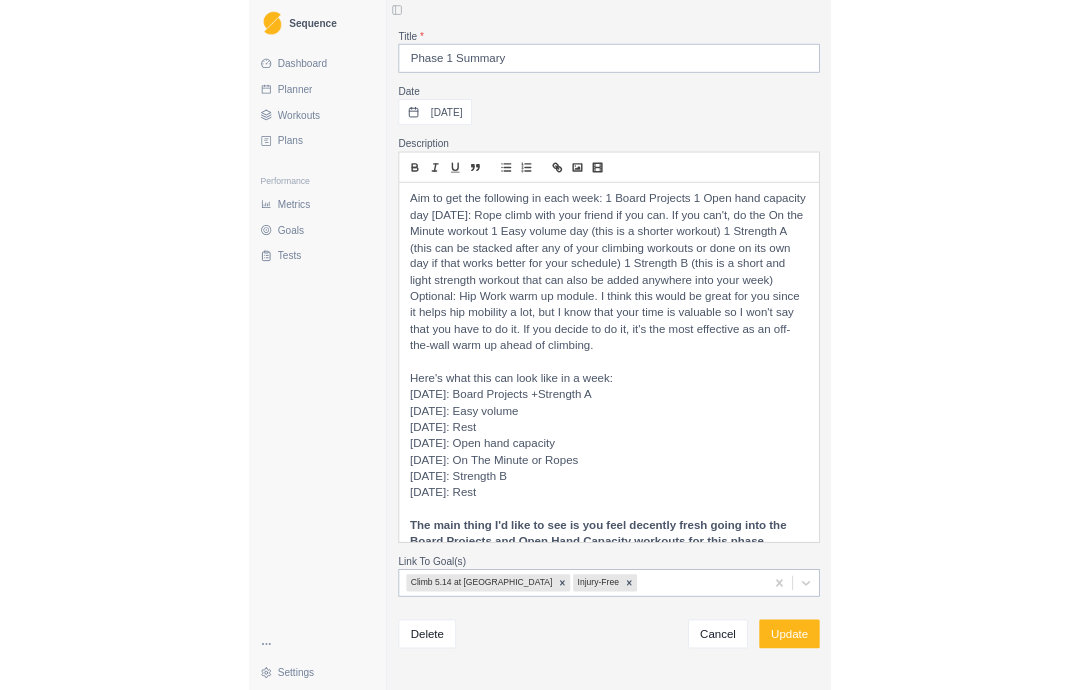 scroll, scrollTop: 272, scrollLeft: 0, axis: vertical 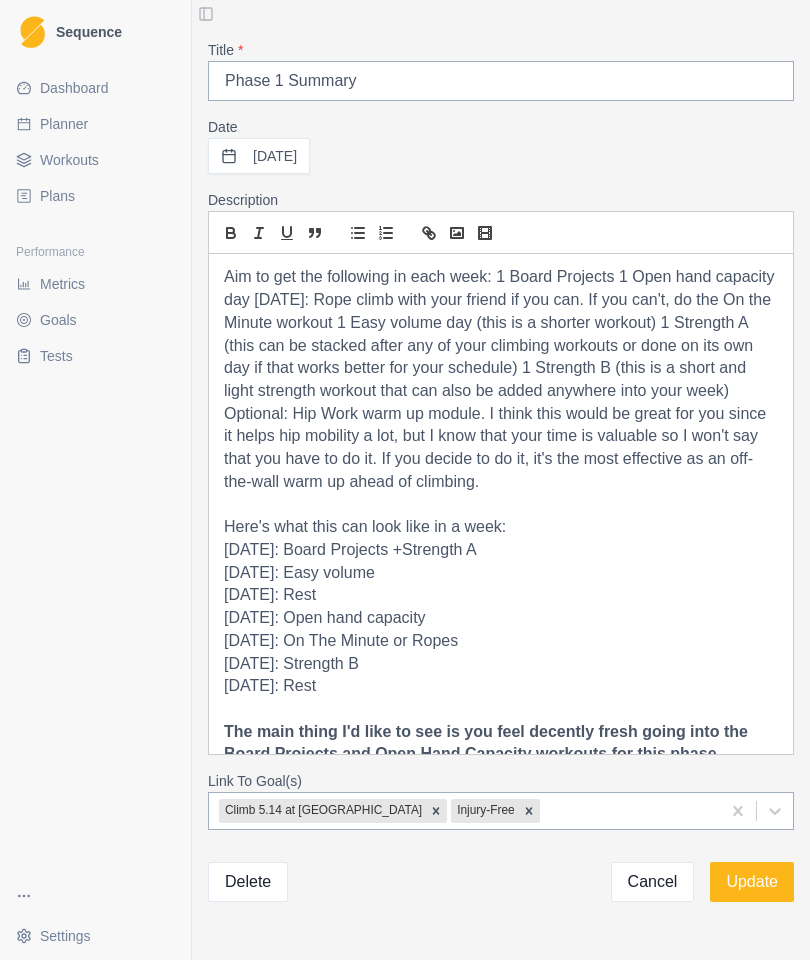 click on "Date [DATE]" at bounding box center (501, 145) 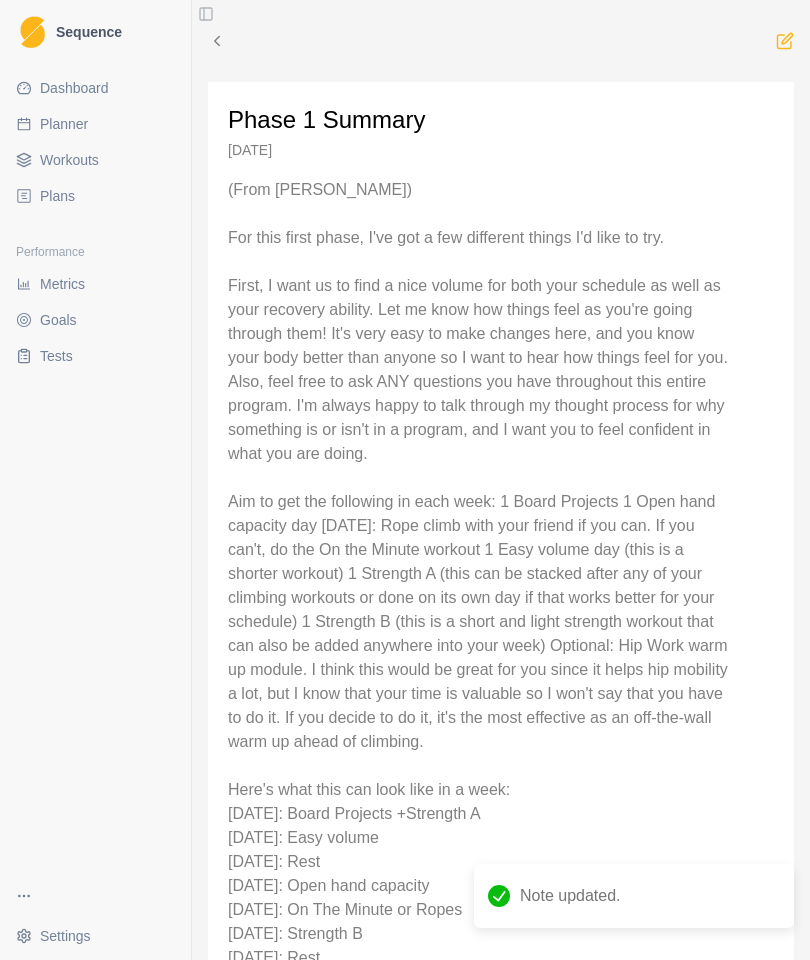 click on "Planner" at bounding box center [64, 124] 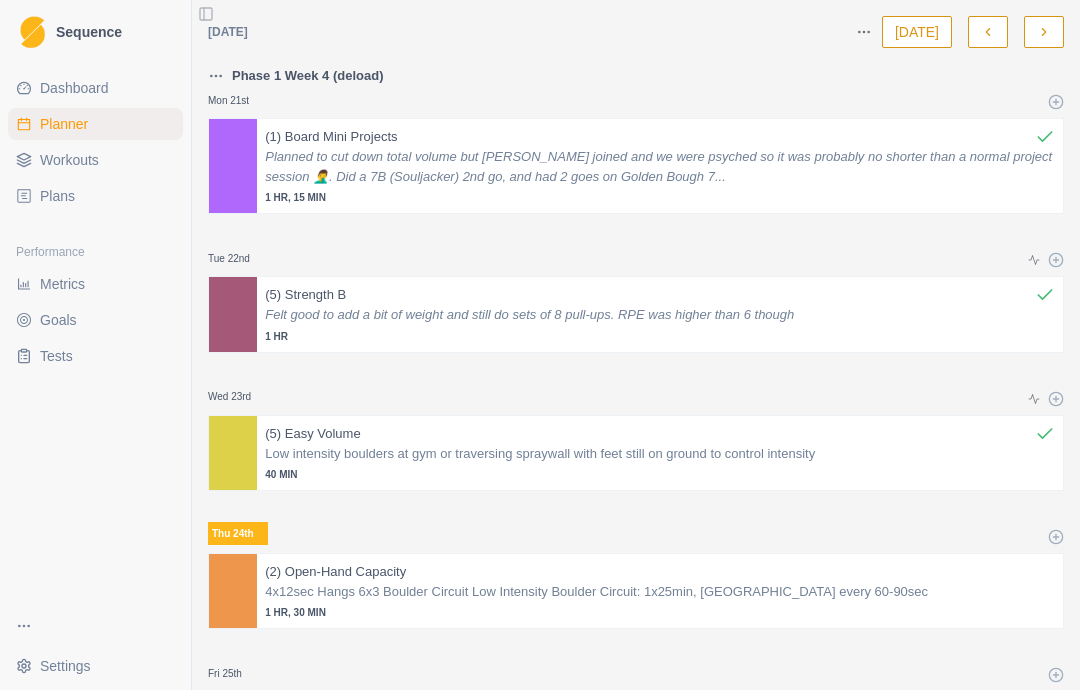 select on "month" 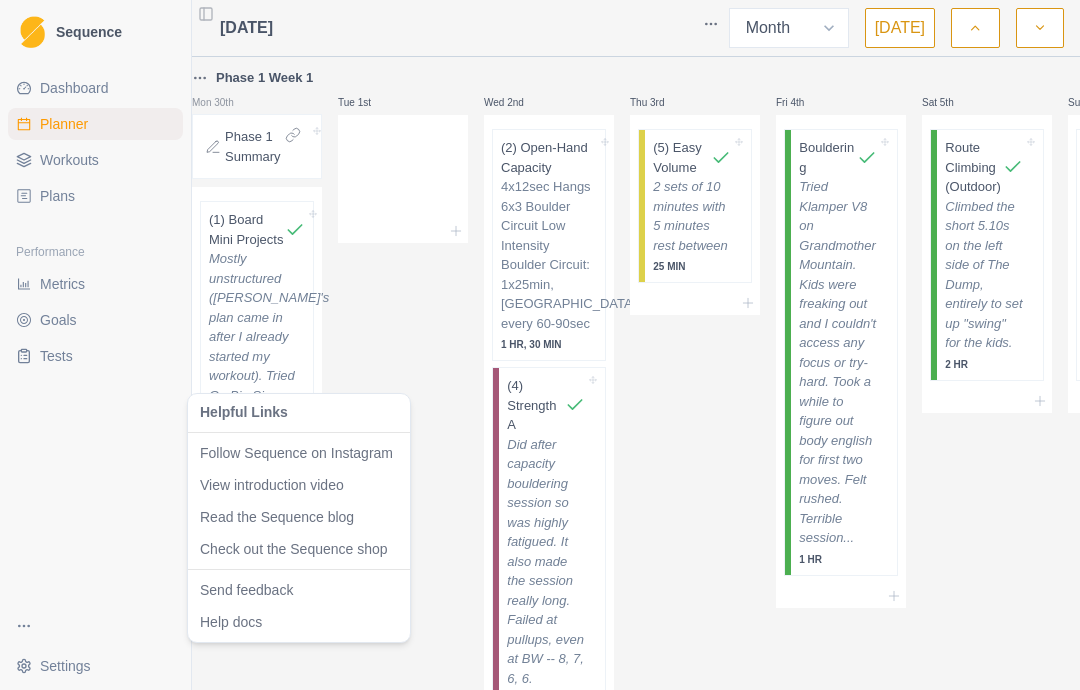 click on "Sequence Dashboard Planner Workouts Plans Performance Metrics Goals Tests Settings Toggle Sidebar [DATE] Week Month [DATE] Phase 1 Week 1 Mon 30th Phase 1 Summary (1) Board Mini Projects Mostly unstructured ([PERSON_NAME]'s plan came in after I already started my workout). Tried Go Big Sim 7B/+ mostly, also dabbled in a few other 7B-7C benchmarks. 1 HR Tue 1st Wed 2nd (2) Open-Hand Capacity 4x12sec Hangs
6x3 Boulder Circuit
Low Intensity Boulder Circuit: 1x25min, boulder every 60-90sec 1 HR, 30 MIN (4) Strength A Did after capacity bouldering session so was highly fatigued. It also made the session really long.
Failed at pullups, even at BW -- 8, 7, 6, 6.
Definitely could do more weight on all other lifts. 1 HR Thu 3rd (5) Easy Volume 2 sets of 10 minutes with 5 minutes rest between 25 MIN Fri 4th Bouldering 1 HR Sat 5th Route Climbing (Outdoor) Climbed the short 5.10s on the left side of The Dump, entirely to set up "swing" for the kids. 2 HR Sun 6th Route Climbing (Outdoor) 2 HR Phase 1 Week 2" at bounding box center (540, 345) 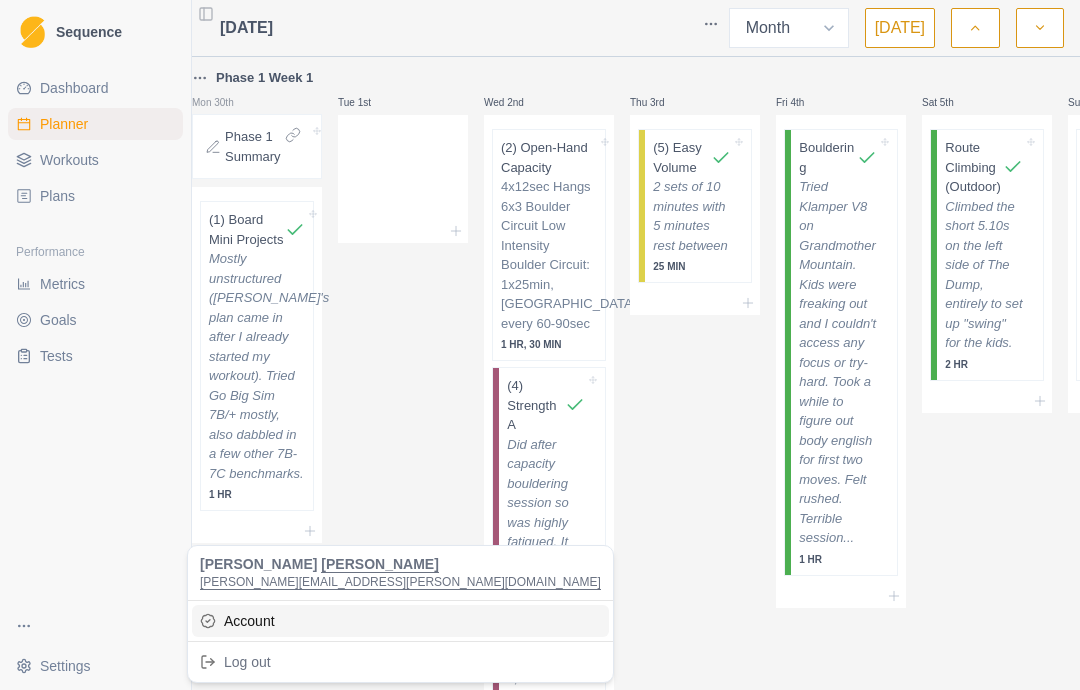 click on "Account" at bounding box center [400, 621] 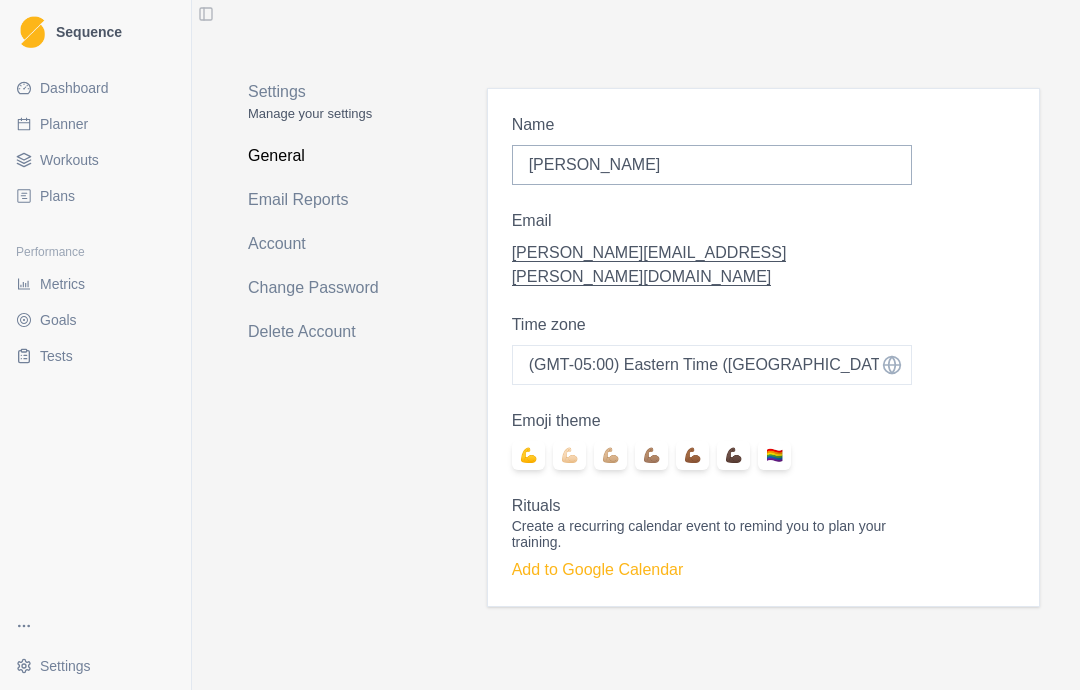 click on "Account" at bounding box center [323, 244] 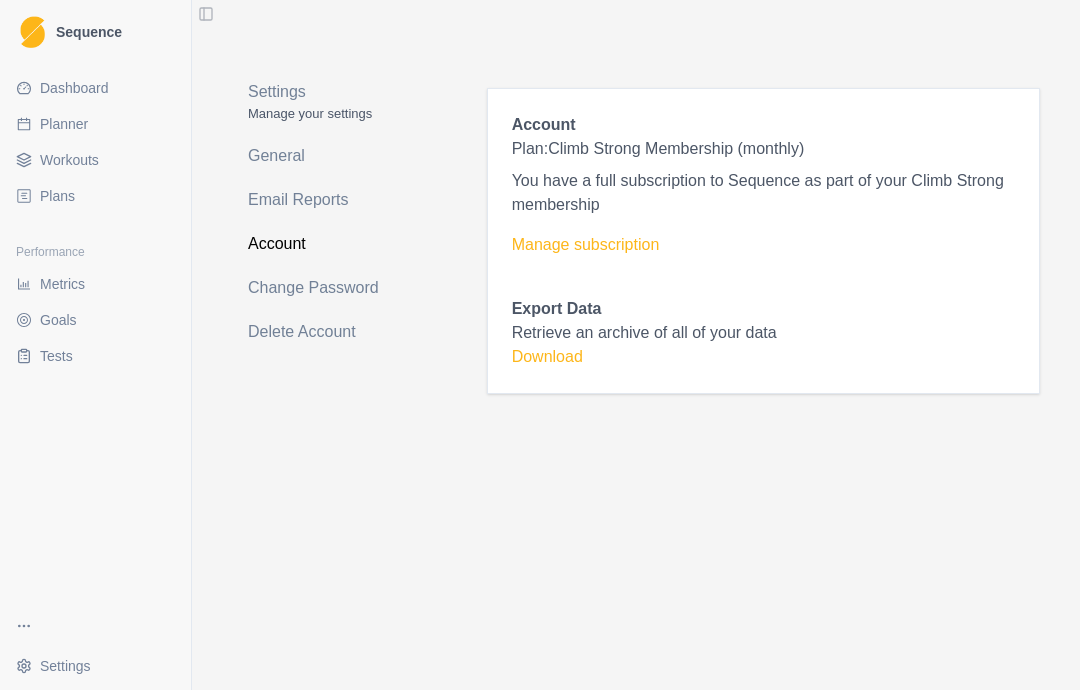 click on "Sequence" at bounding box center (95, 32) 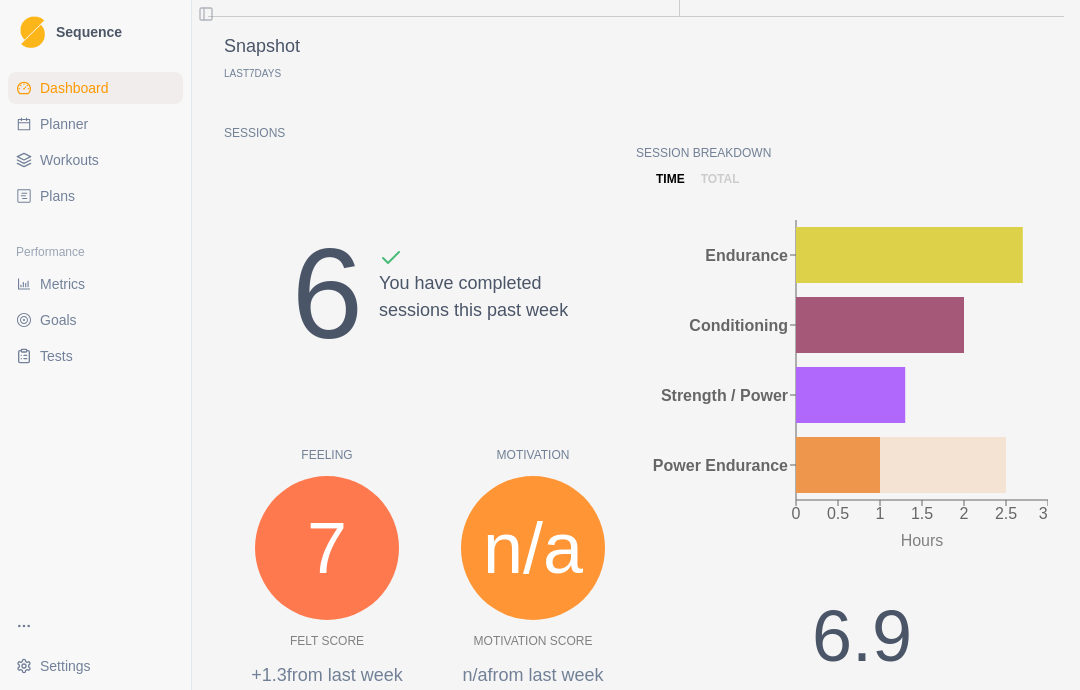 scroll, scrollTop: 207, scrollLeft: 0, axis: vertical 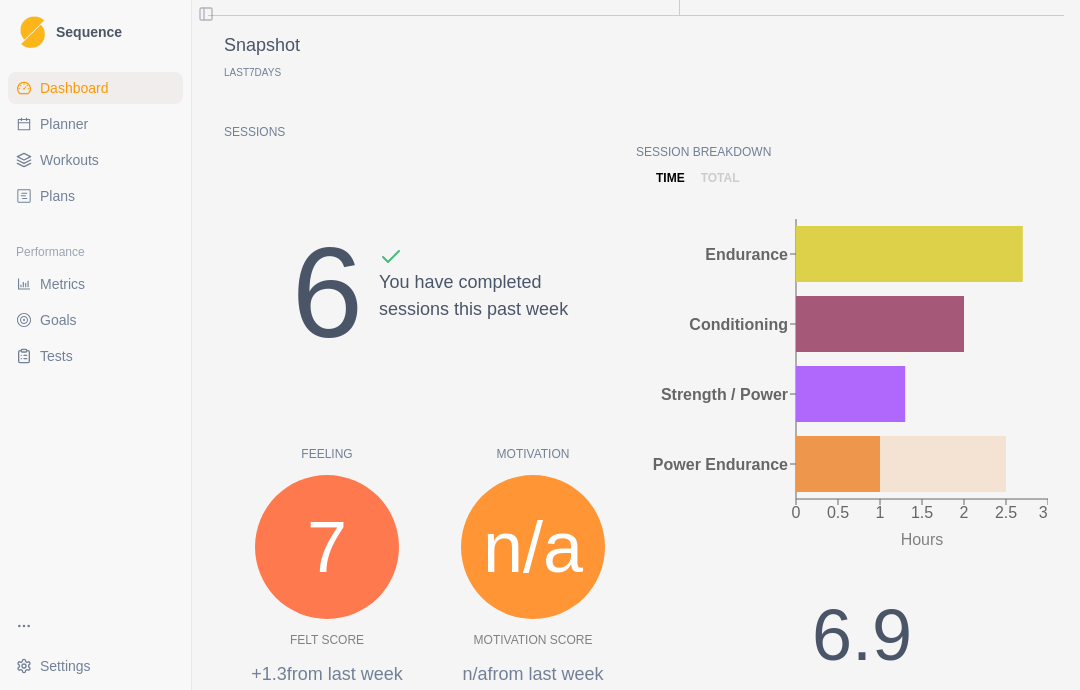 click on "total" at bounding box center [720, 178] 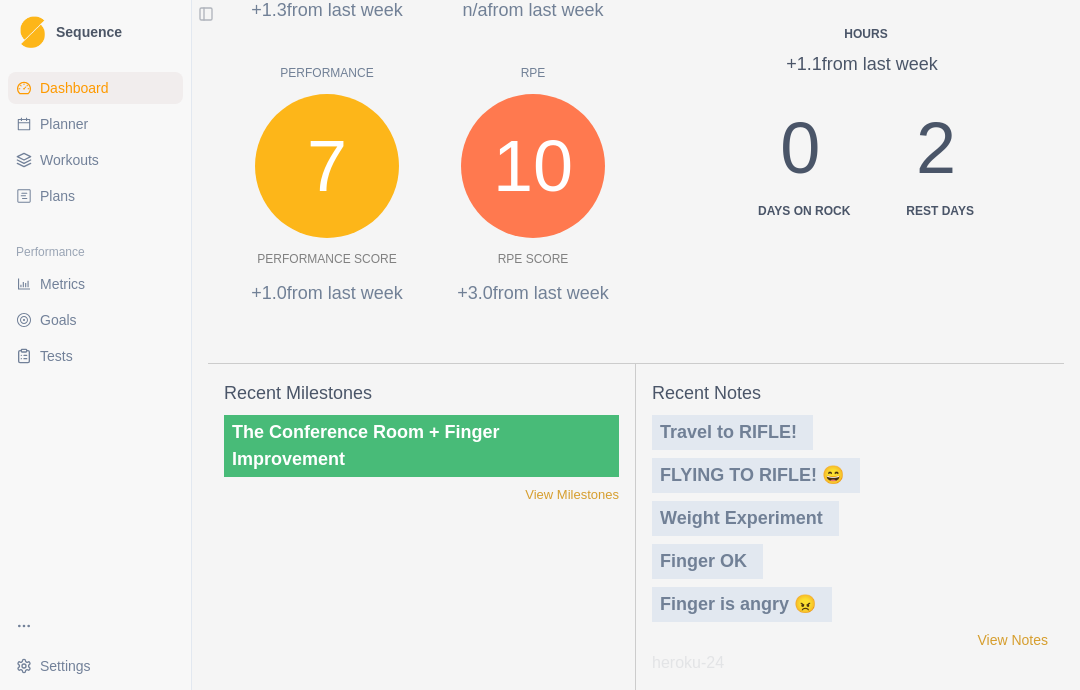 scroll, scrollTop: 870, scrollLeft: 0, axis: vertical 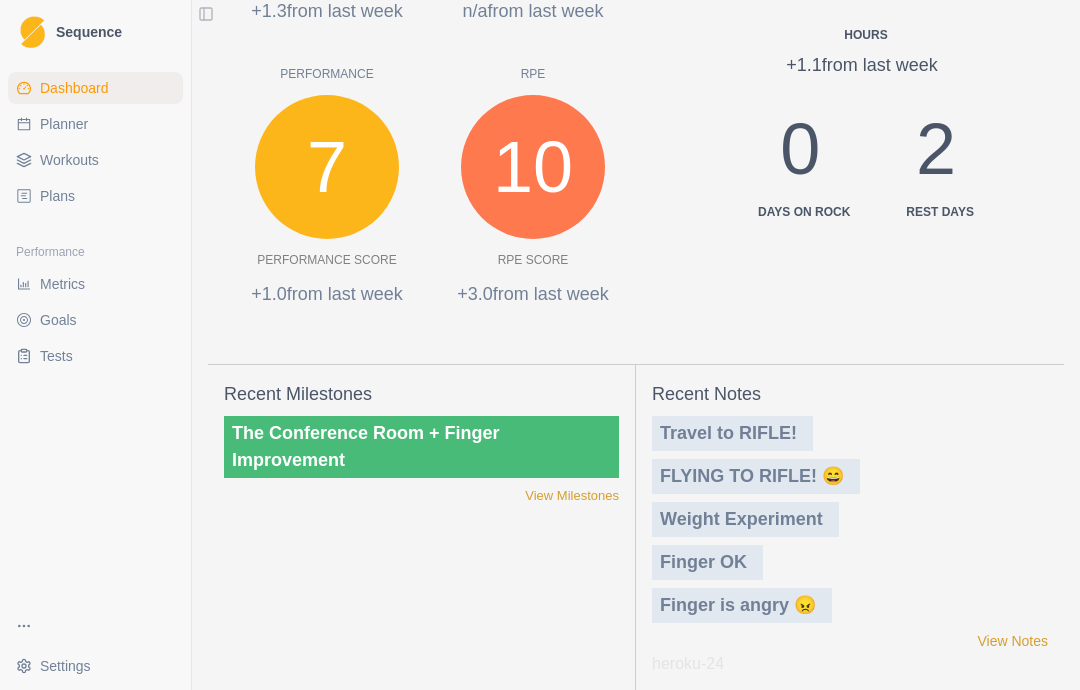 click on "Travel to RIFLE!" at bounding box center (732, 433) 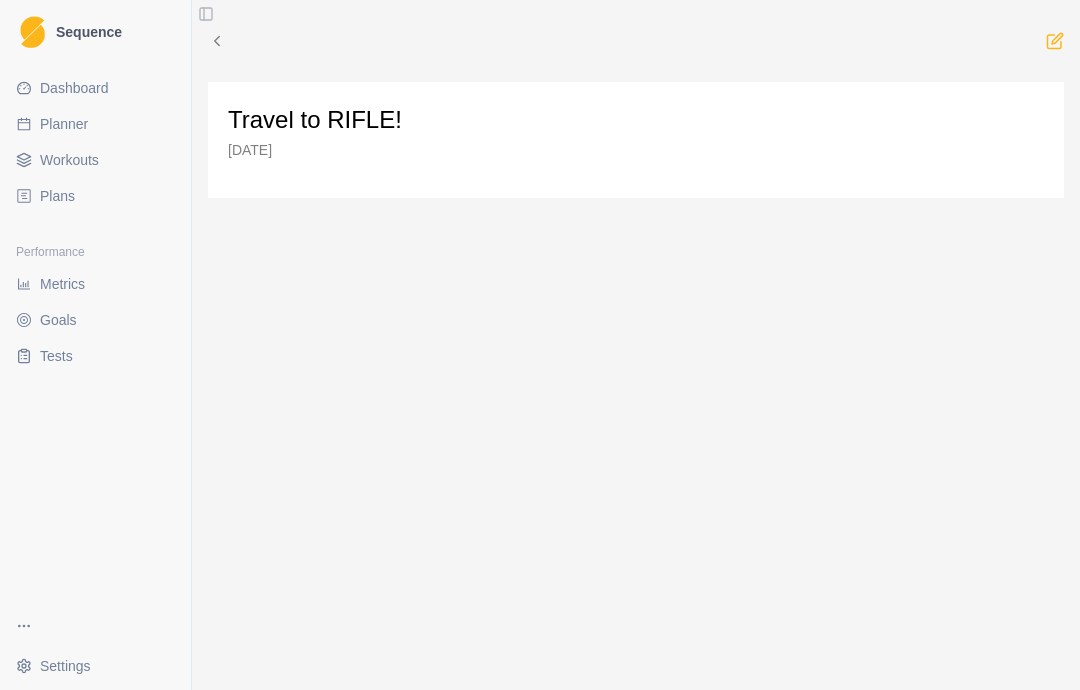 scroll, scrollTop: 0, scrollLeft: 0, axis: both 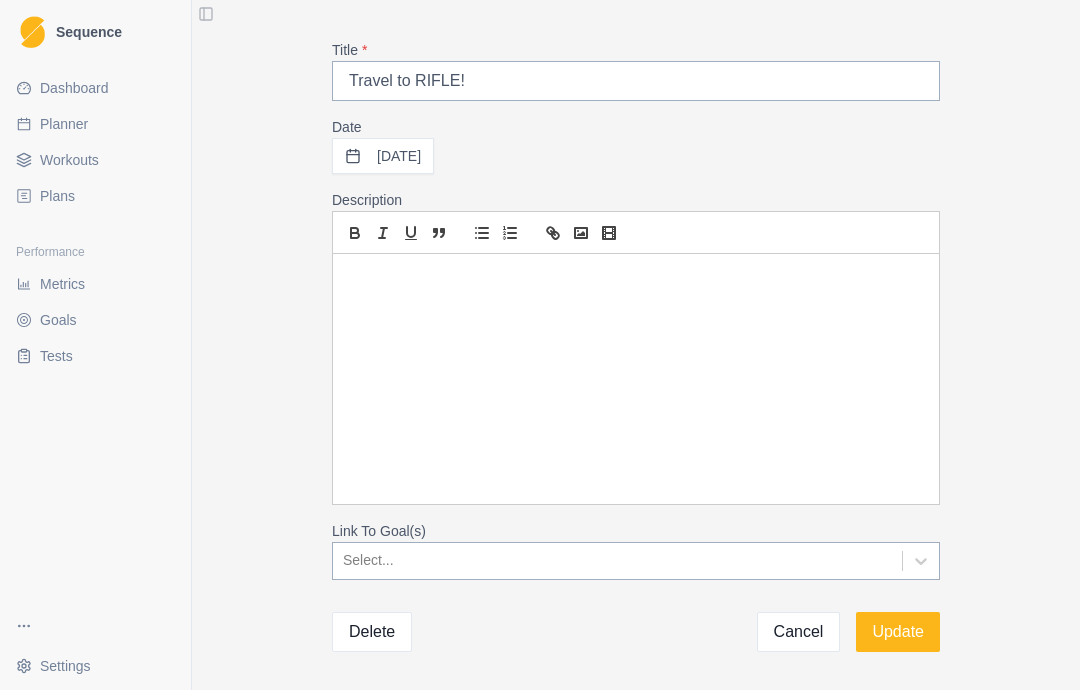 click on "Delete" at bounding box center (372, 632) 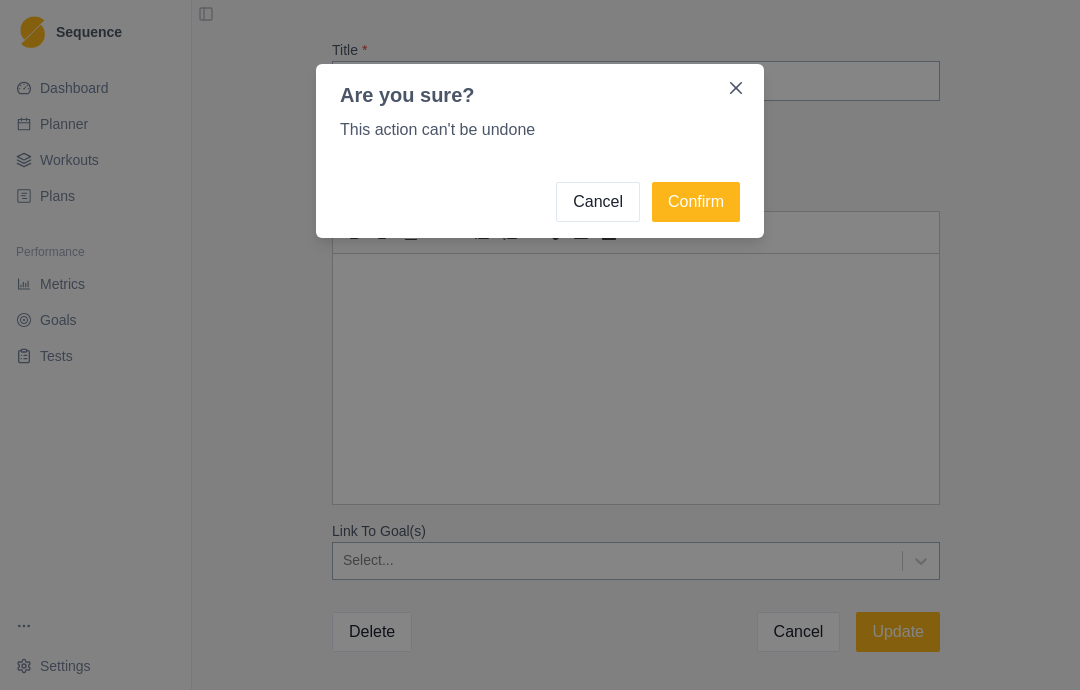 click on "Confirm" at bounding box center (696, 202) 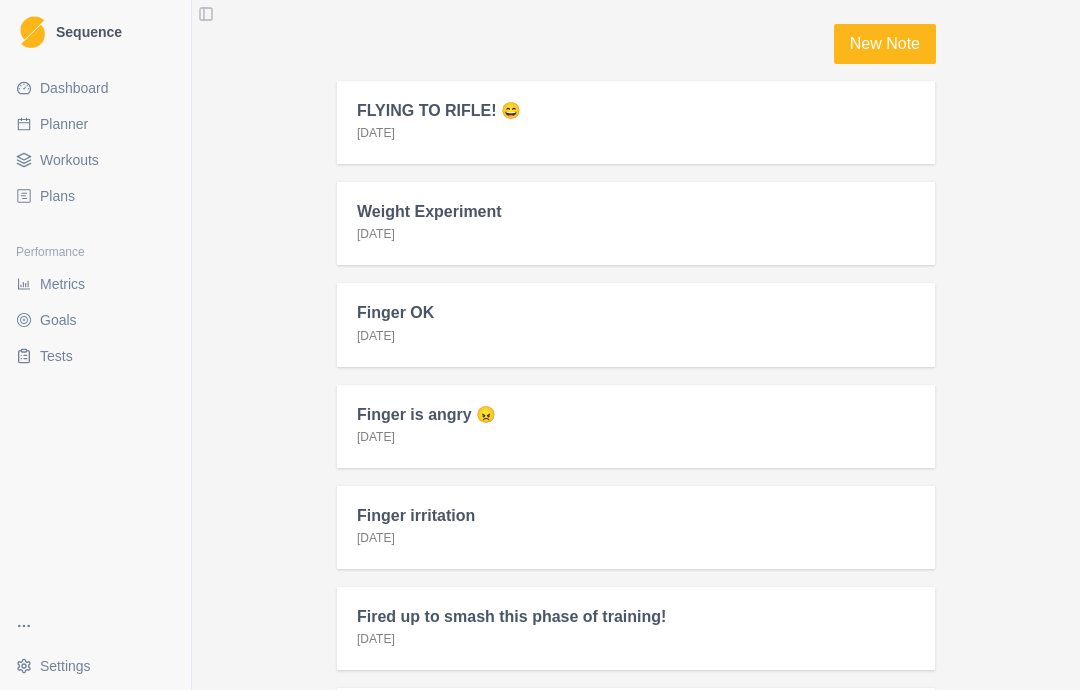 click on "Workouts" at bounding box center (69, 160) 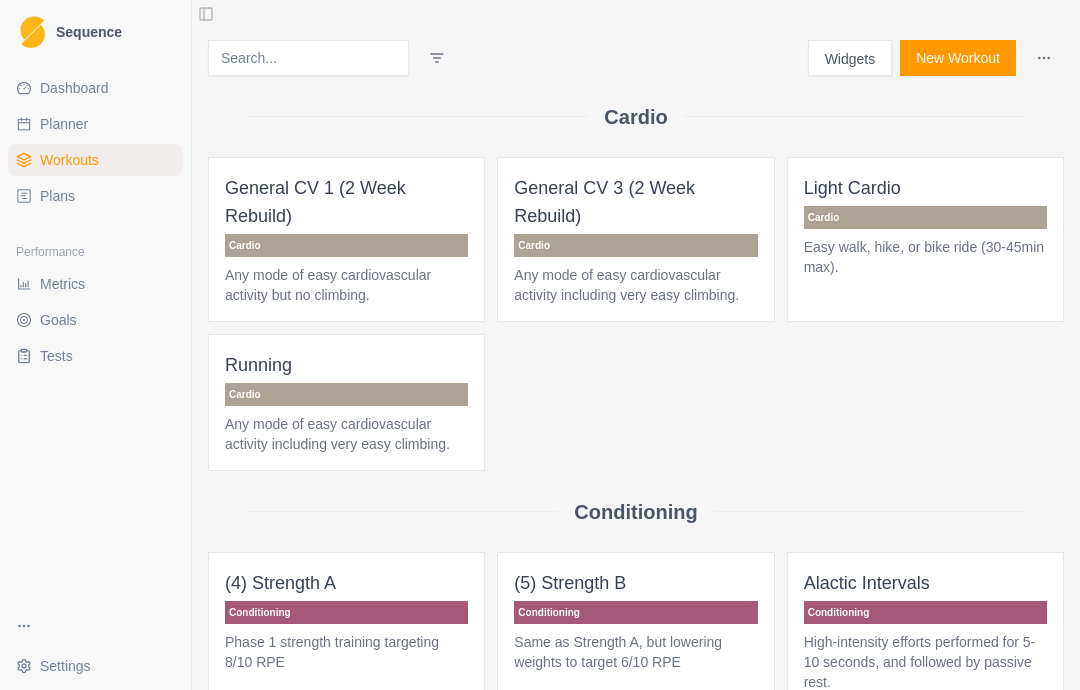 click on "Plans" at bounding box center (57, 196) 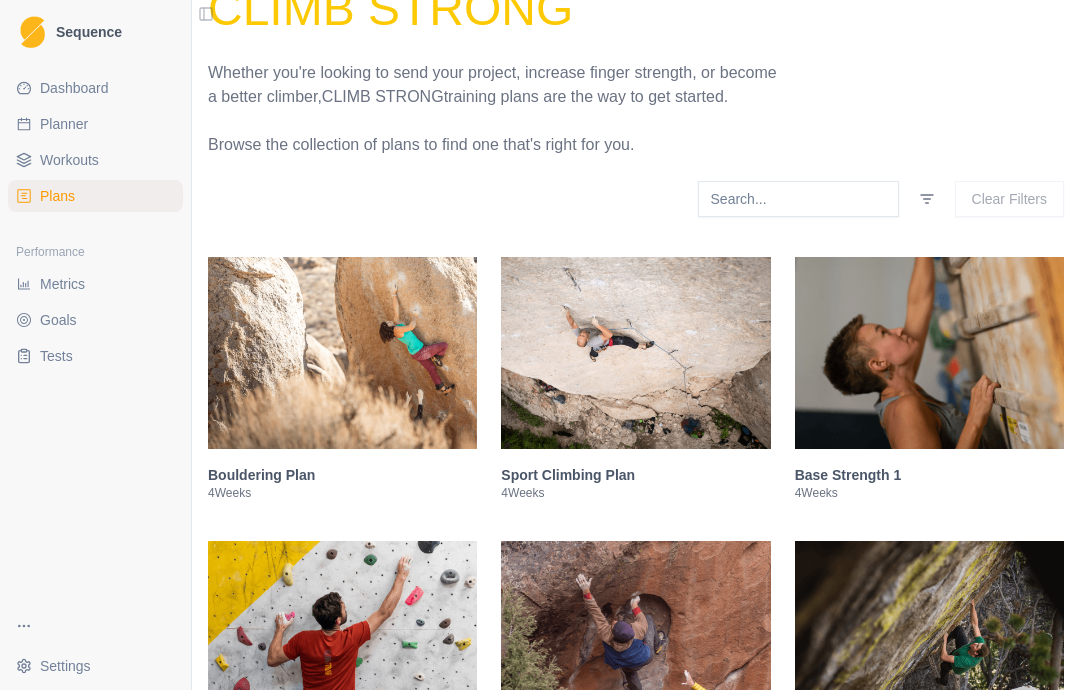 scroll, scrollTop: 174, scrollLeft: 0, axis: vertical 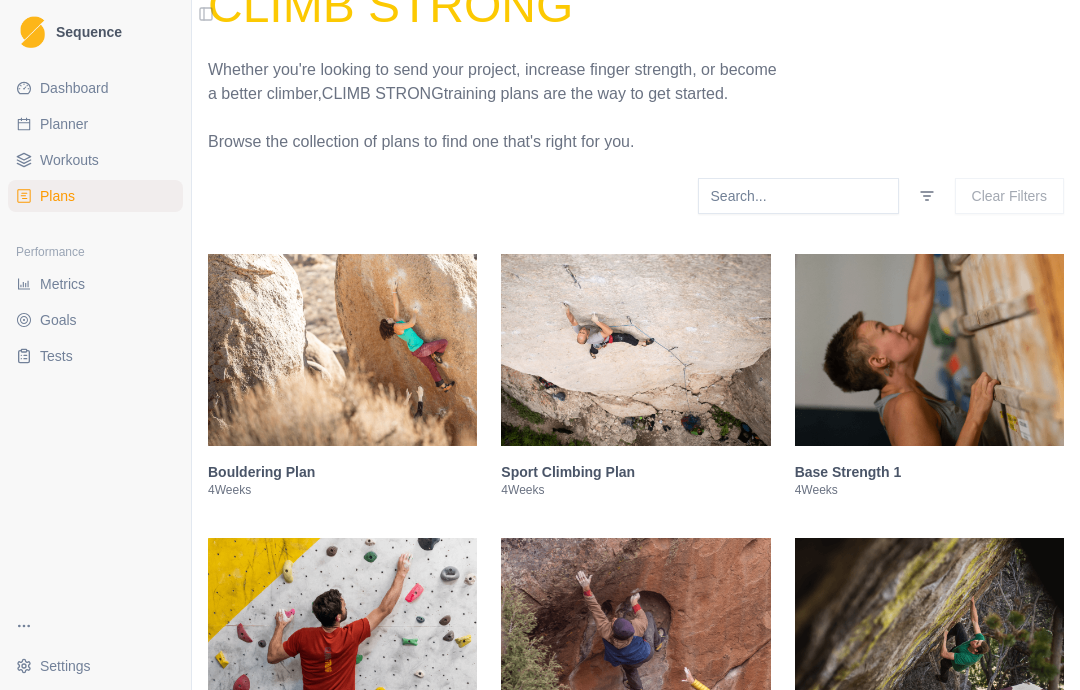 click at bounding box center (635, 350) 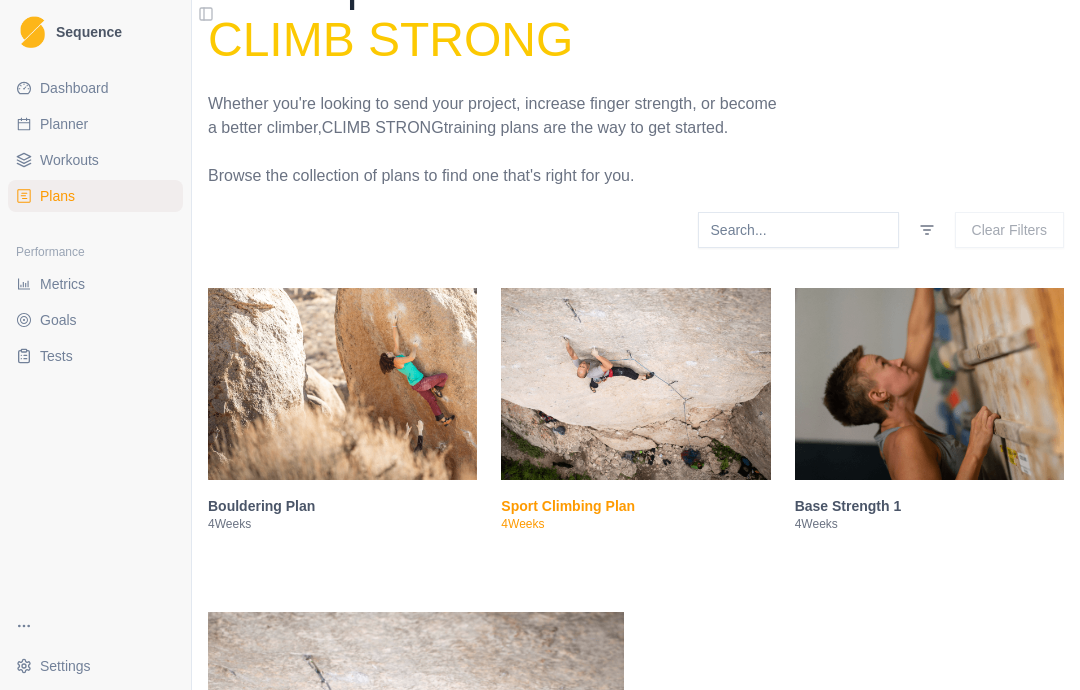scroll, scrollTop: 149, scrollLeft: 0, axis: vertical 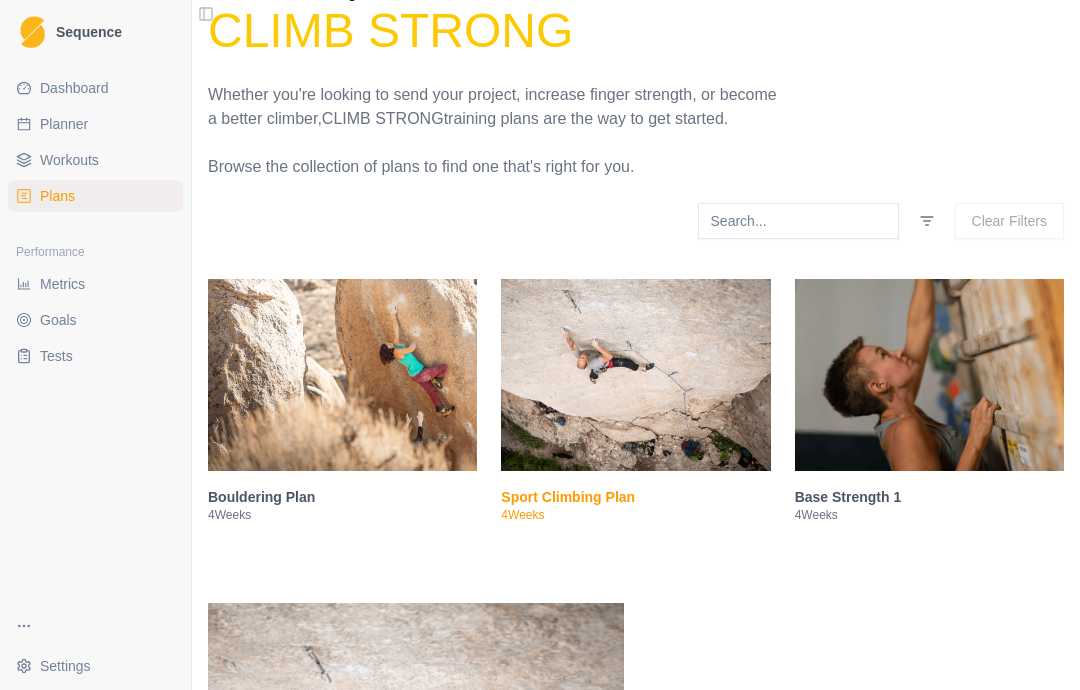click on "Clear Filters" at bounding box center [881, 221] 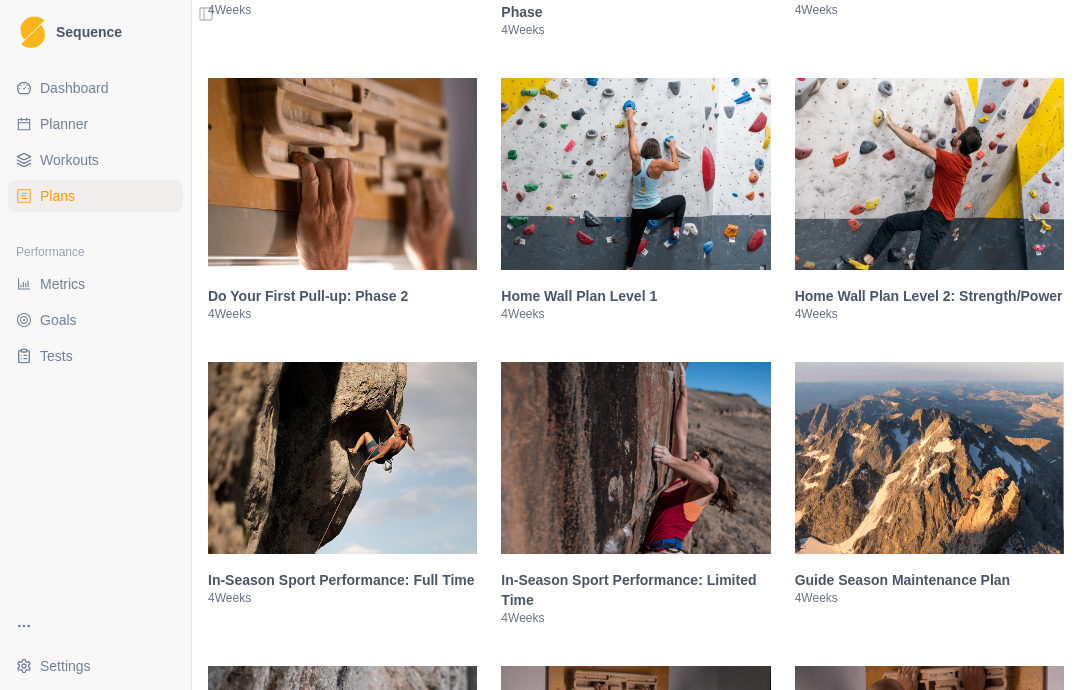 scroll, scrollTop: 4315, scrollLeft: 0, axis: vertical 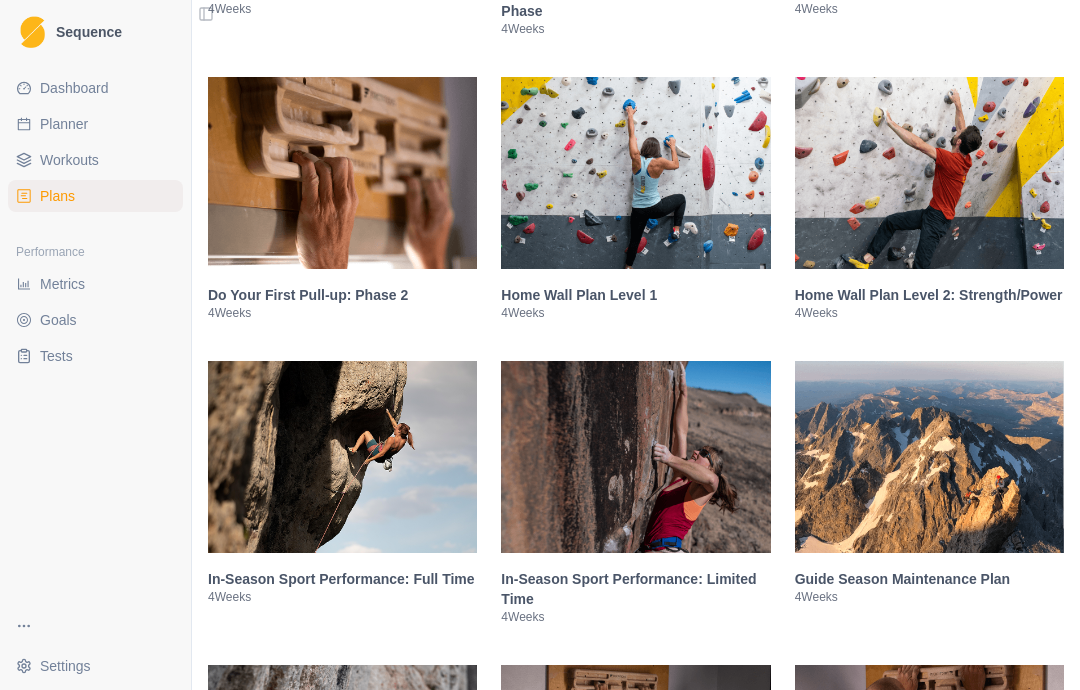click at bounding box center (929, 173) 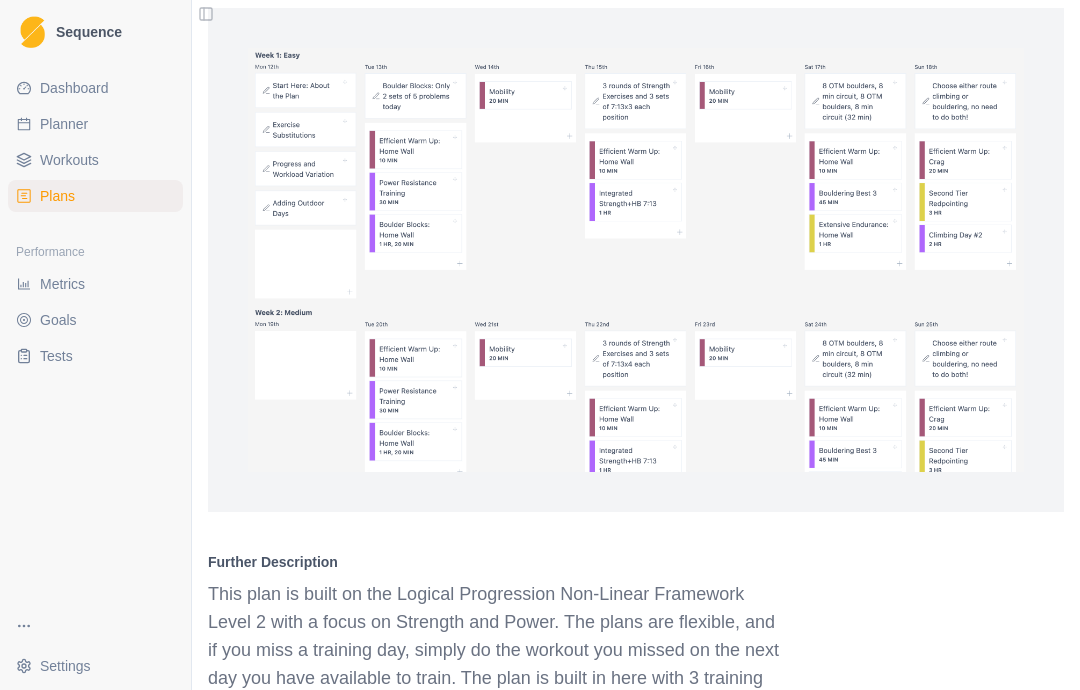 scroll, scrollTop: 3394, scrollLeft: 0, axis: vertical 